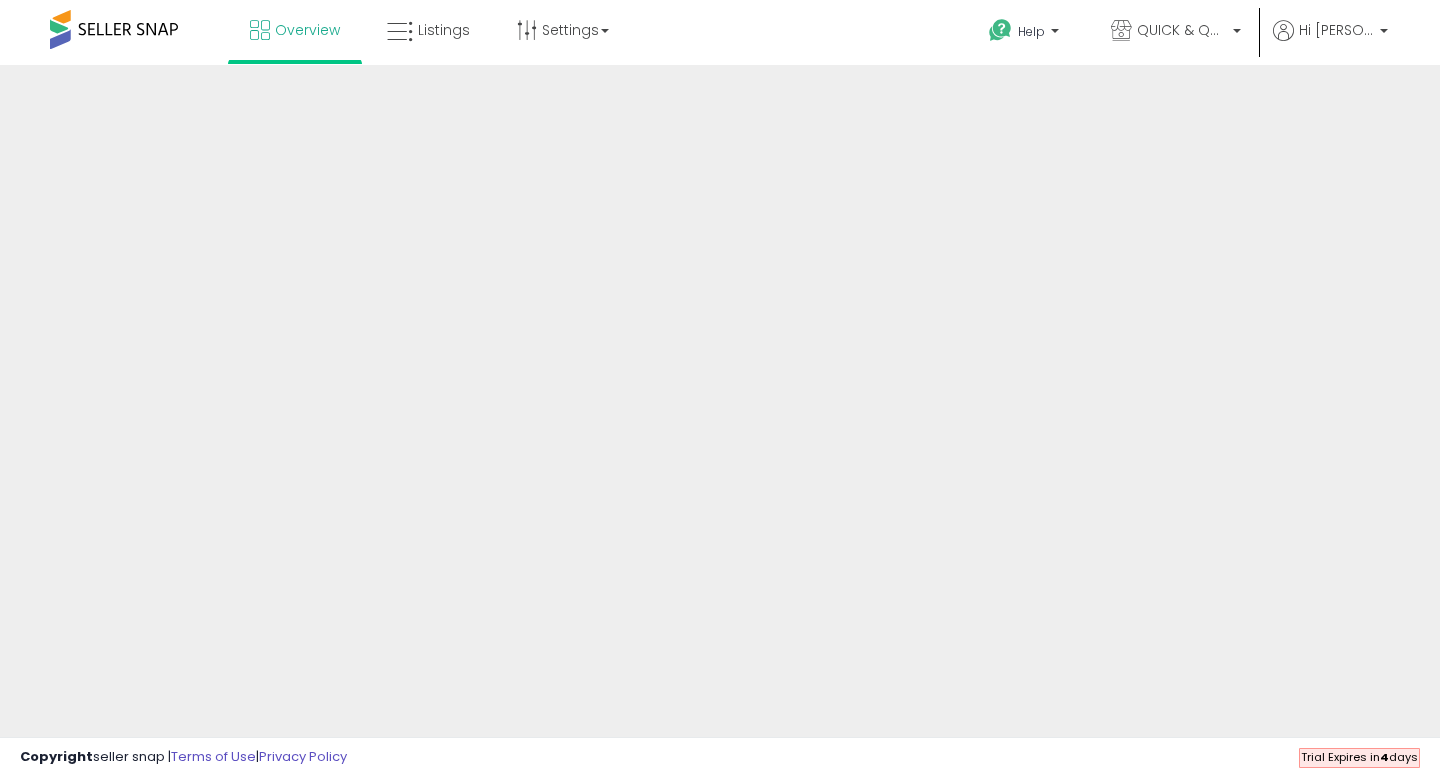 scroll, scrollTop: 0, scrollLeft: 0, axis: both 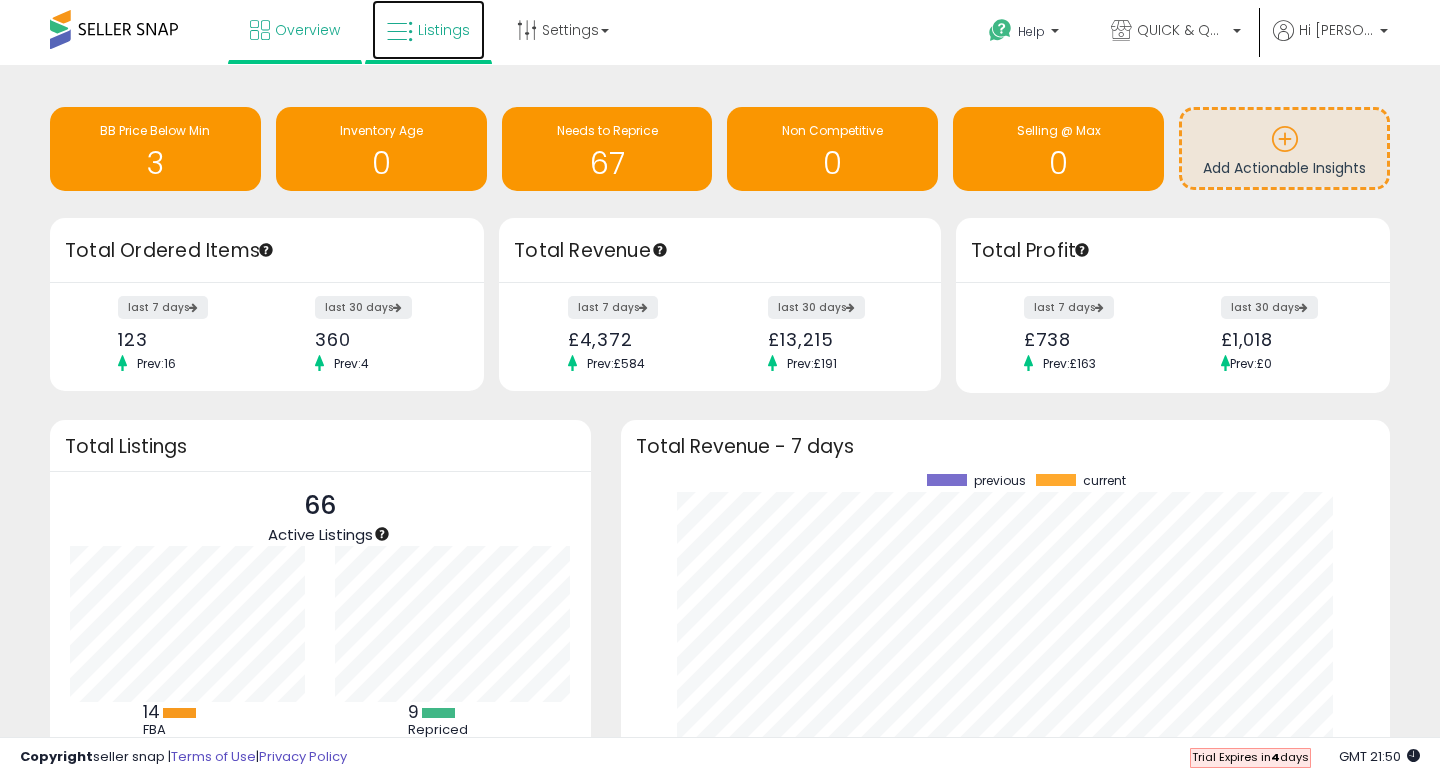 click on "Listings" at bounding box center (444, 30) 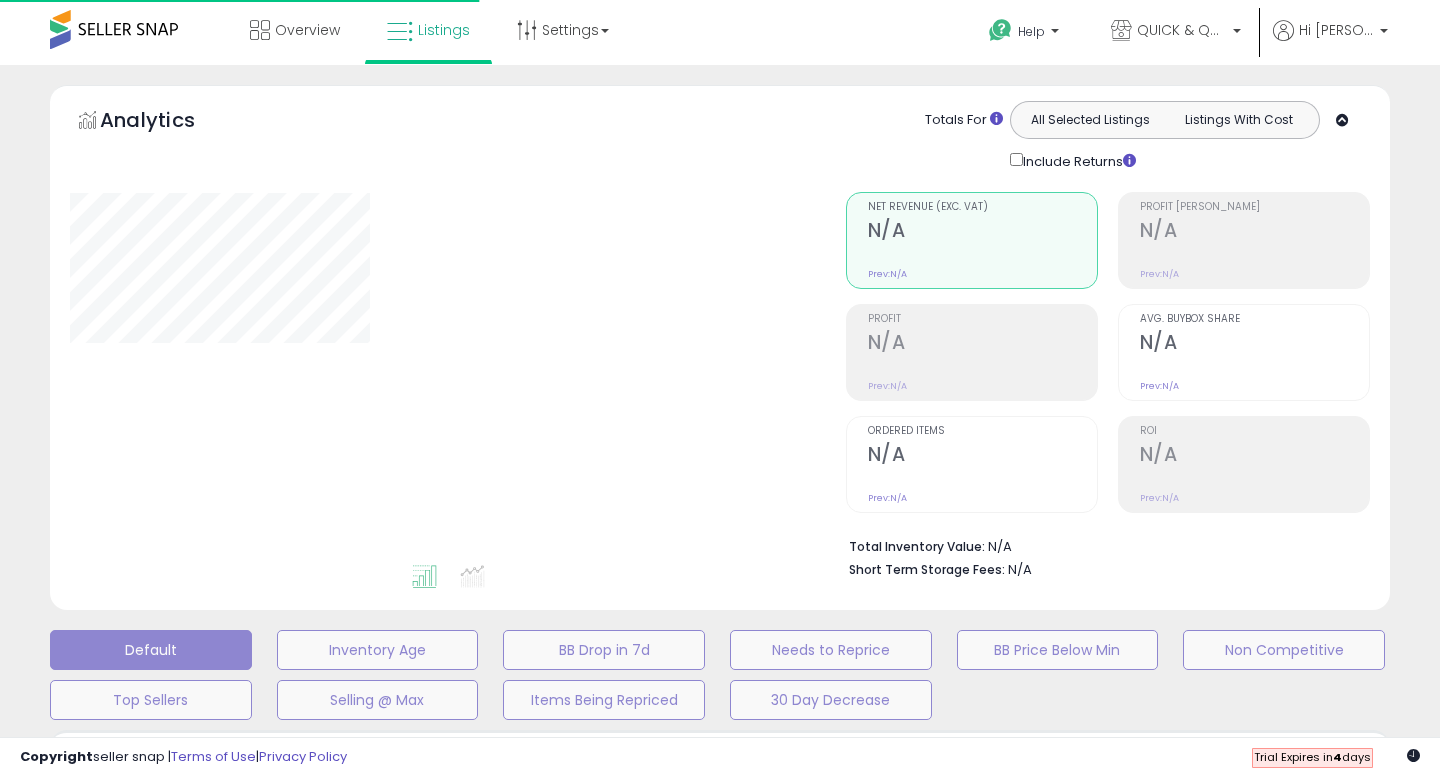 scroll, scrollTop: 0, scrollLeft: 0, axis: both 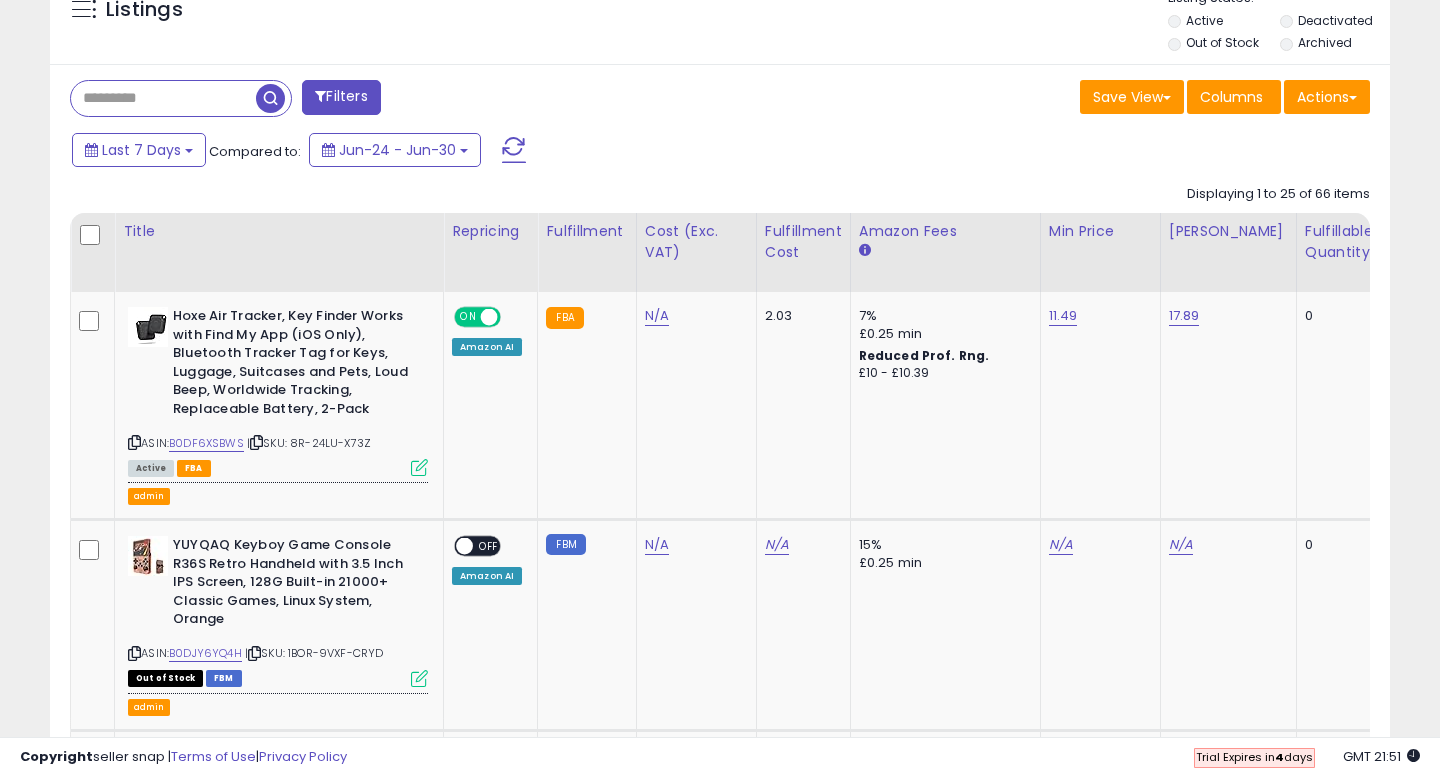 click on "Filters" at bounding box center (341, 97) 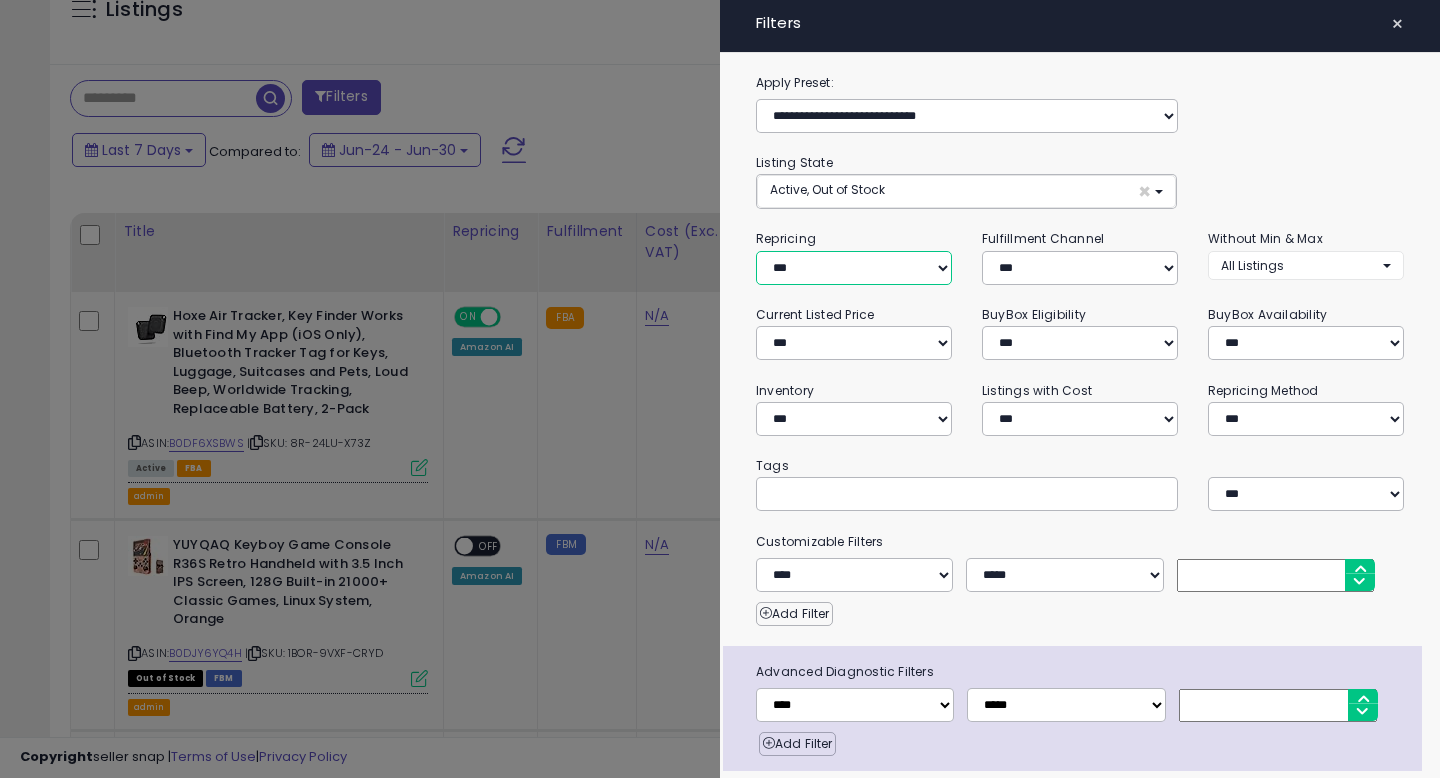 click on "**********" at bounding box center [854, 268] 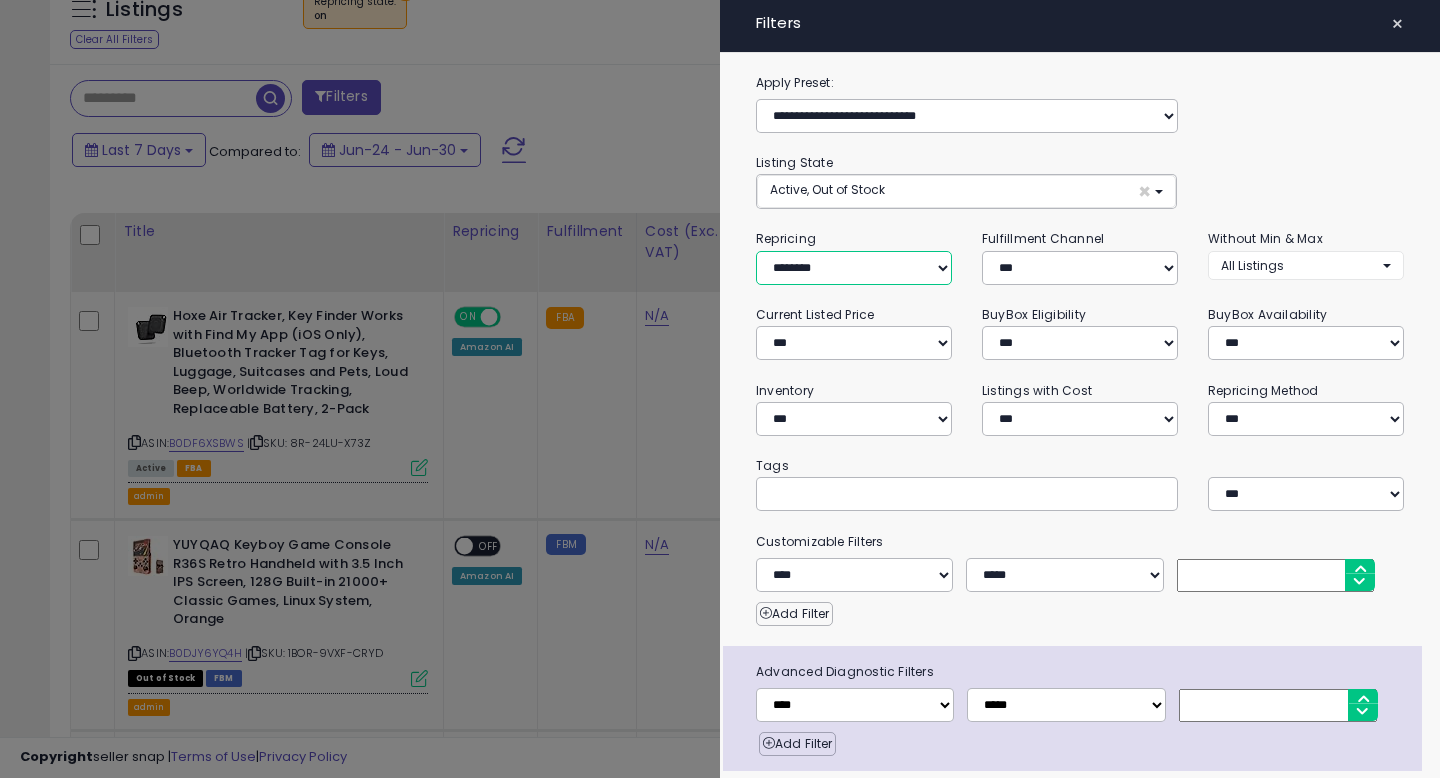 scroll, scrollTop: 54, scrollLeft: 0, axis: vertical 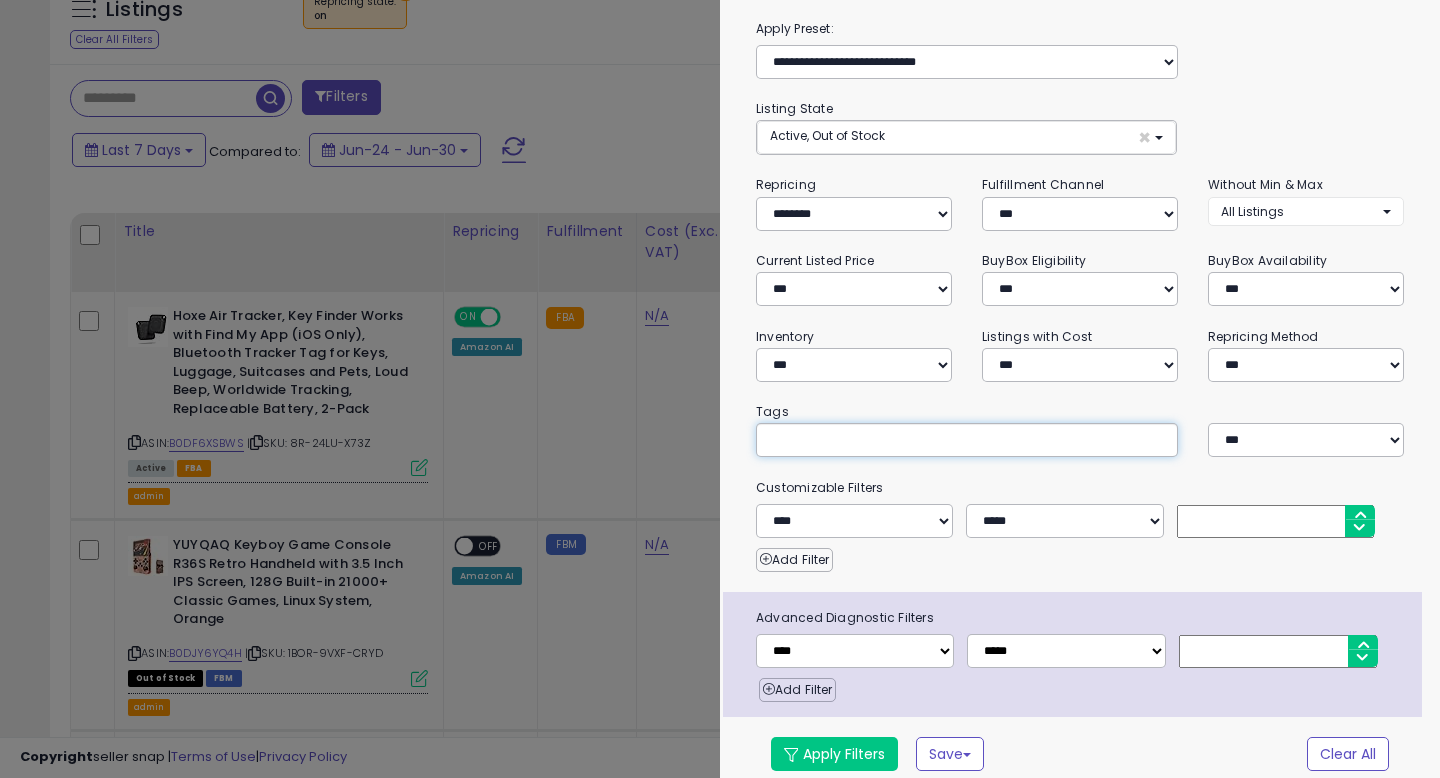 click at bounding box center (967, 440) 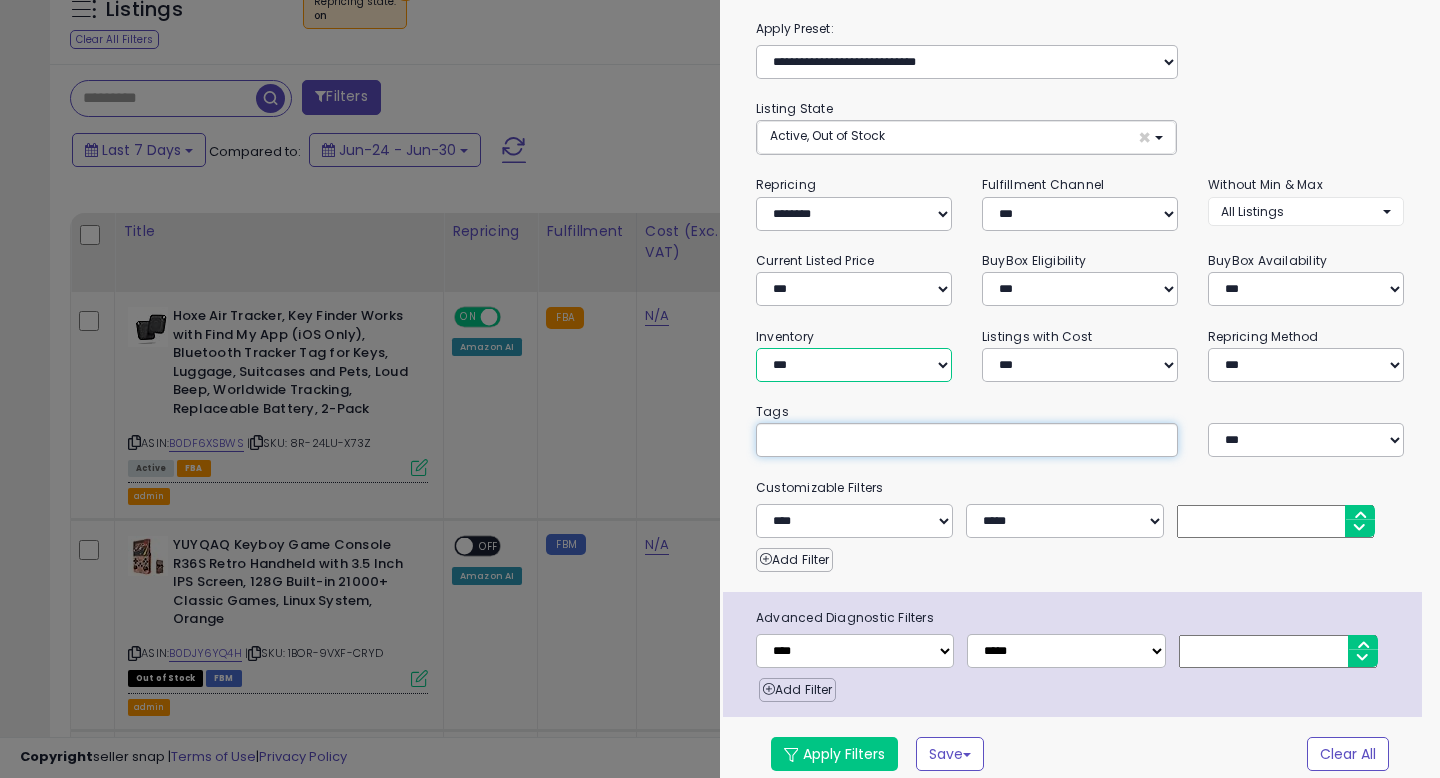 click on "**********" at bounding box center (854, 365) 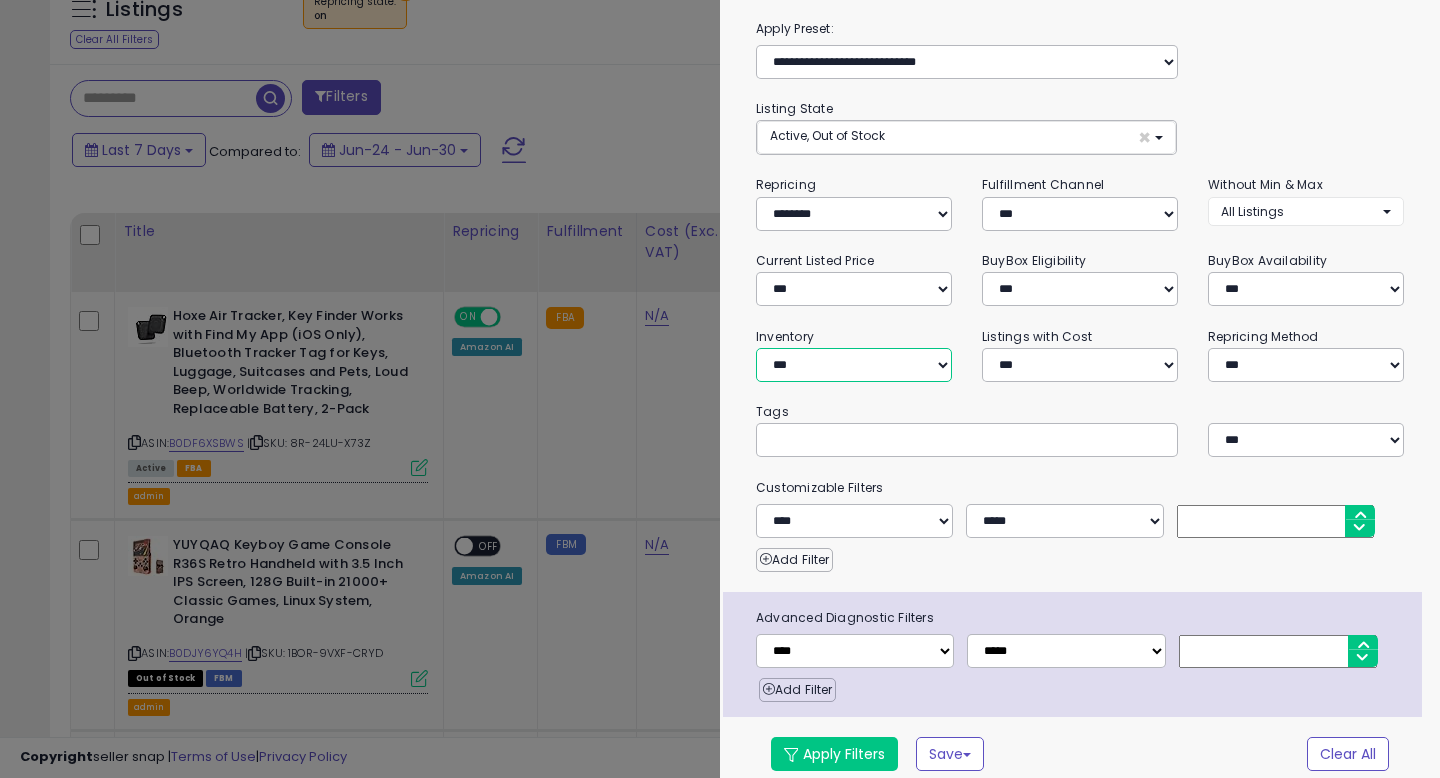 select on "********" 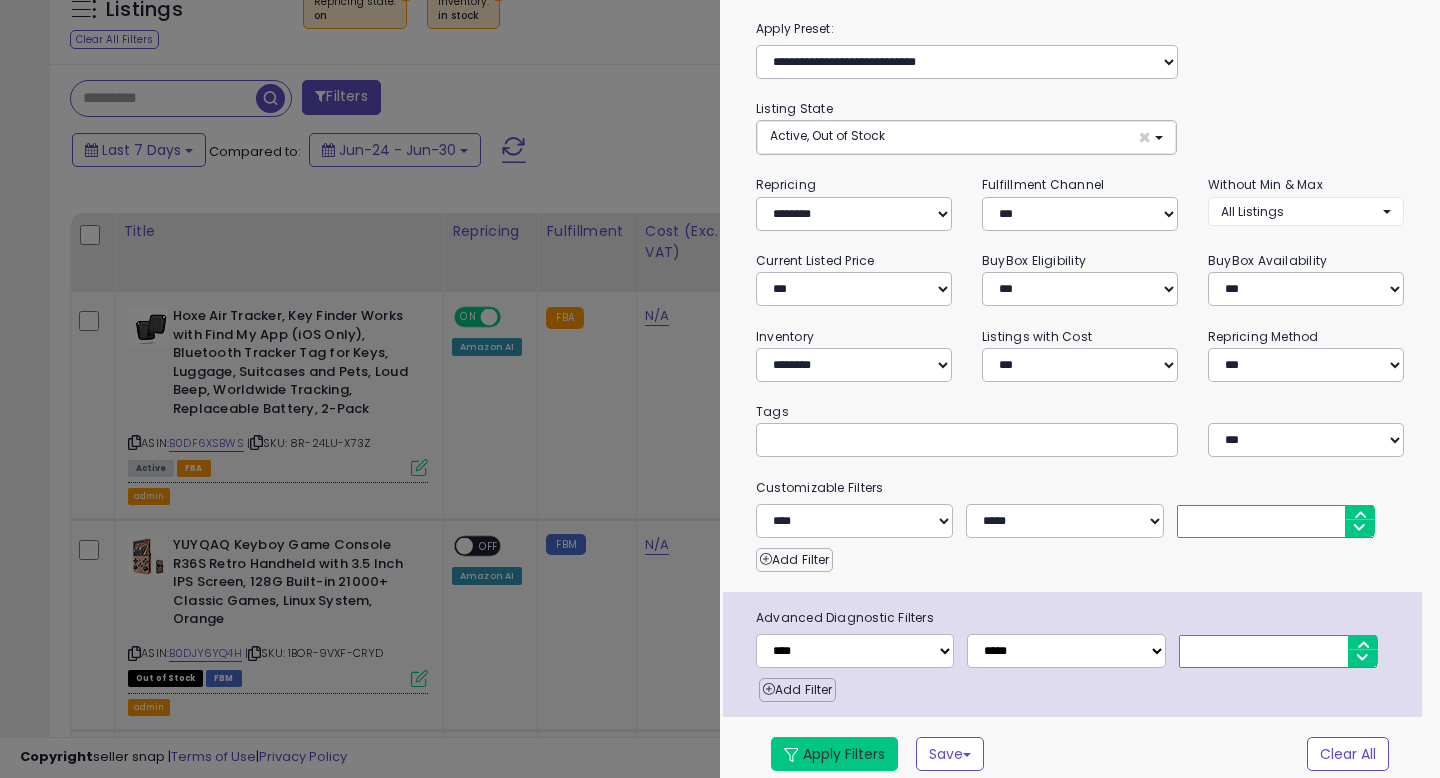 click on "Apply Filters" at bounding box center [834, 754] 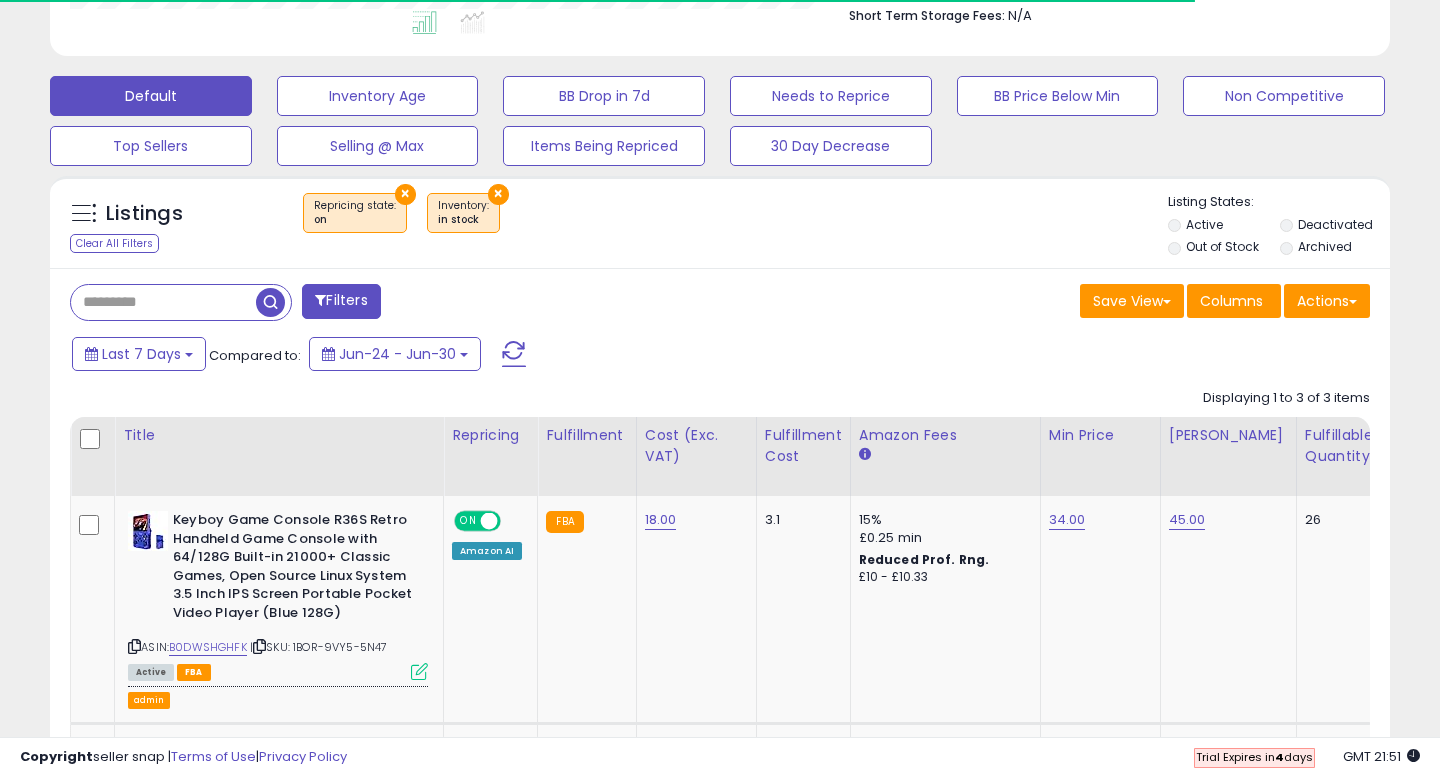scroll, scrollTop: 761, scrollLeft: 0, axis: vertical 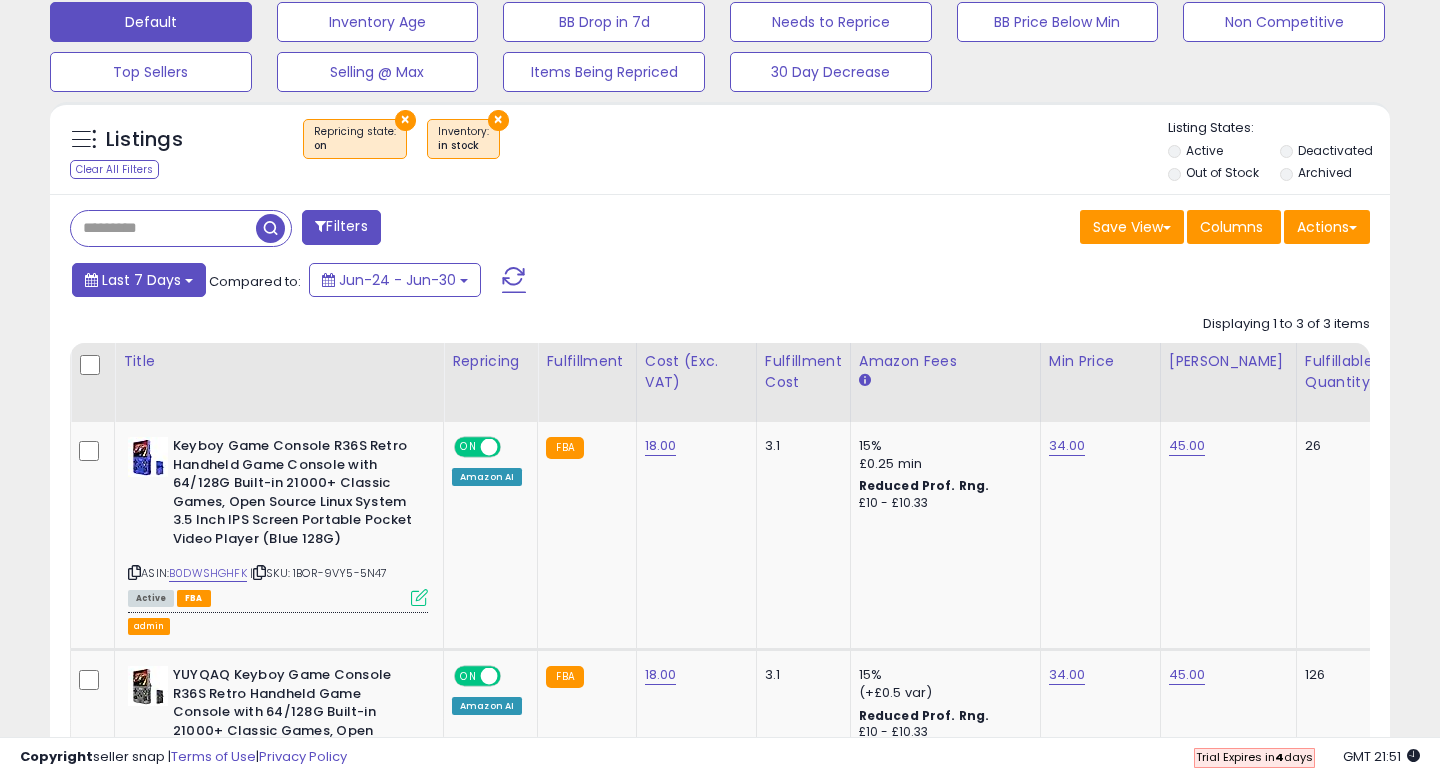 click on "Last 7 Days" at bounding box center (139, 280) 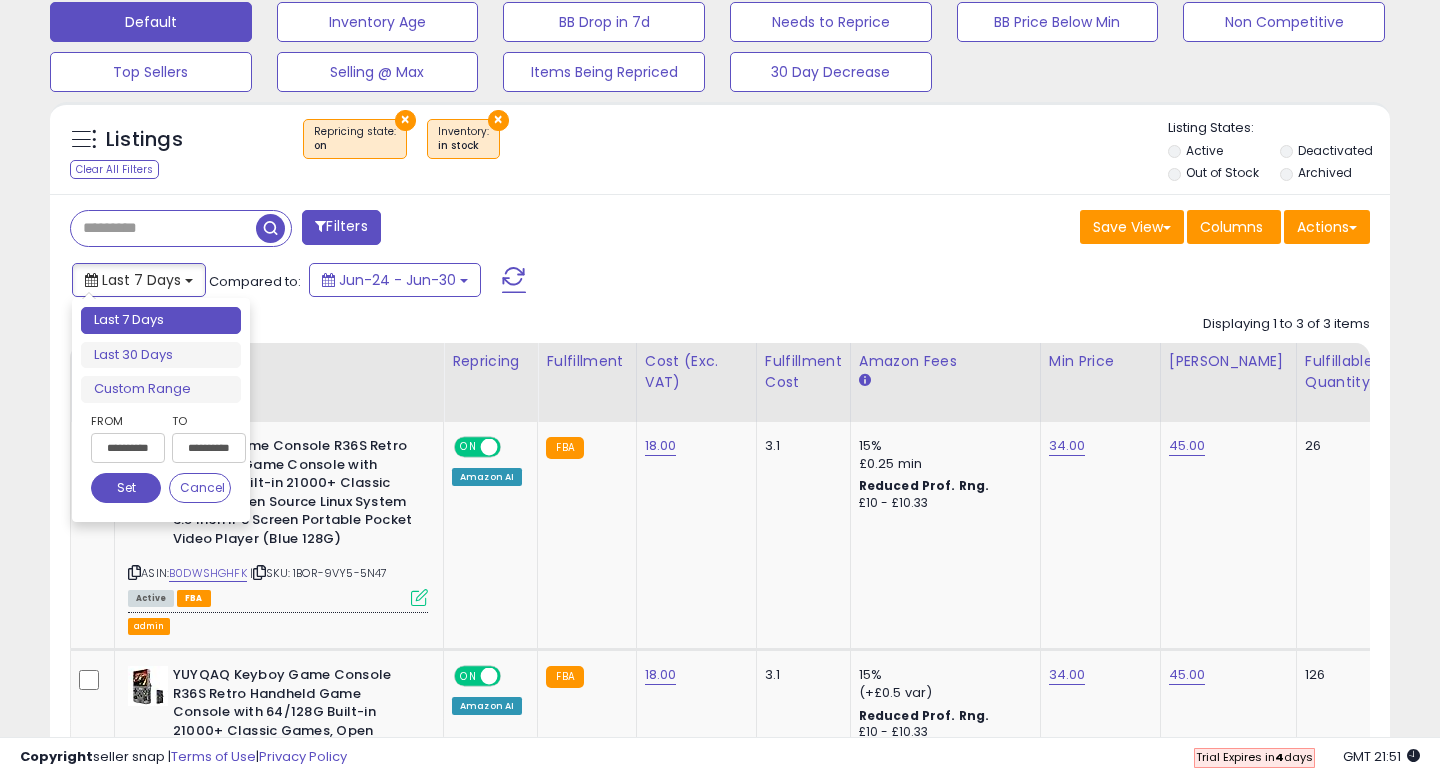 type on "**********" 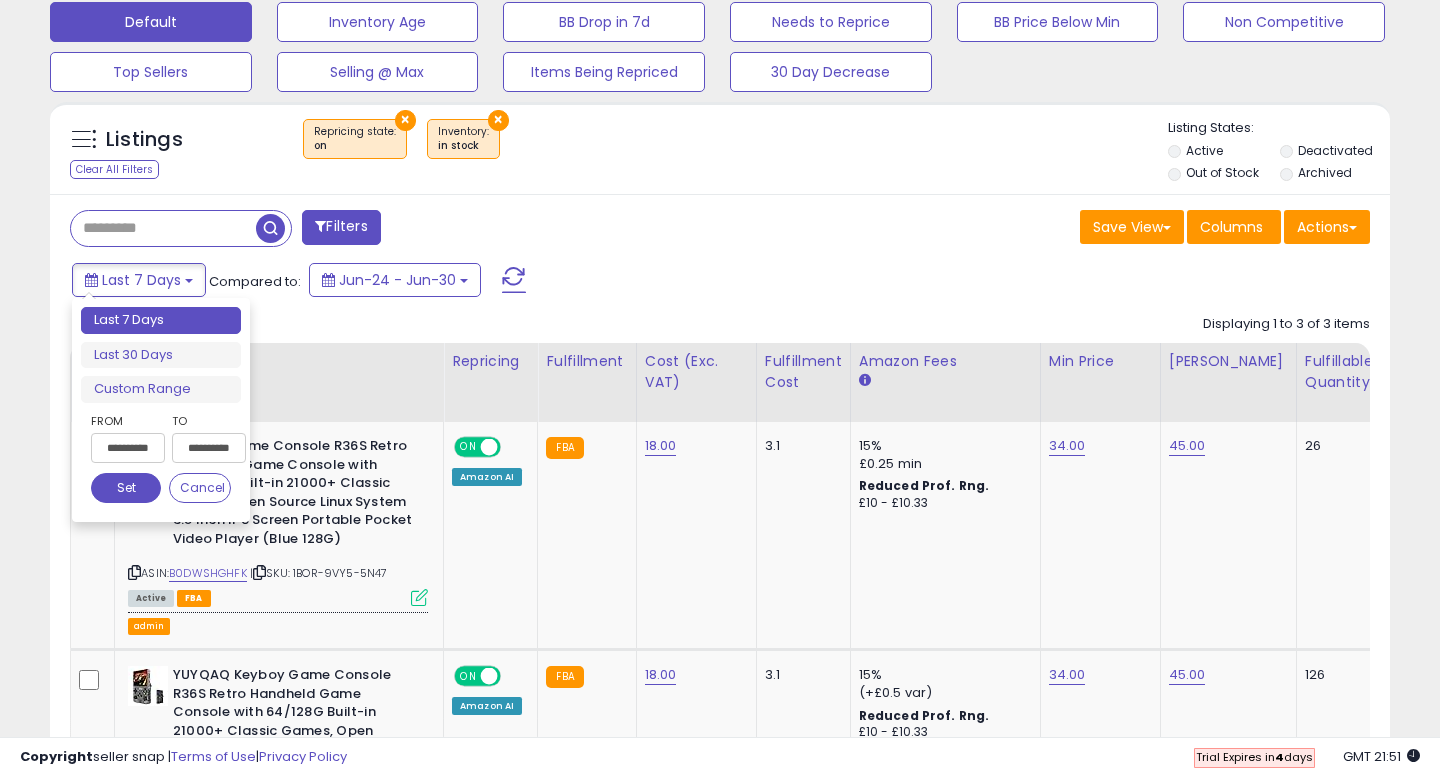 click on "**********" at bounding box center (128, 448) 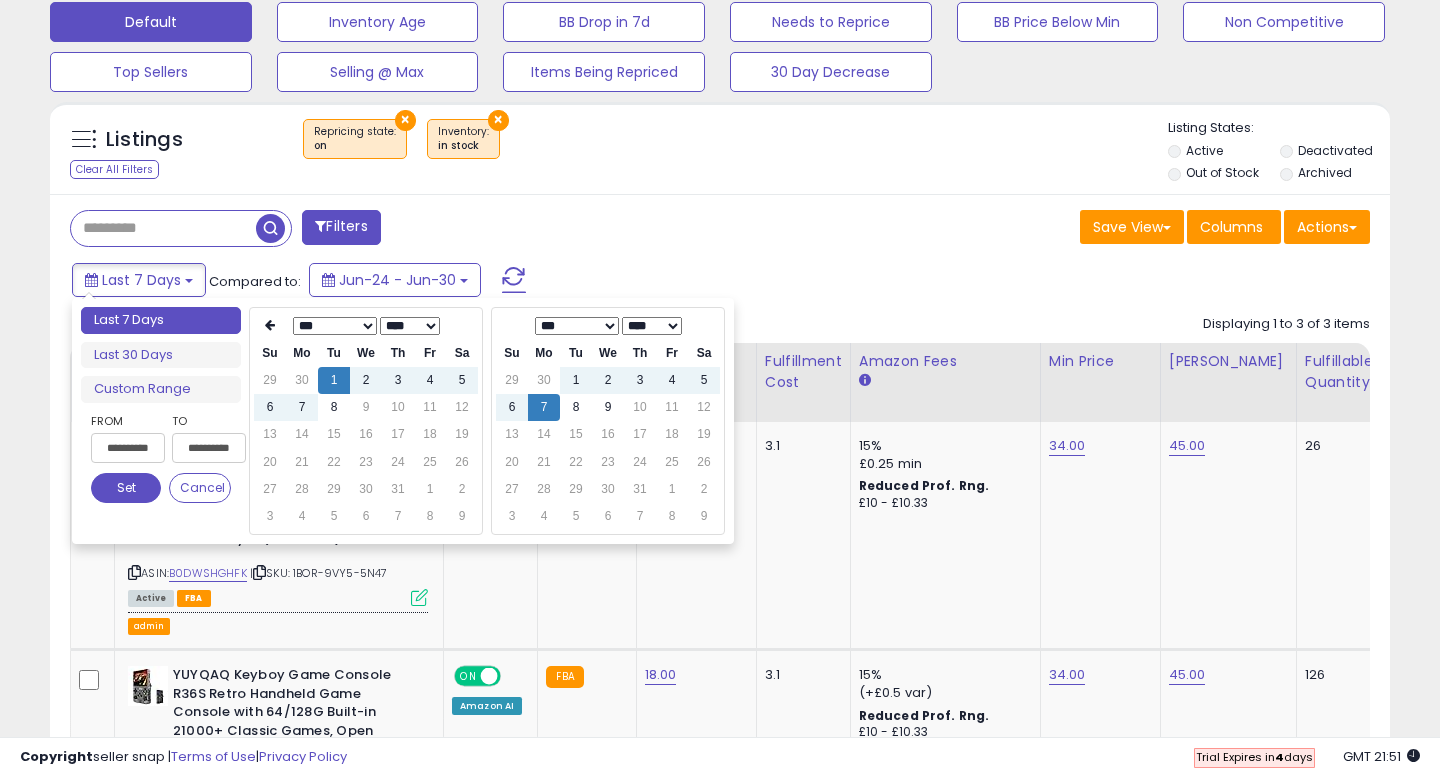 type on "**********" 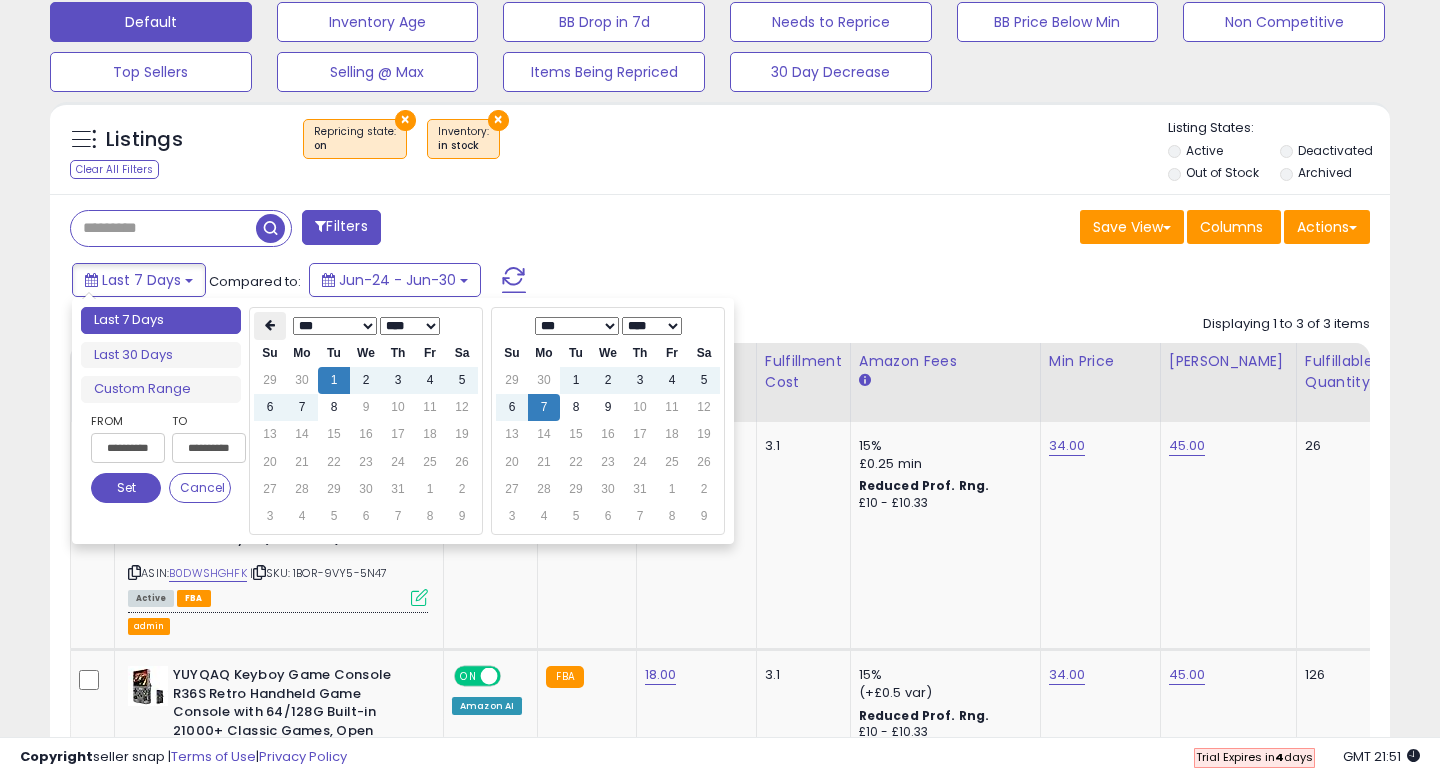 click at bounding box center (270, 326) 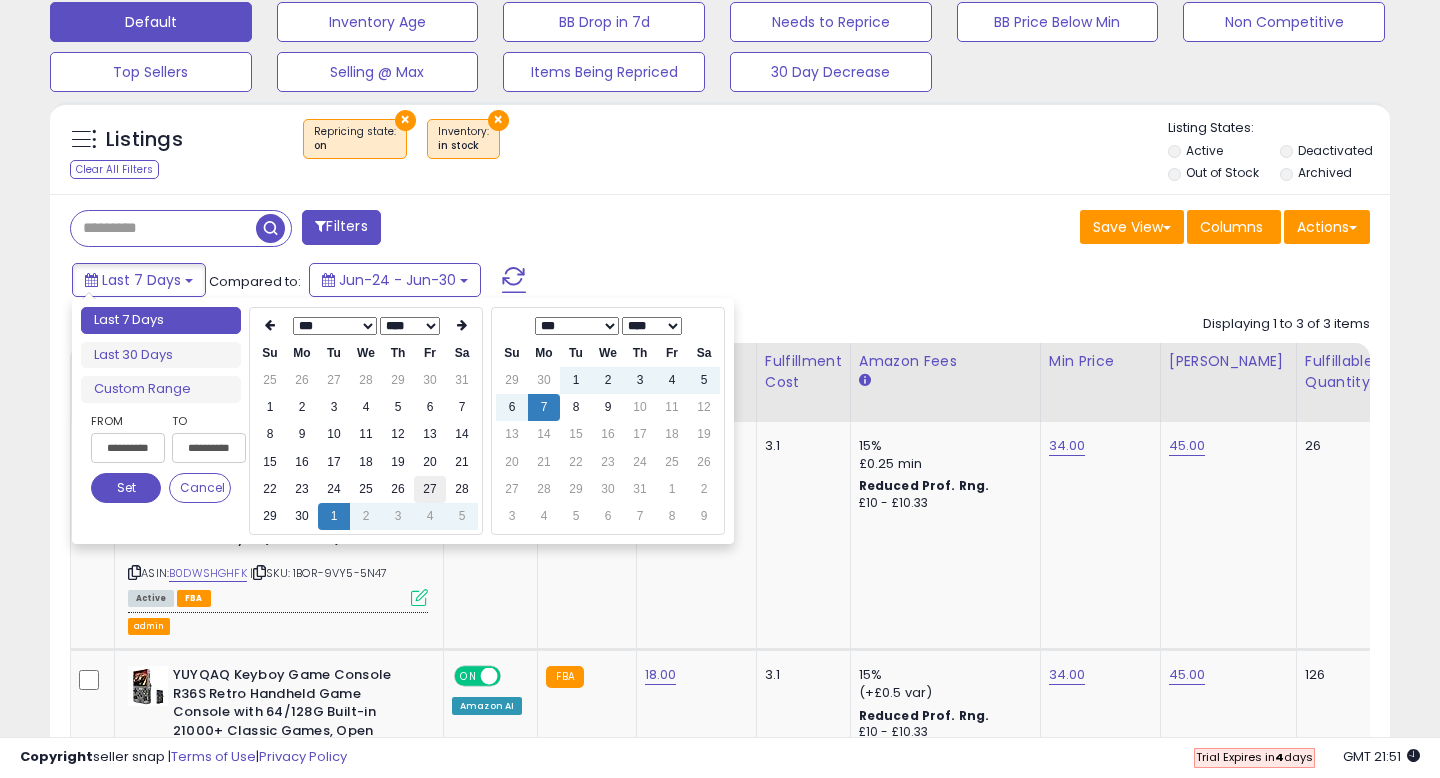 click on "27" at bounding box center [430, 489] 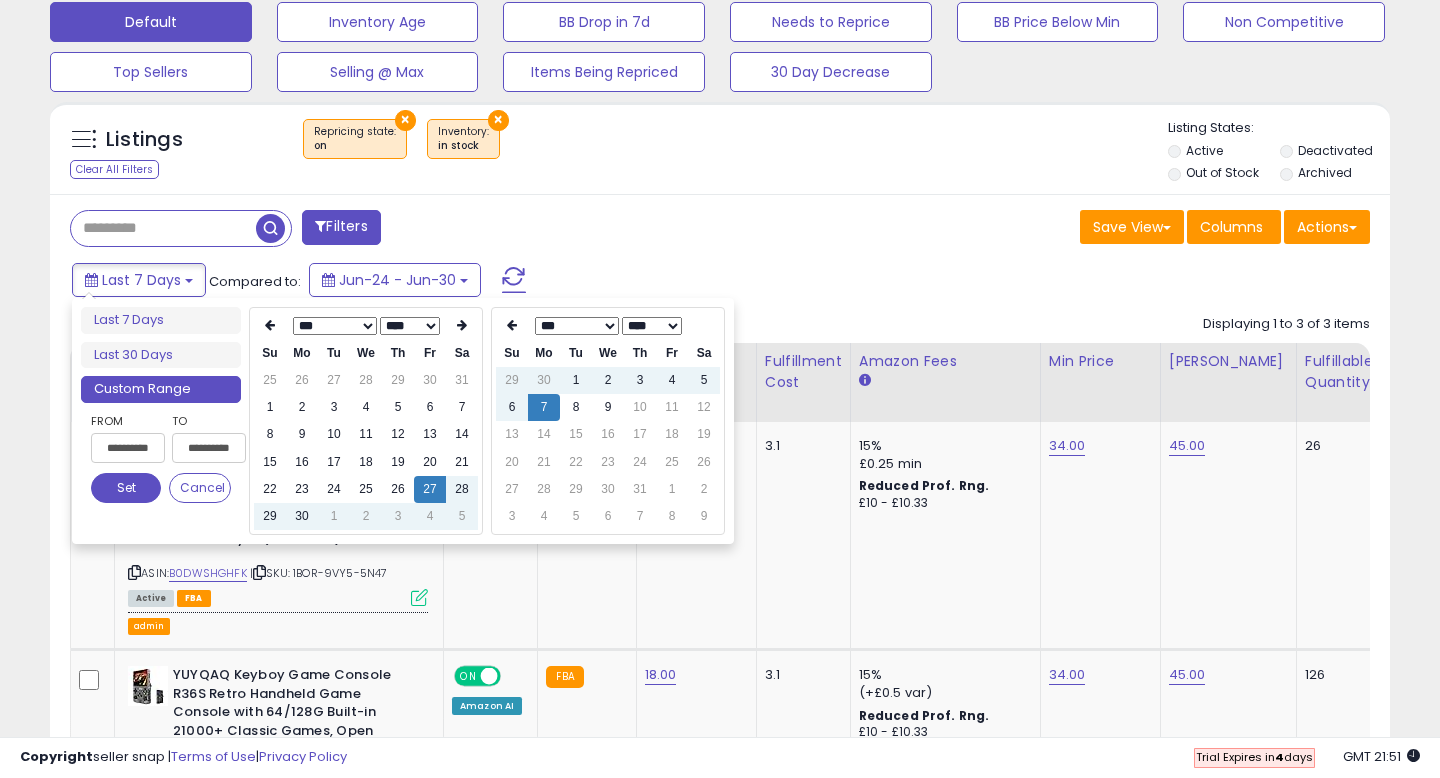 type on "**********" 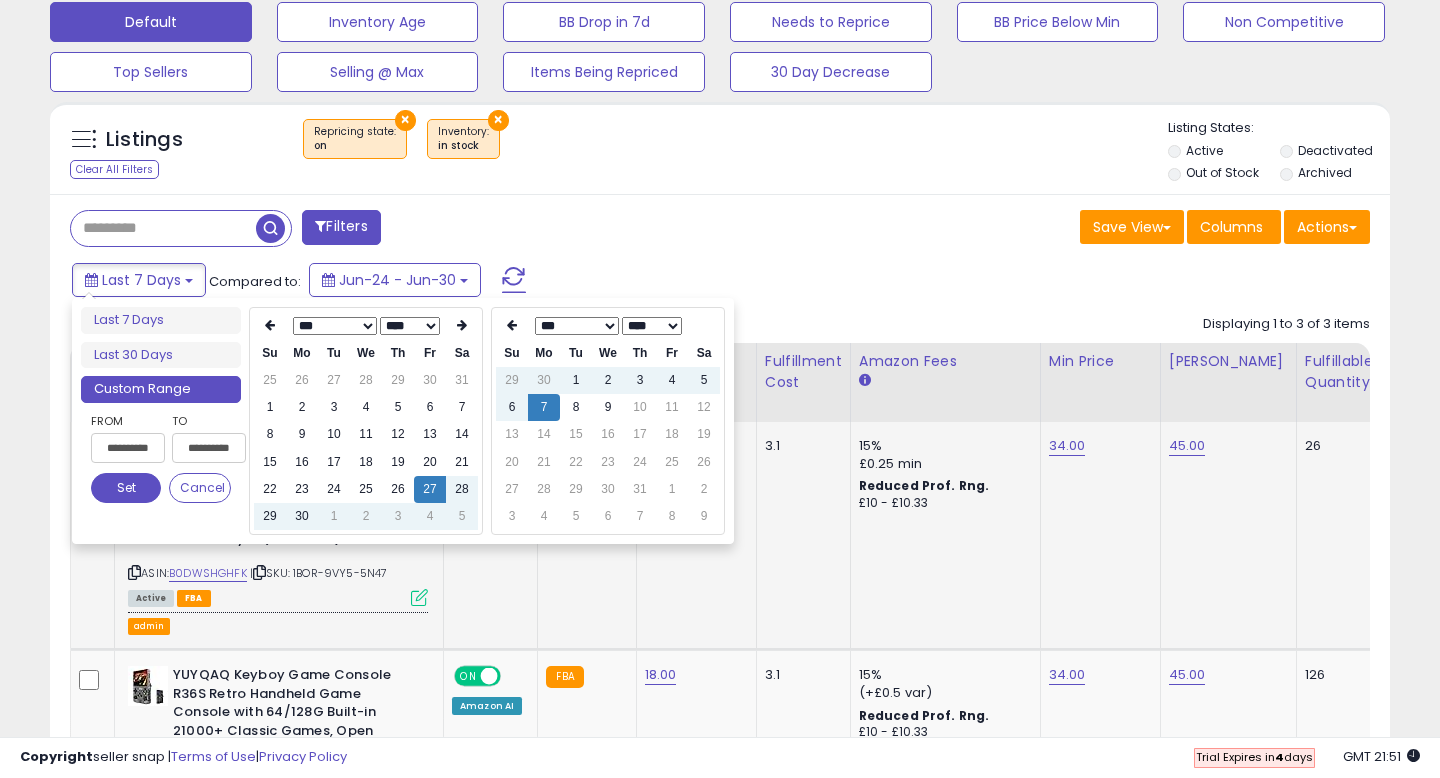 click on "Set" at bounding box center [126, 488] 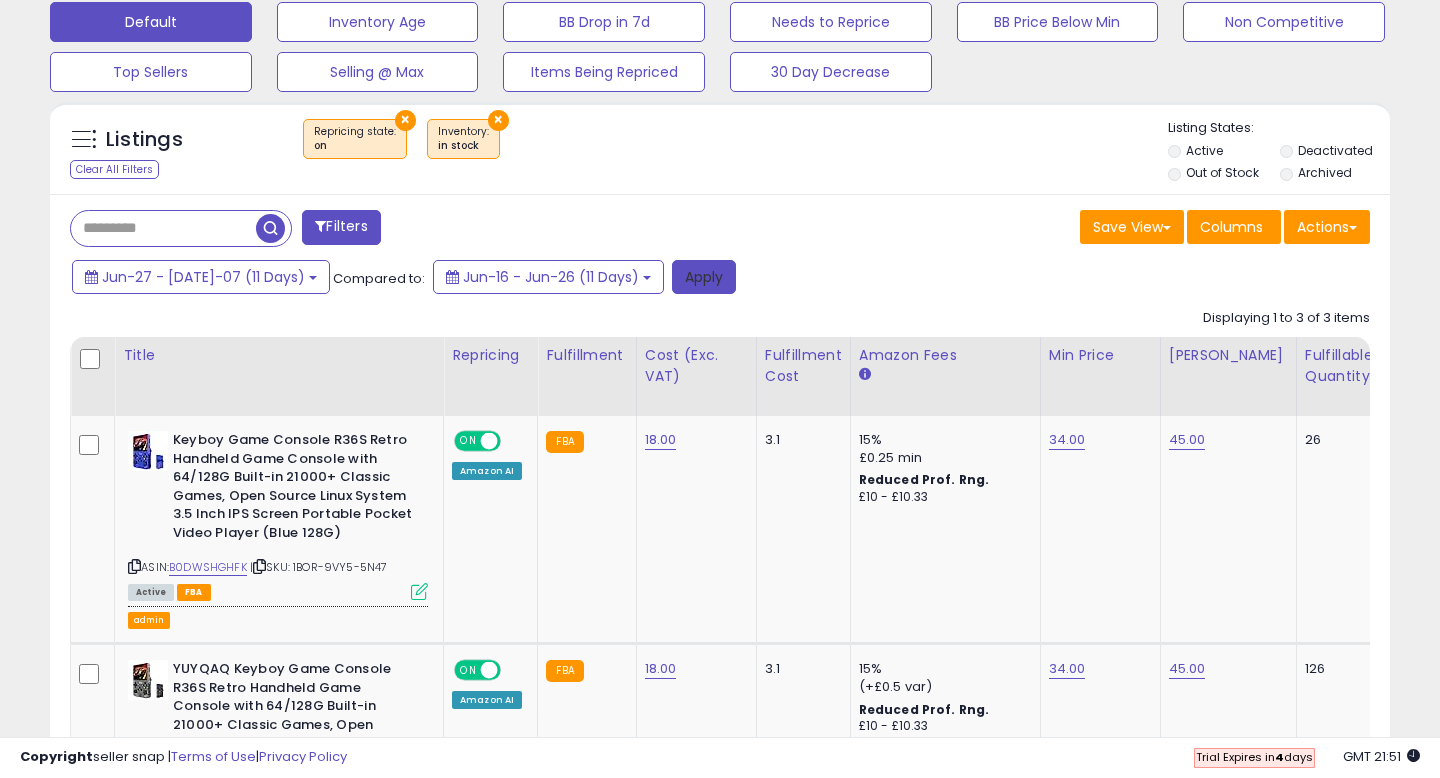 click on "Apply" at bounding box center [704, 277] 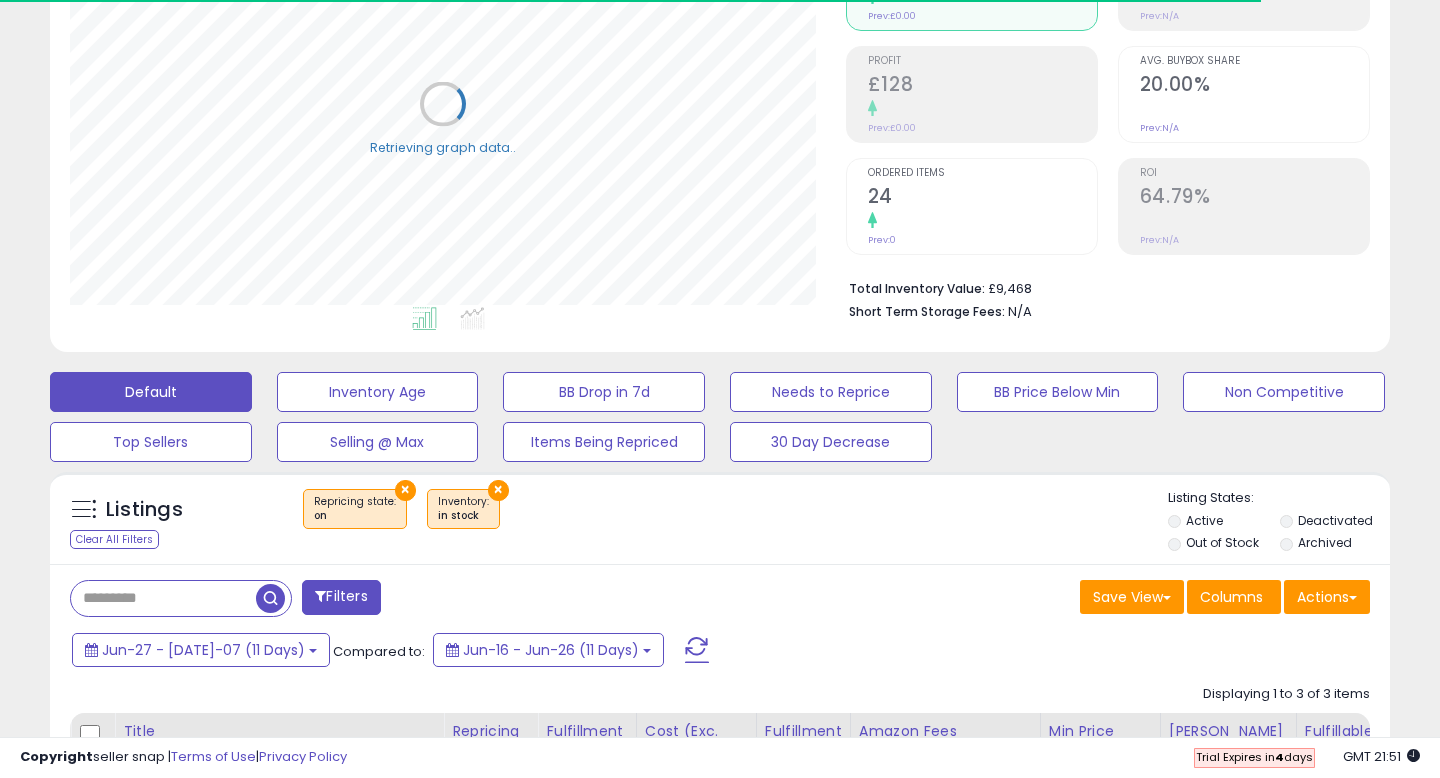scroll, scrollTop: 0, scrollLeft: 0, axis: both 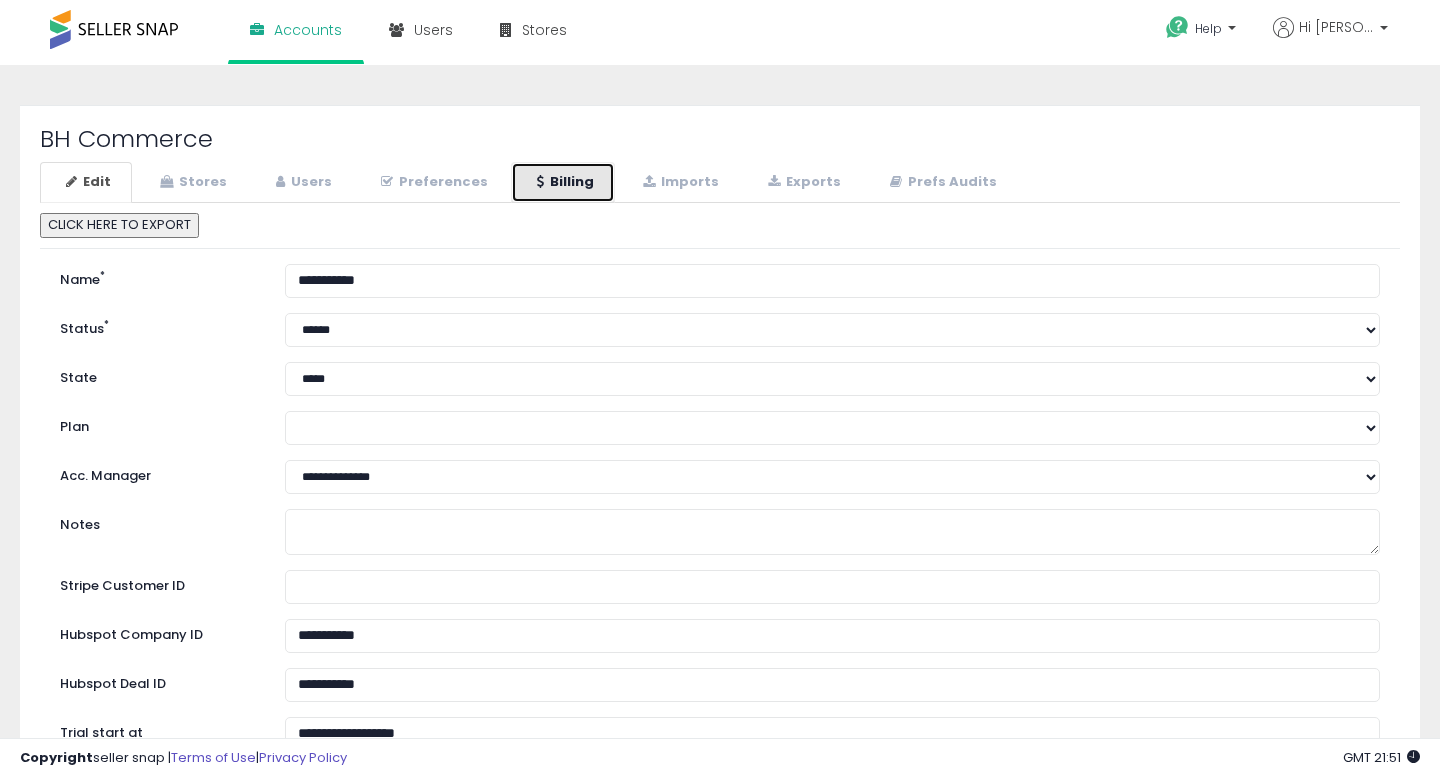 click on "Billing" at bounding box center (563, 182) 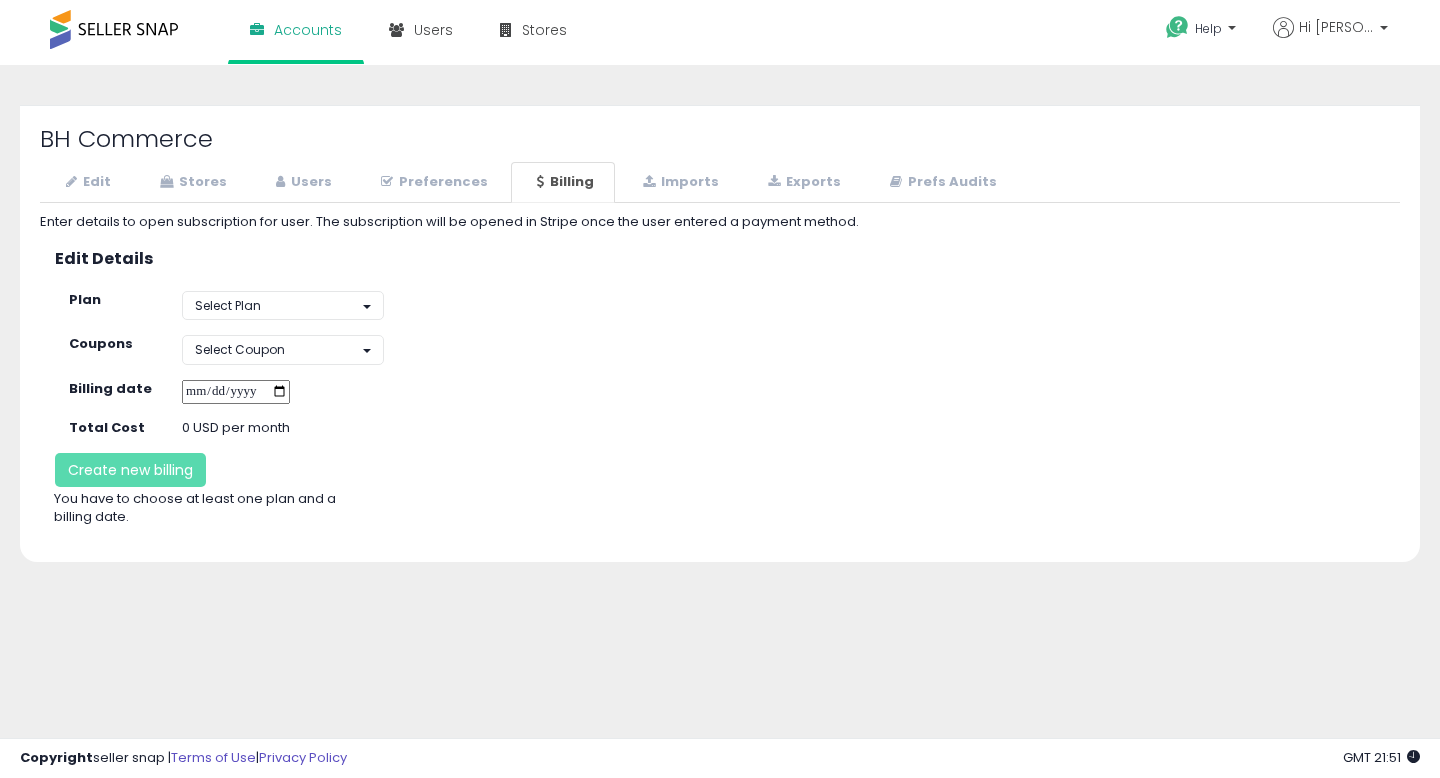 click on "**********" 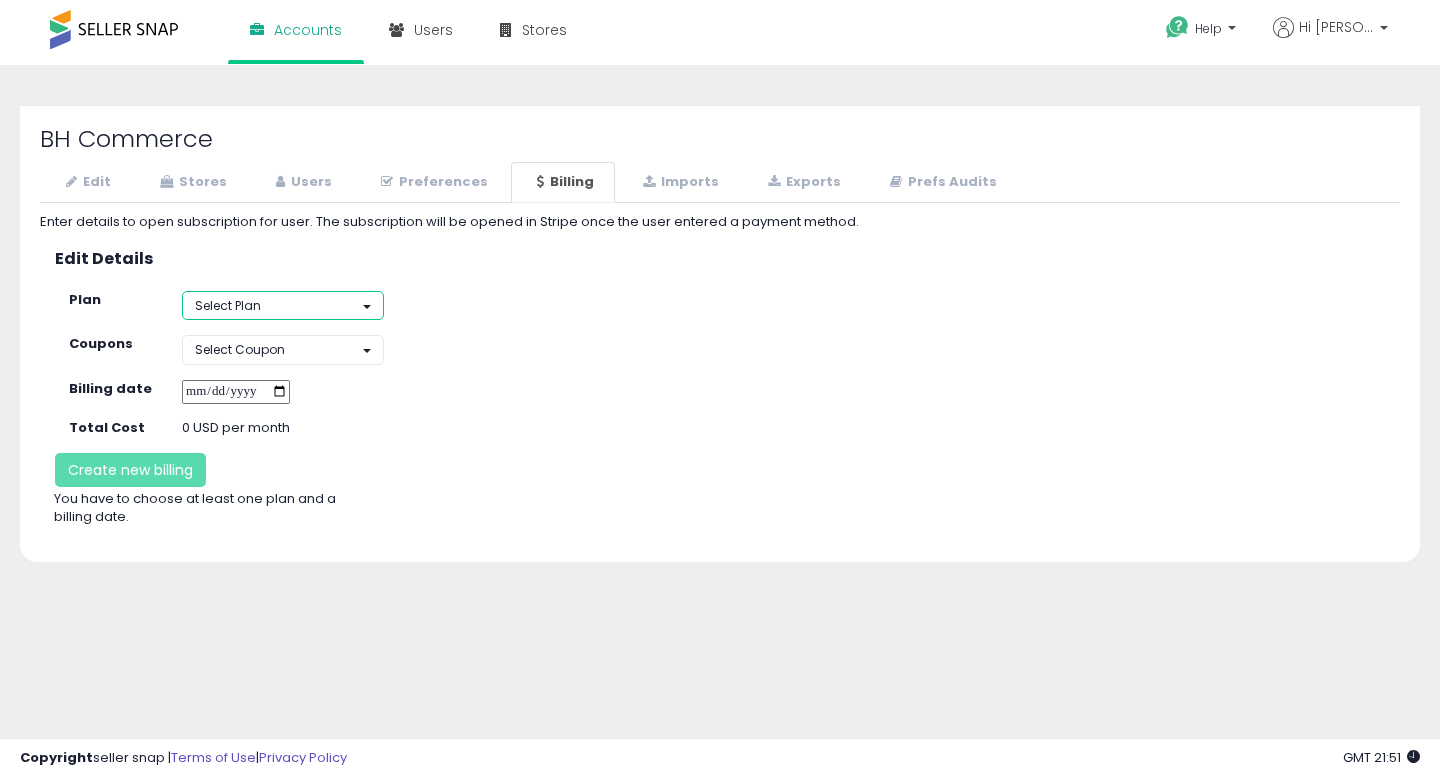 click on "Select Plan" at bounding box center (283, 305) 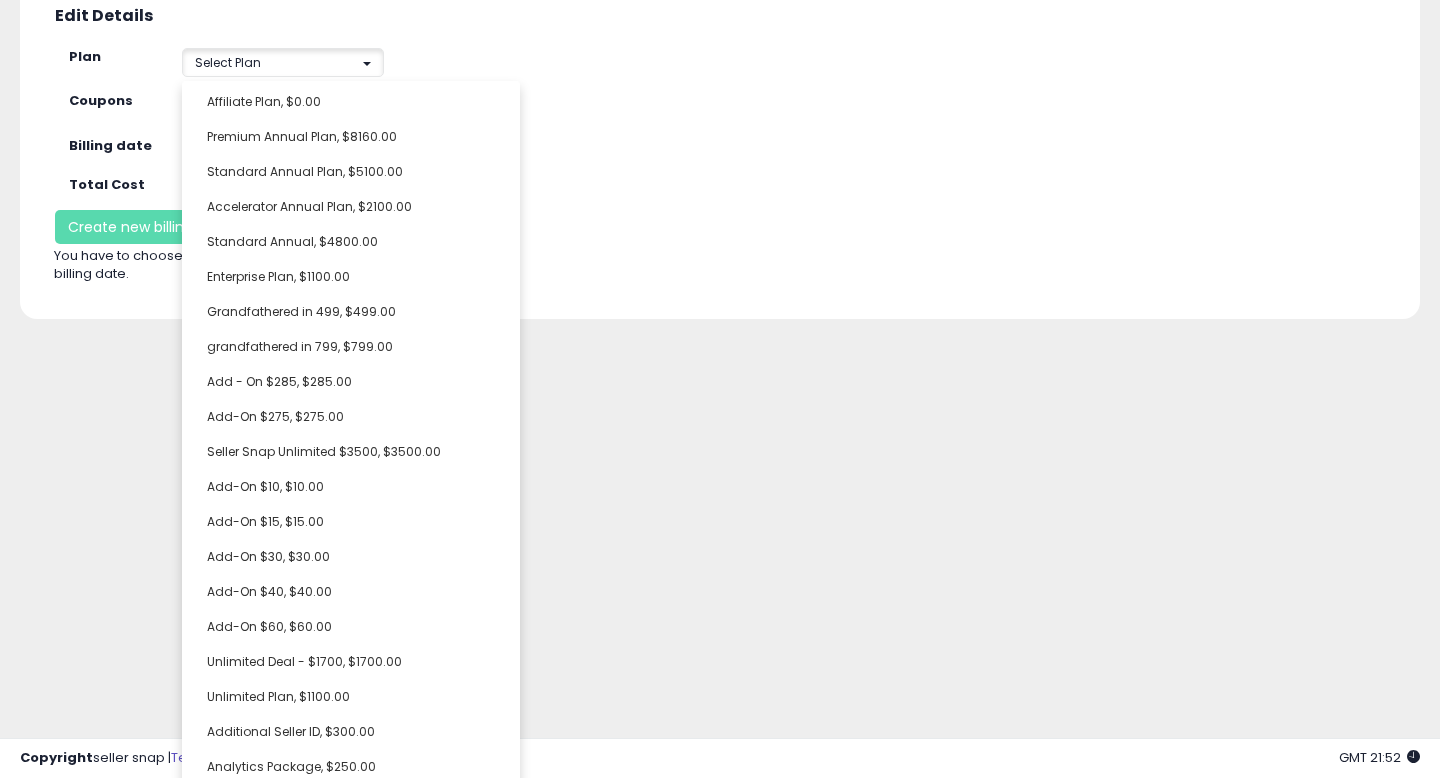 scroll, scrollTop: 485, scrollLeft: 0, axis: vertical 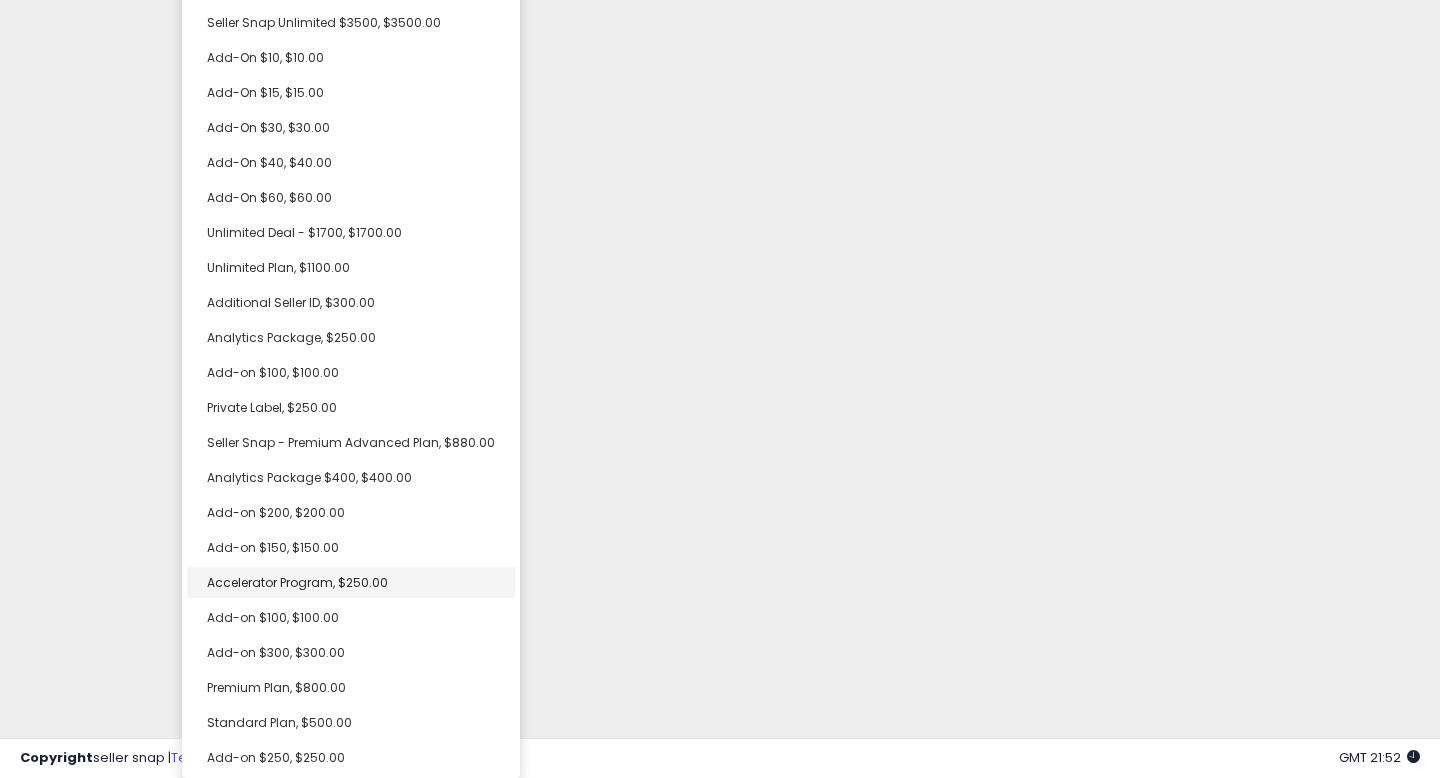 select on "**********" 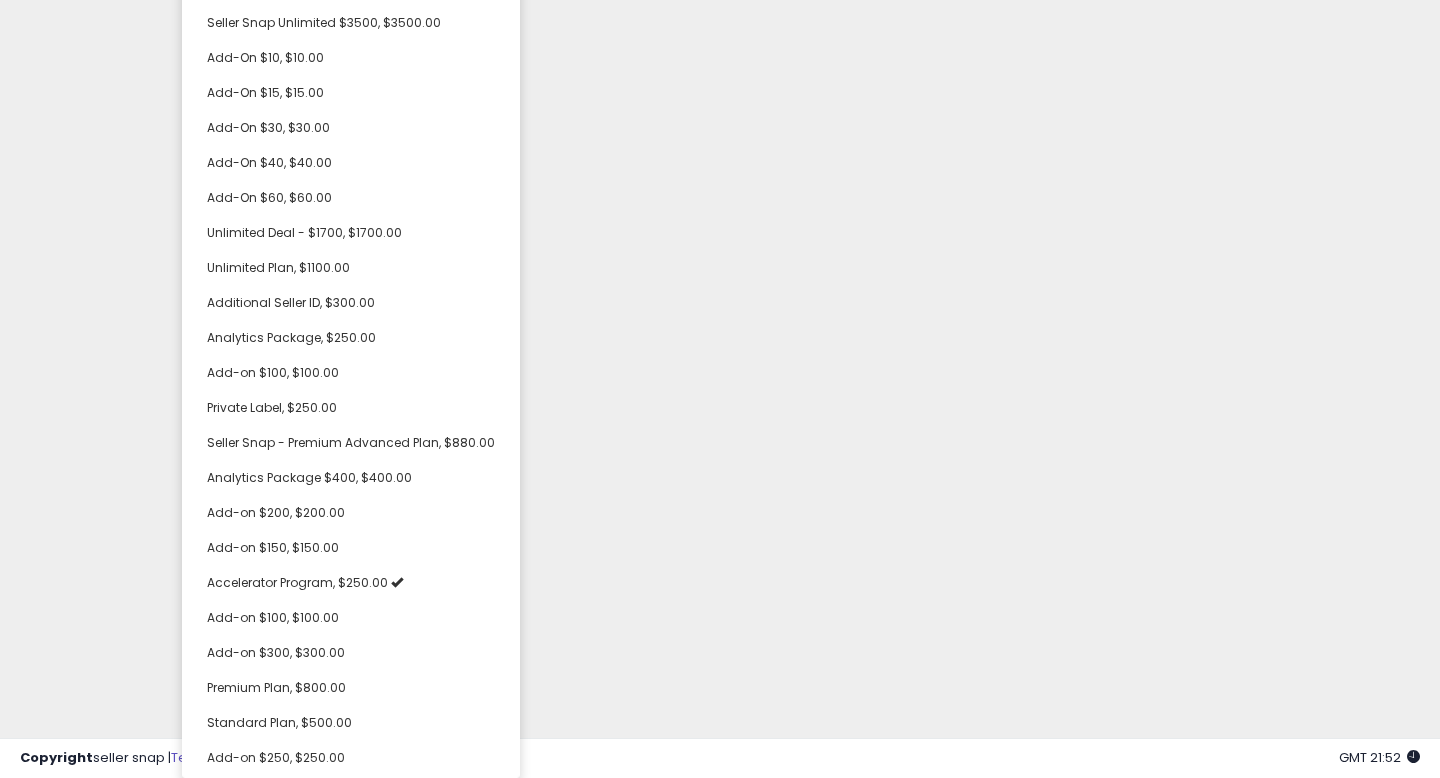 click on "Unable to login
Retrieving listings data..
has not yet accepted the Terms of Use. Once the Terms of Use have been
accepted, you will be able to login.
Logout
Accounts" at bounding box center (720, 295) 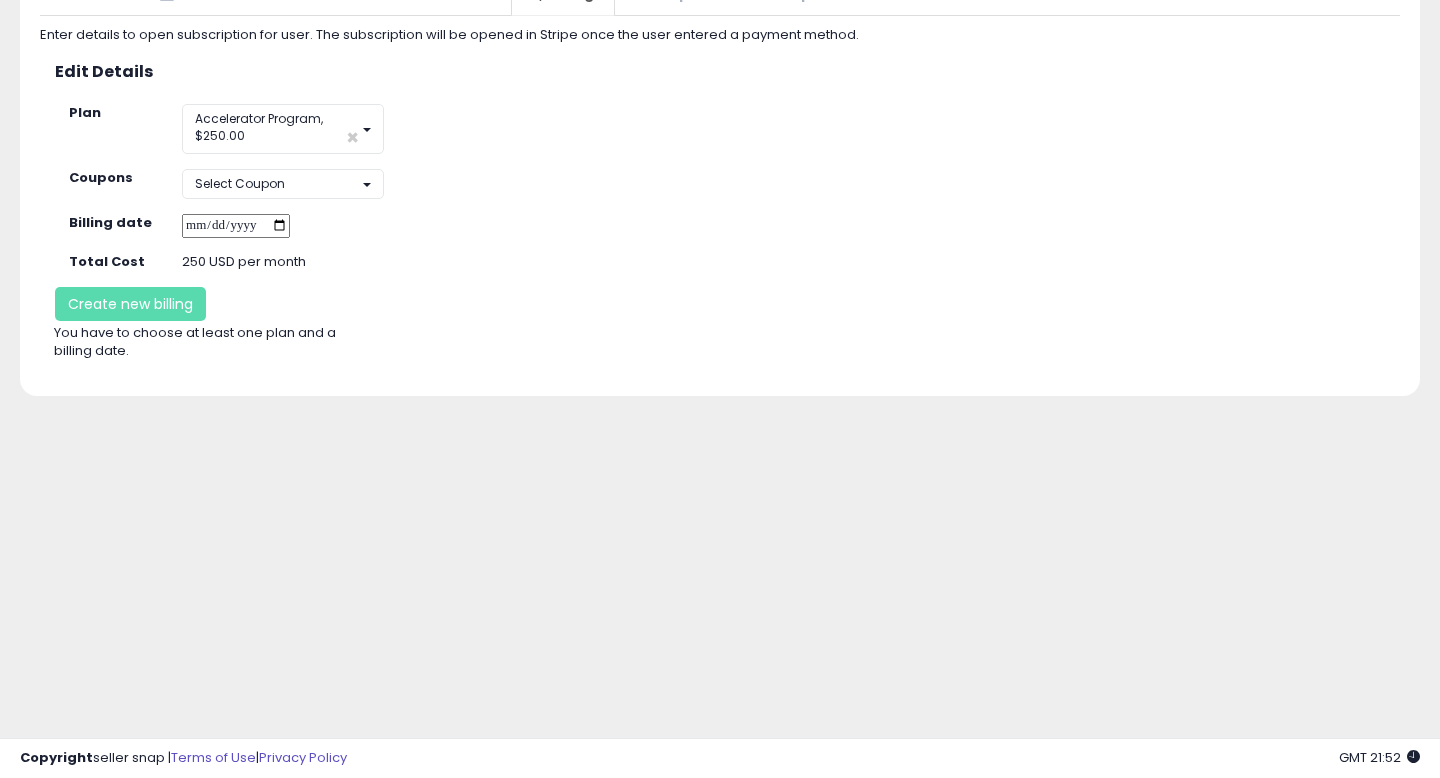 scroll, scrollTop: 0, scrollLeft: 0, axis: both 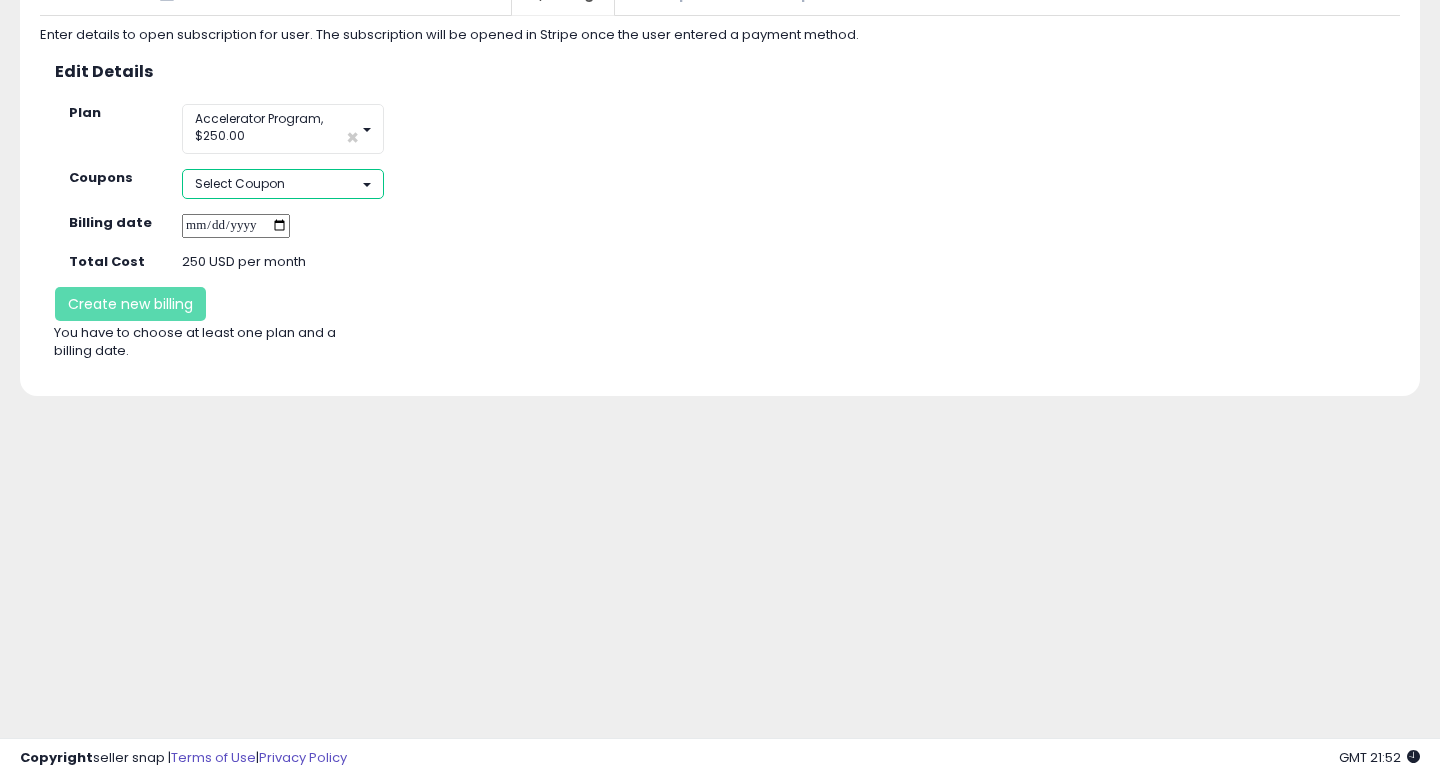 click on "Select Coupon" at bounding box center (283, 183) 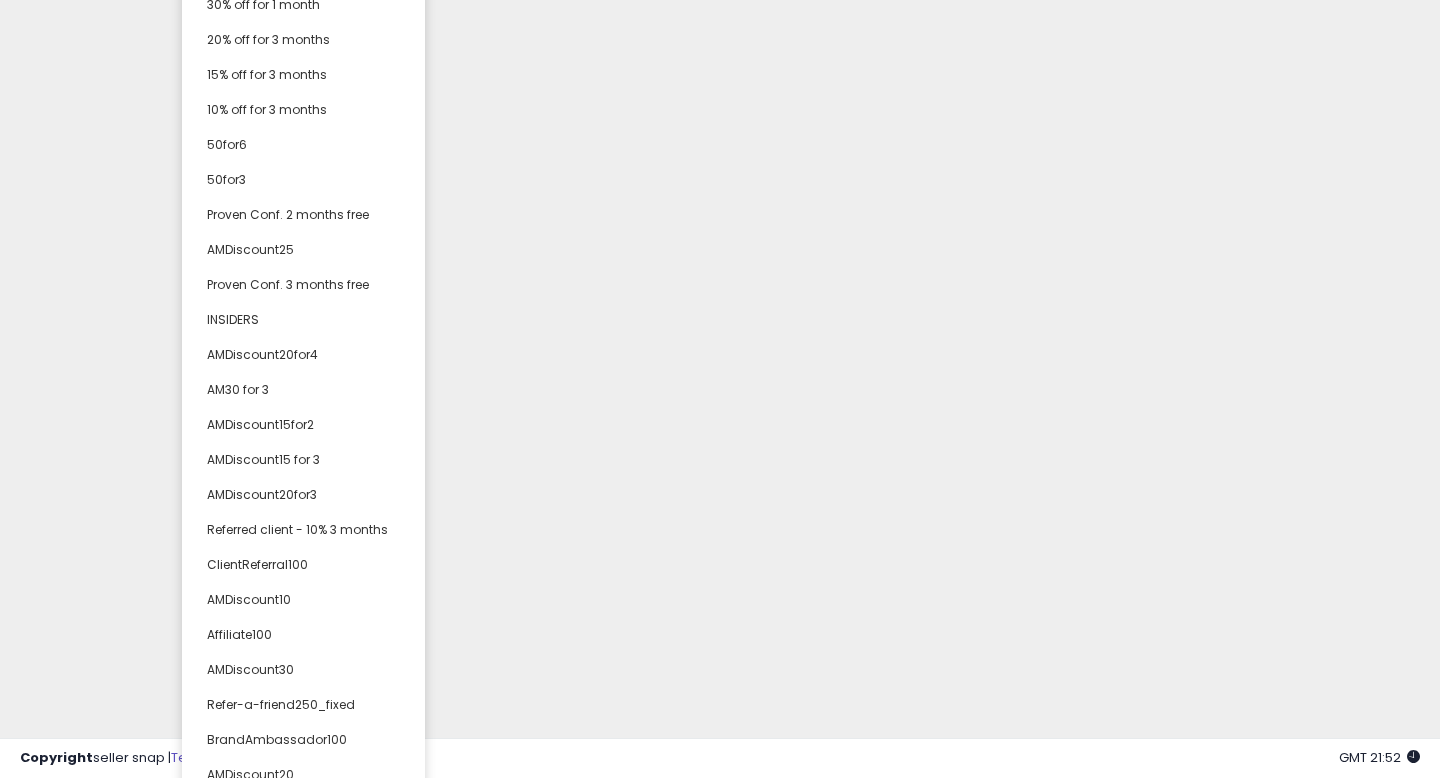 scroll, scrollTop: 935, scrollLeft: 0, axis: vertical 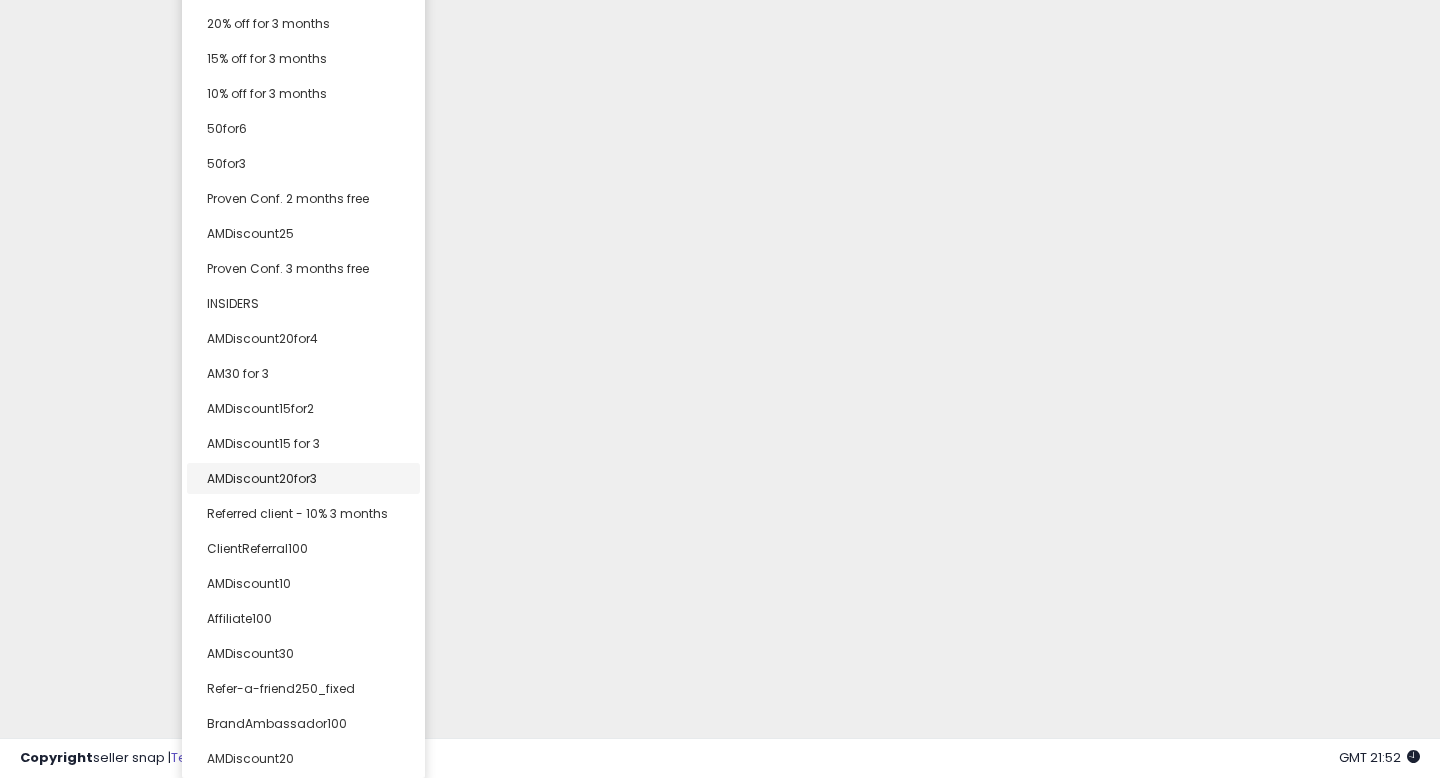 click on "**********" at bounding box center [720, -622] 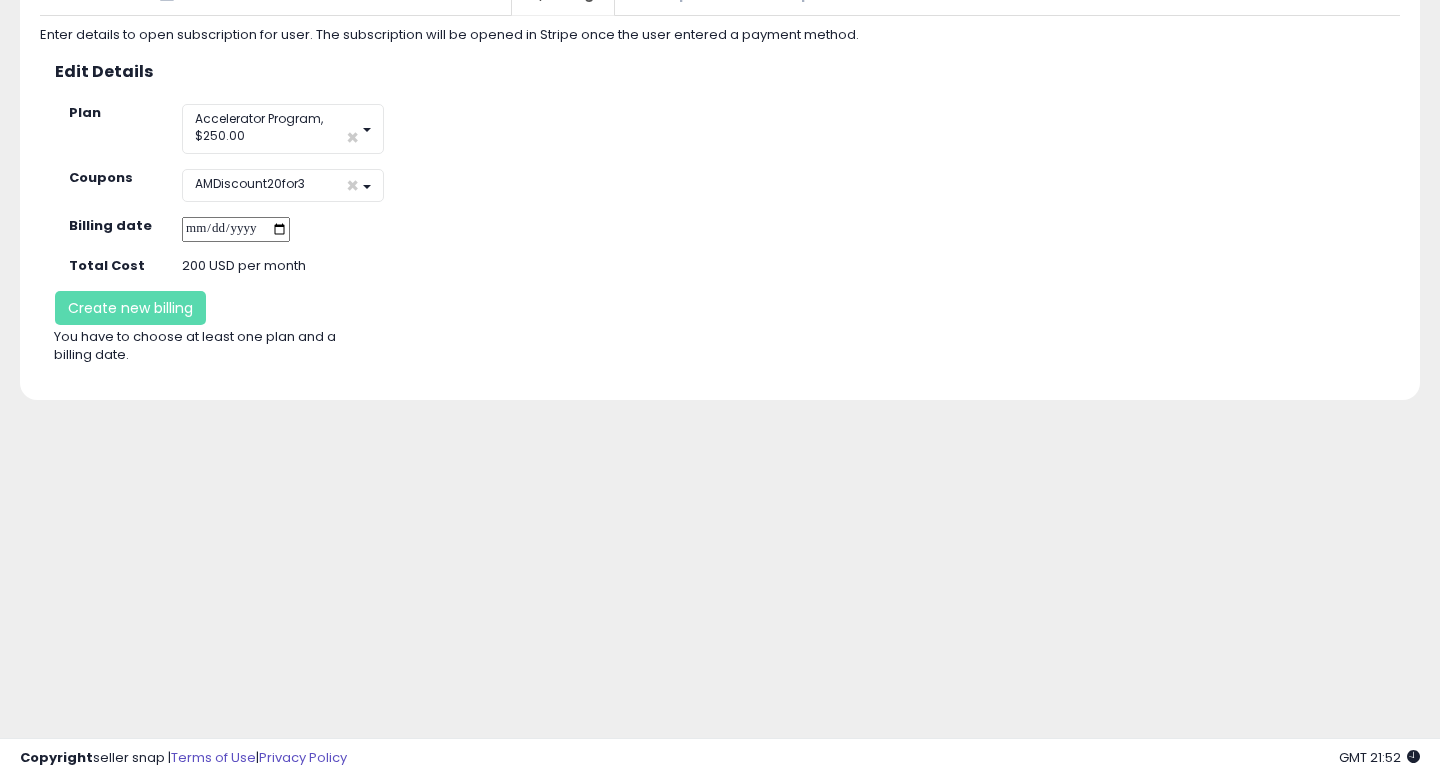 click on "BH Commerce
Edit
Stores
Users
Preferences
Billing
*" at bounding box center [720, 171] 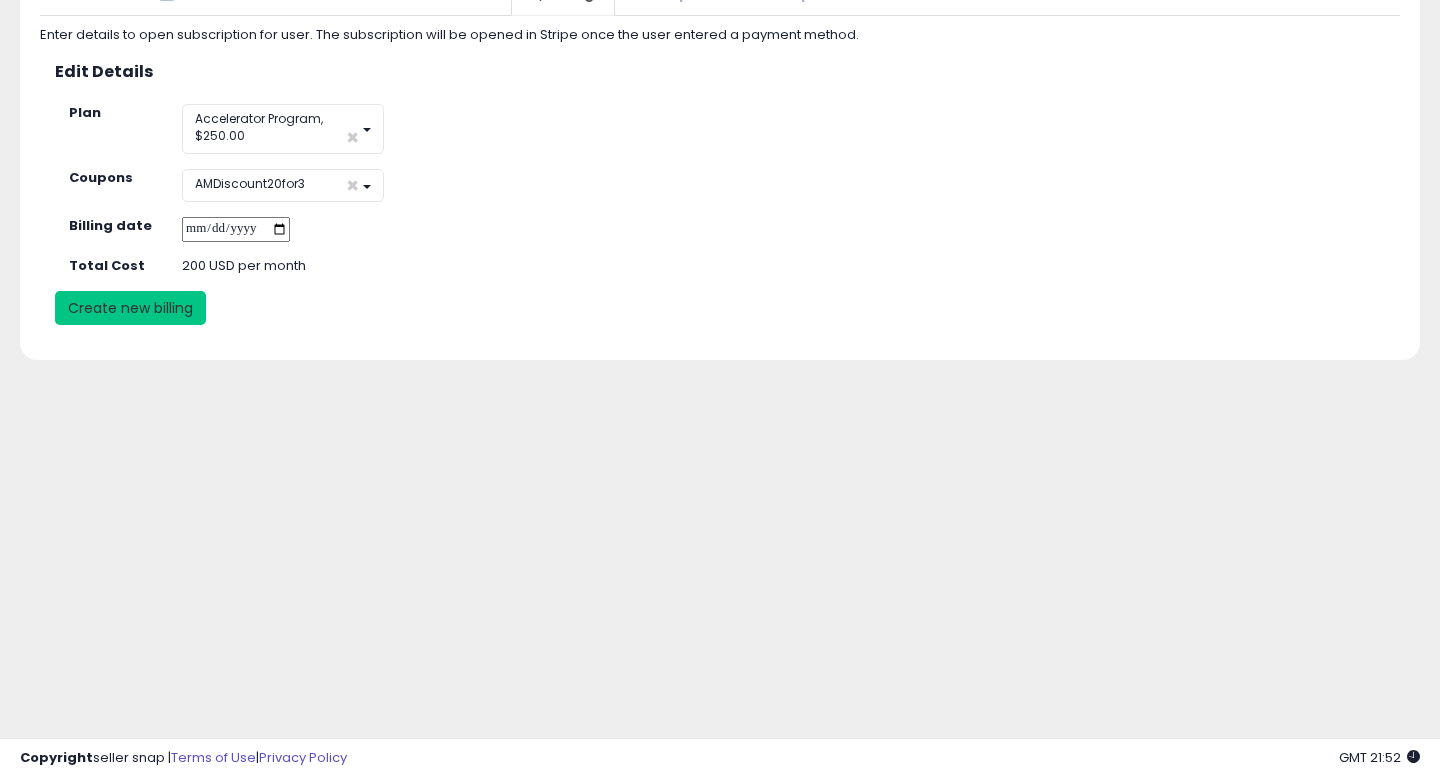 click on "Create new billing" at bounding box center [130, 308] 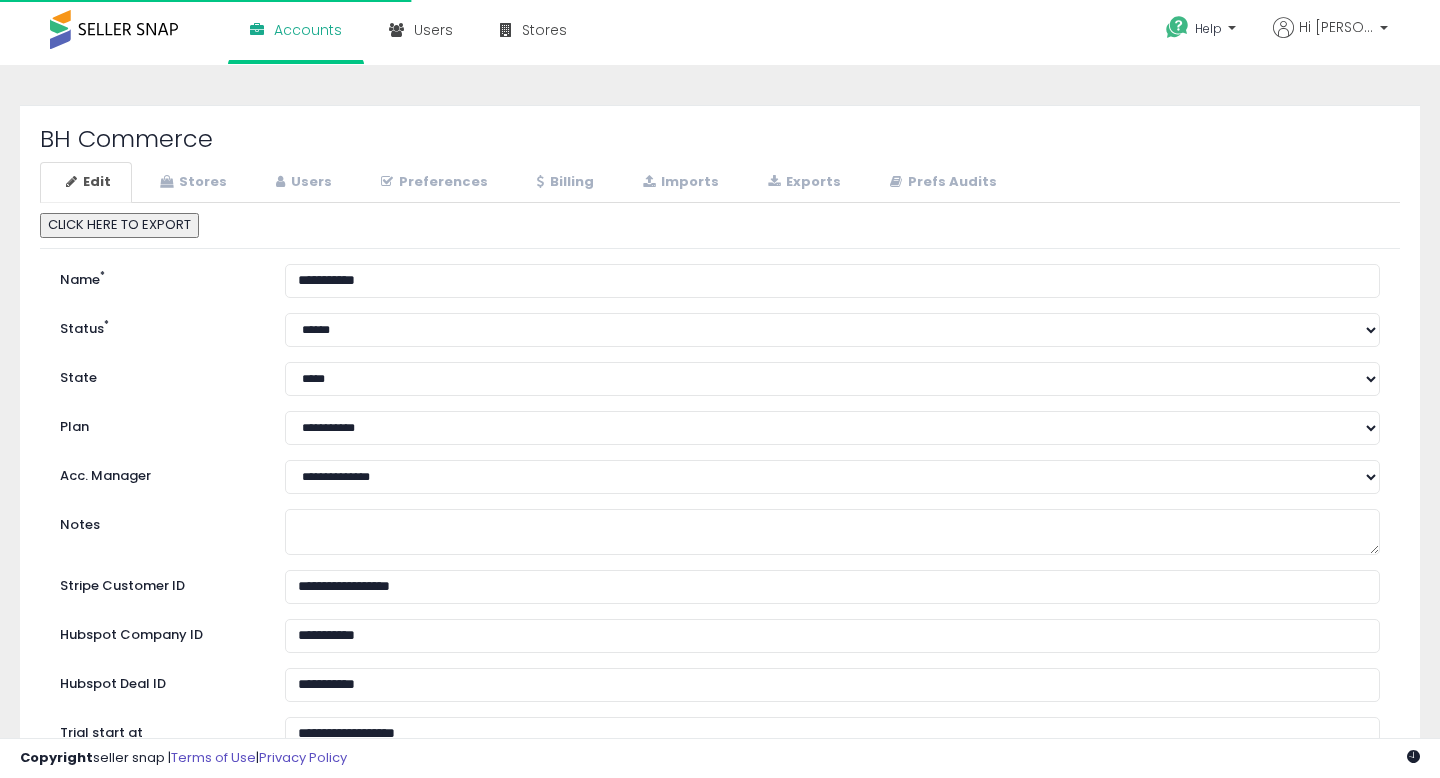 select on "**" 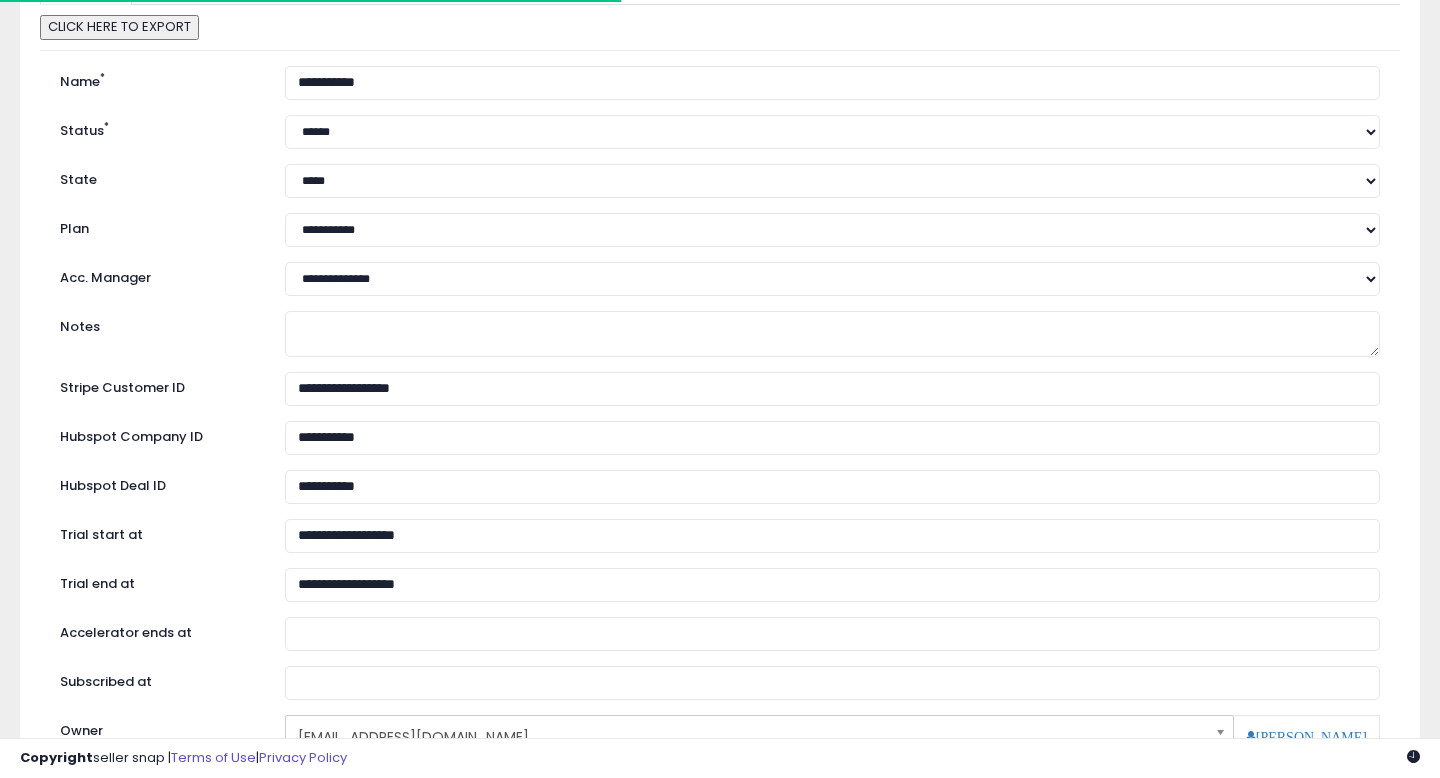 scroll, scrollTop: 0, scrollLeft: 0, axis: both 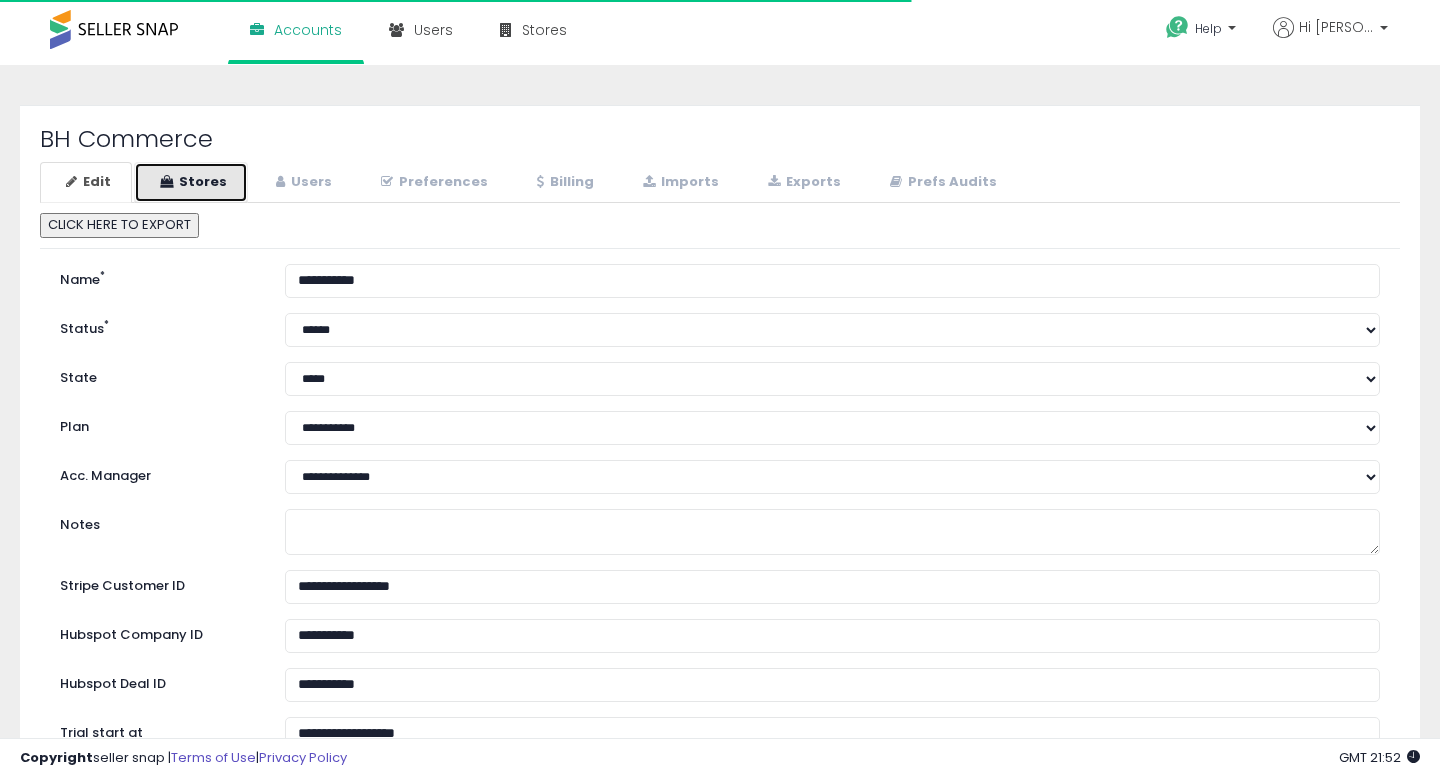 click on "Stores" at bounding box center [191, 182] 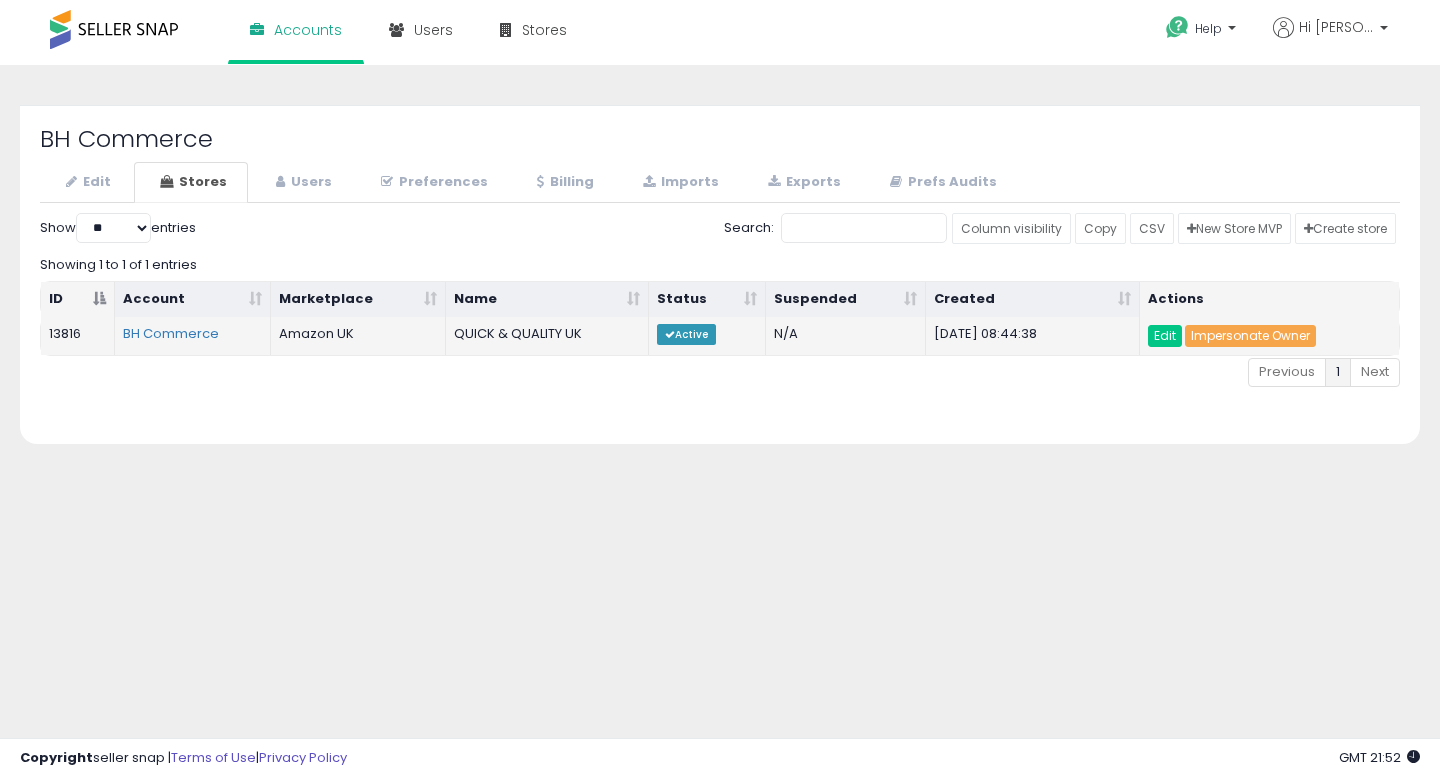 click on "Impersonate Owner" at bounding box center (1250, 336) 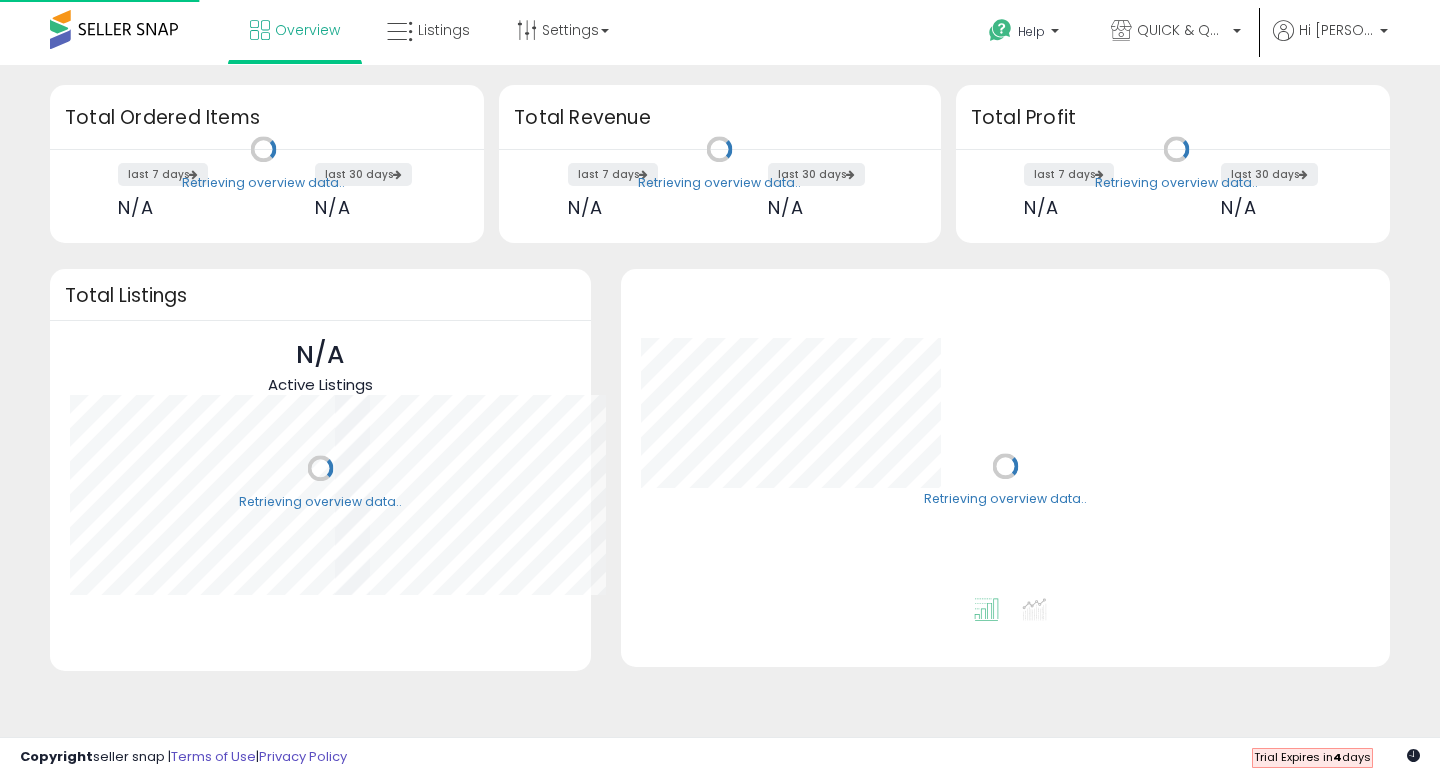 scroll, scrollTop: 0, scrollLeft: 0, axis: both 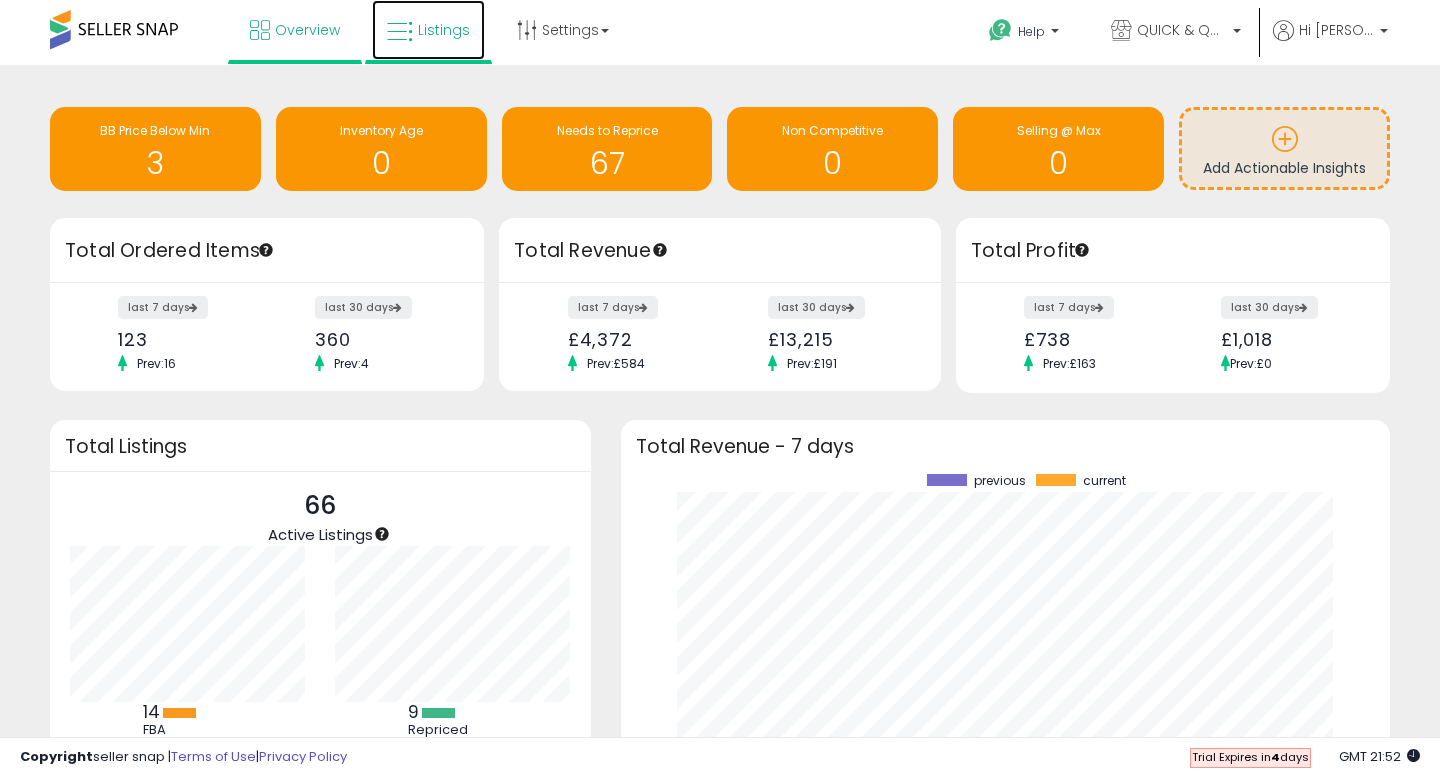 click on "Listings" at bounding box center (444, 30) 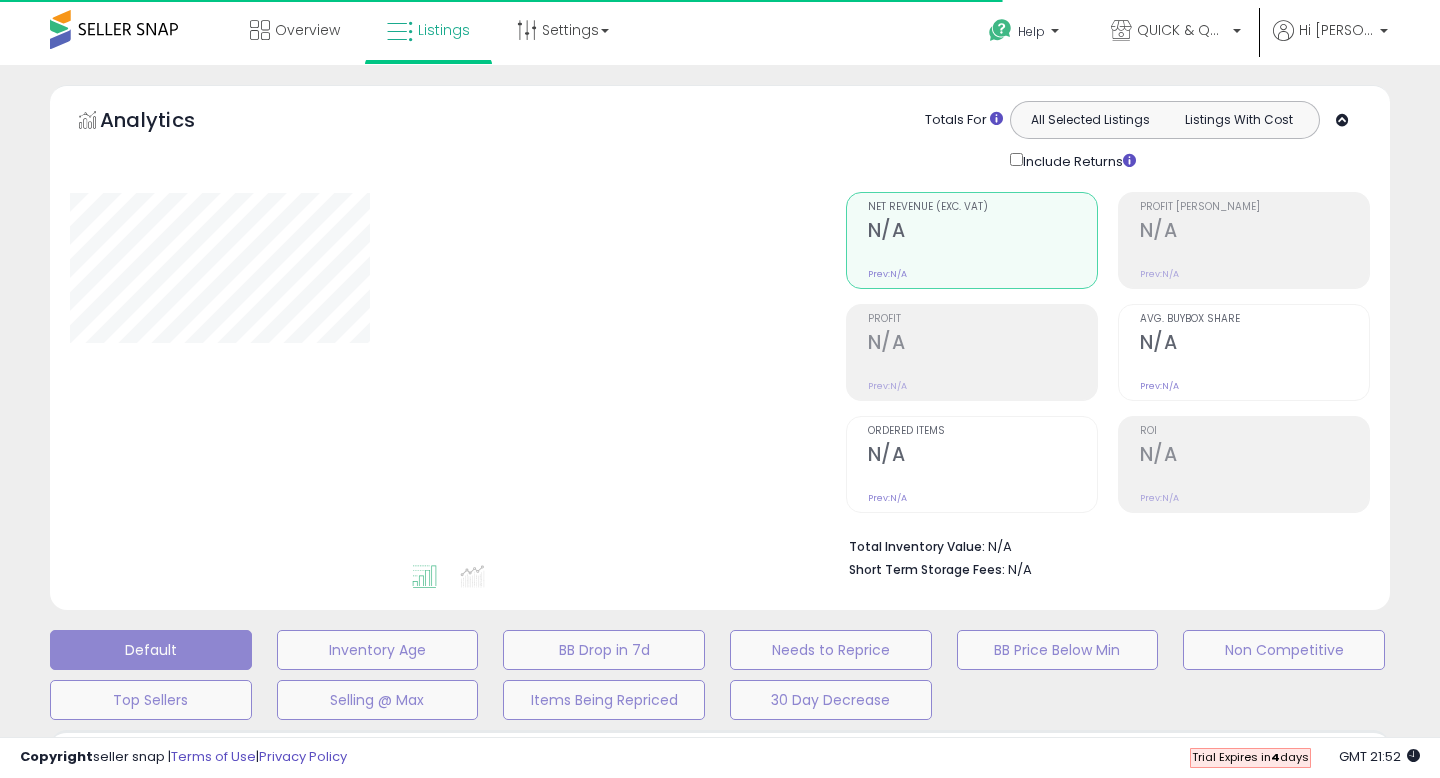 scroll, scrollTop: 0, scrollLeft: 0, axis: both 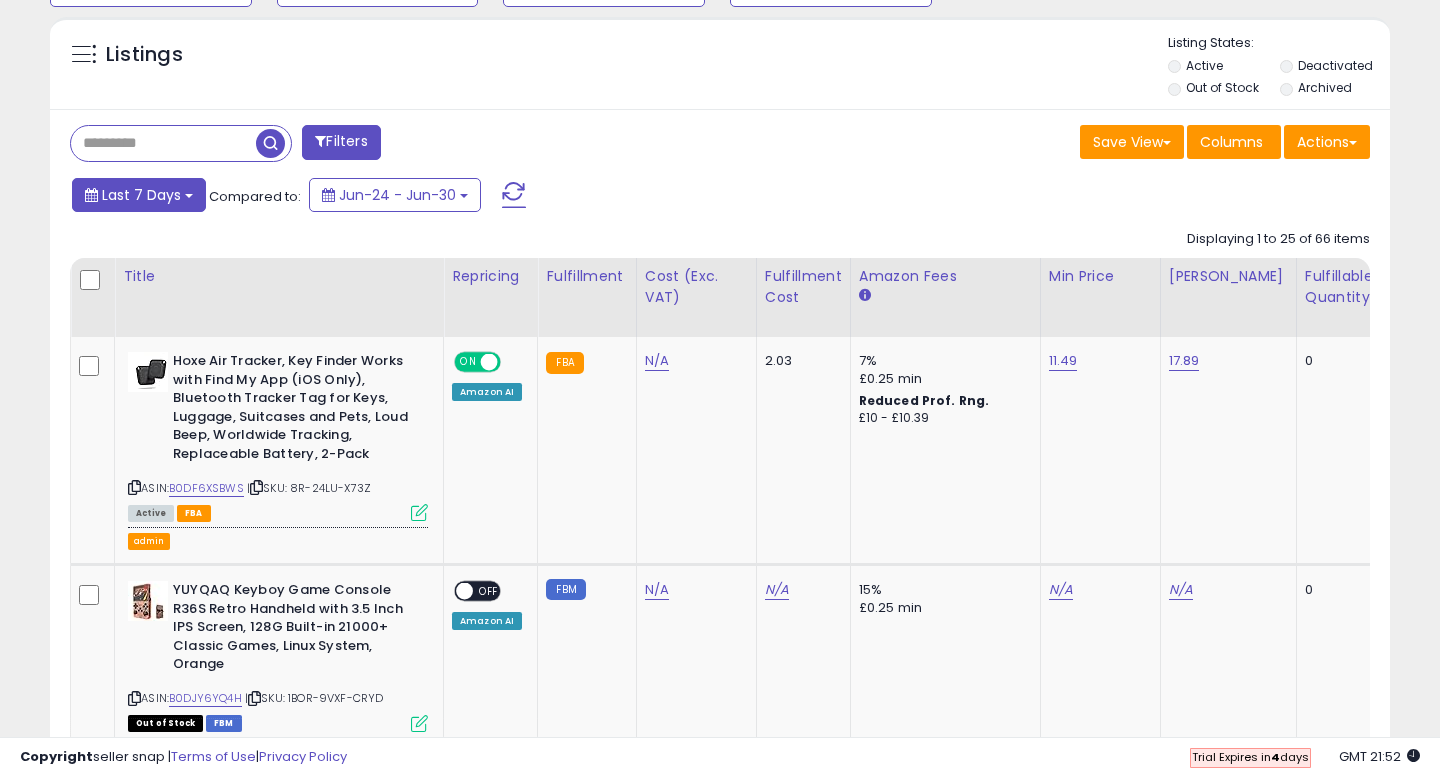 click on "Last 7 Days" at bounding box center [139, 195] 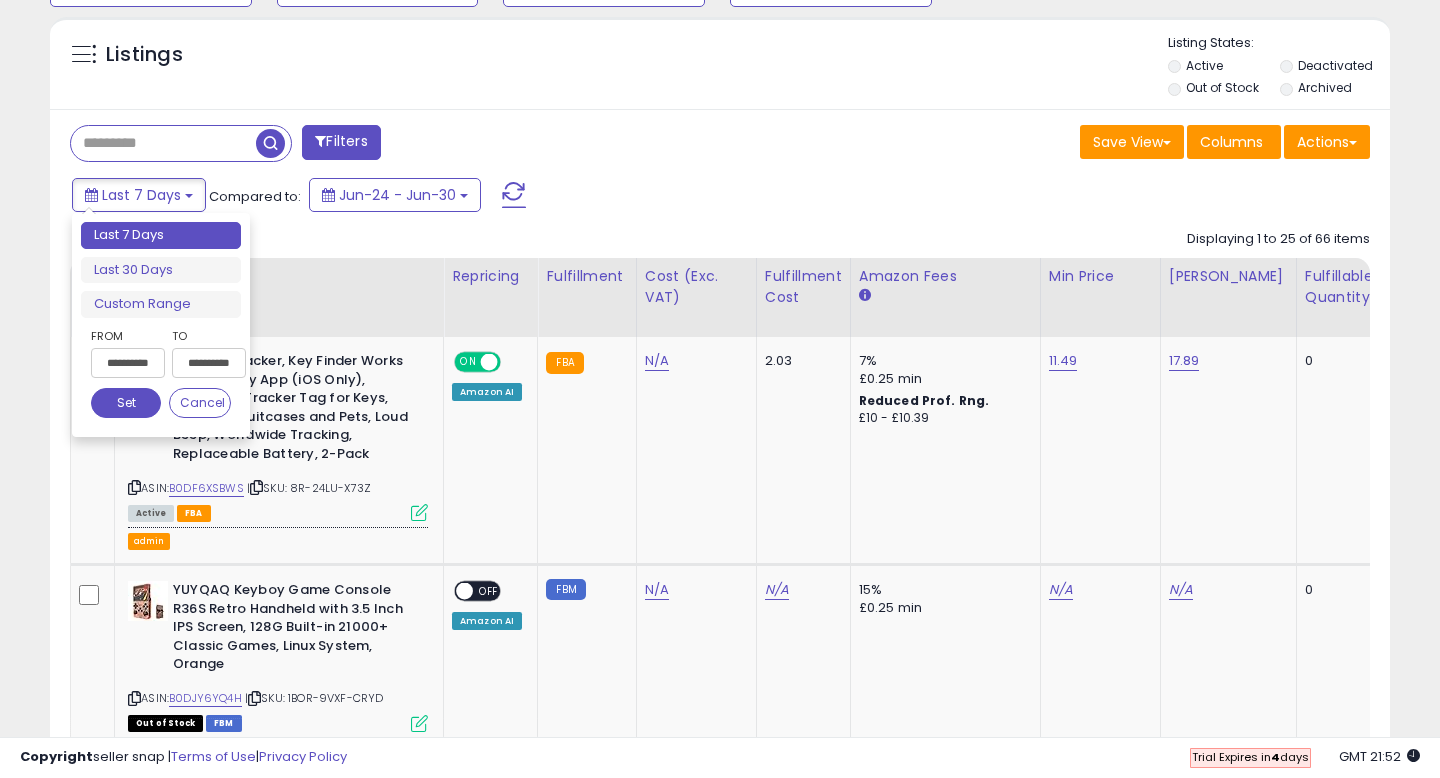 click on "**********" at bounding box center (128, 363) 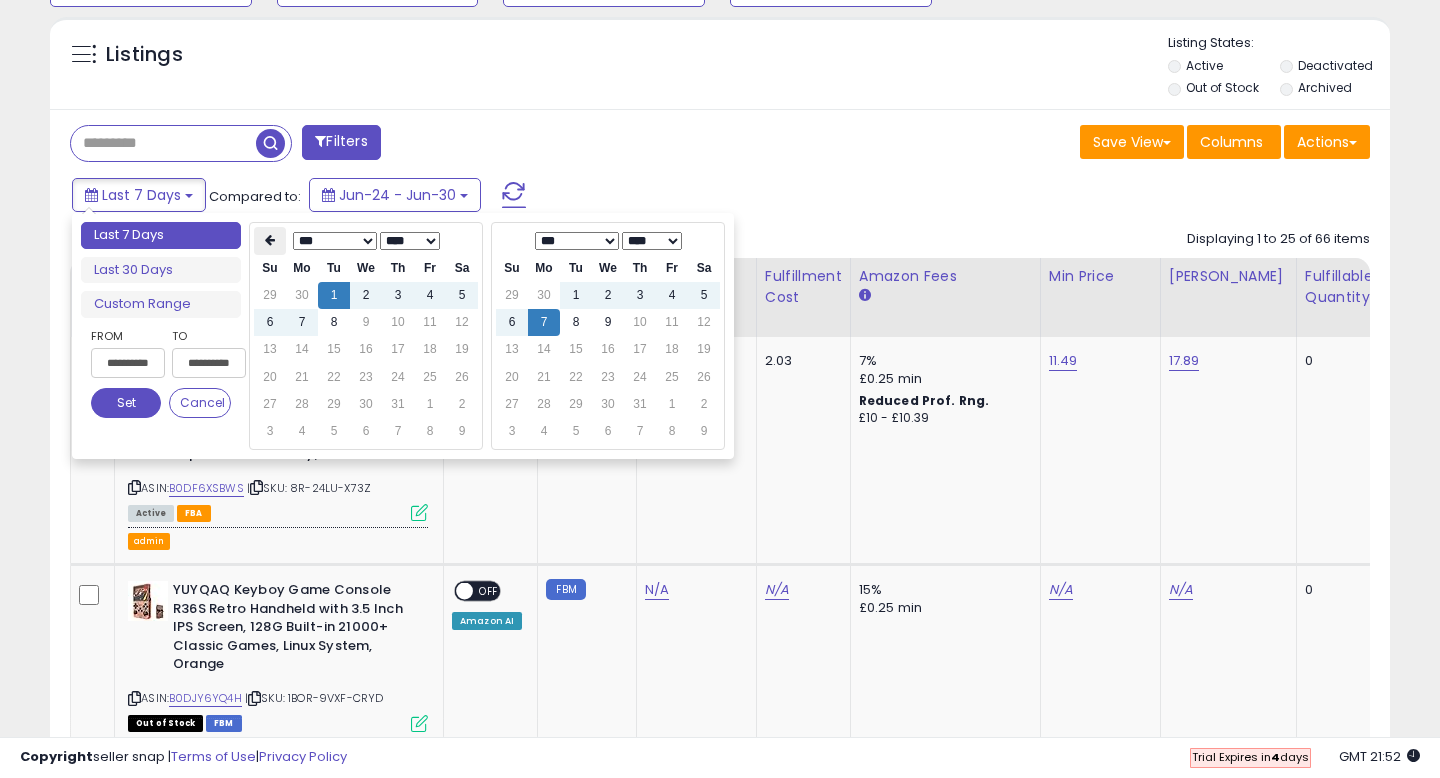 click at bounding box center [270, 241] 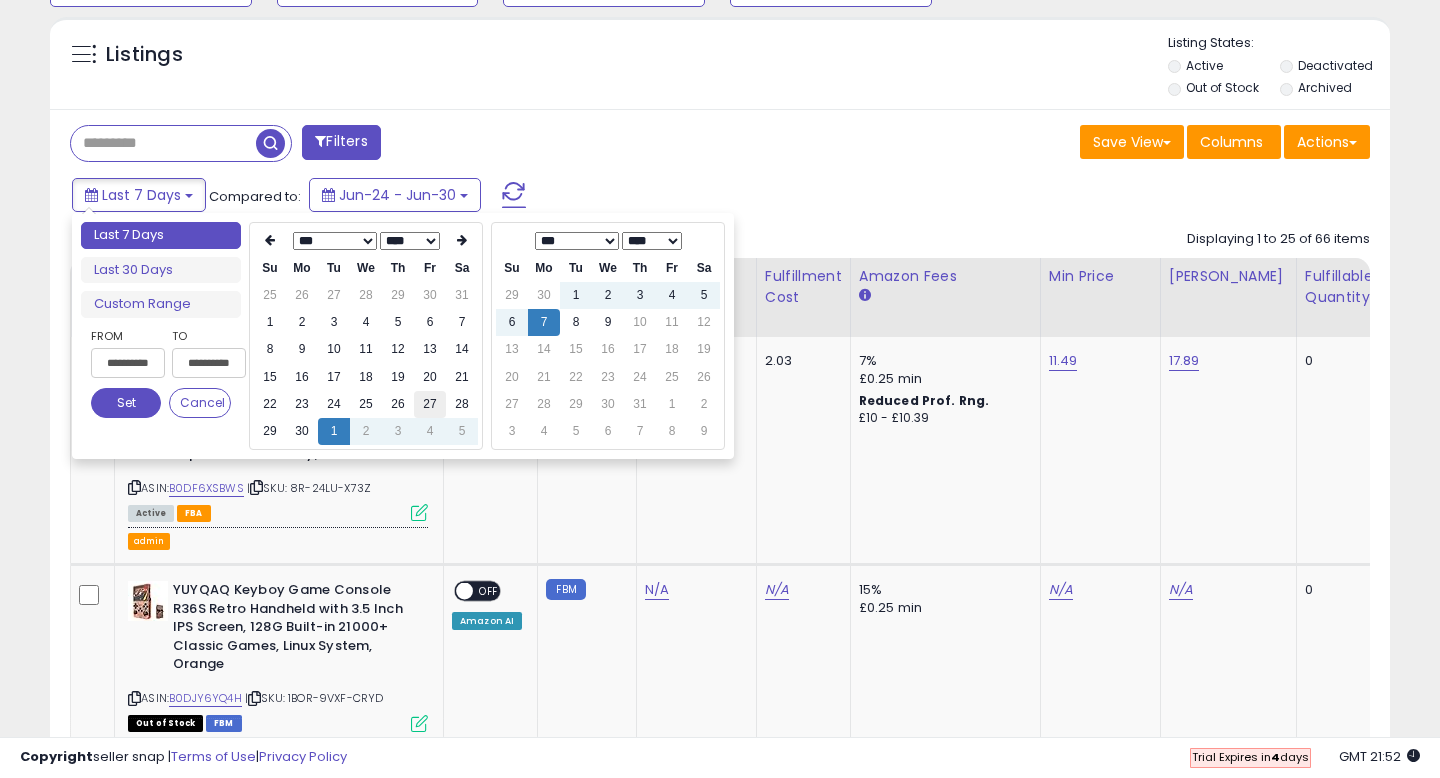 click on "27" at bounding box center [430, 404] 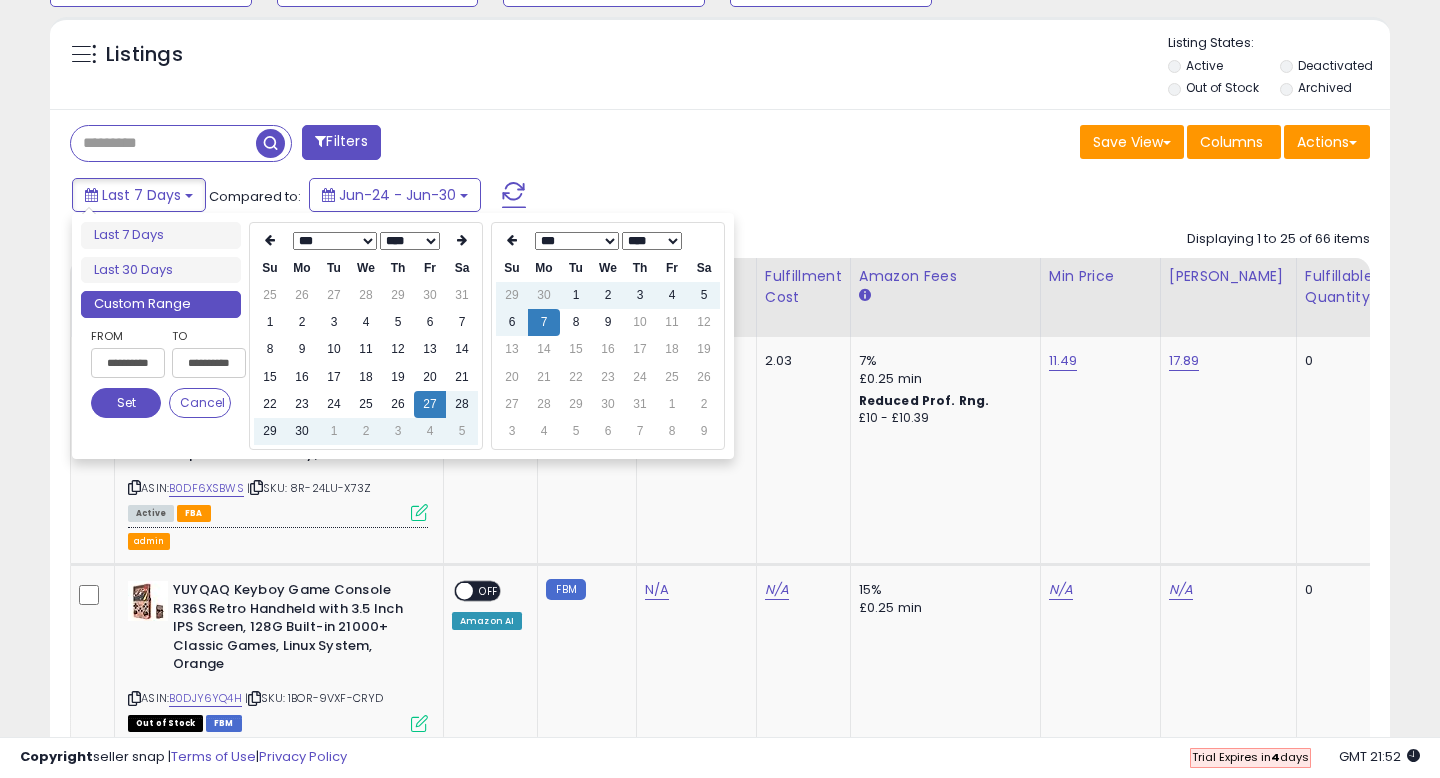 type on "**********" 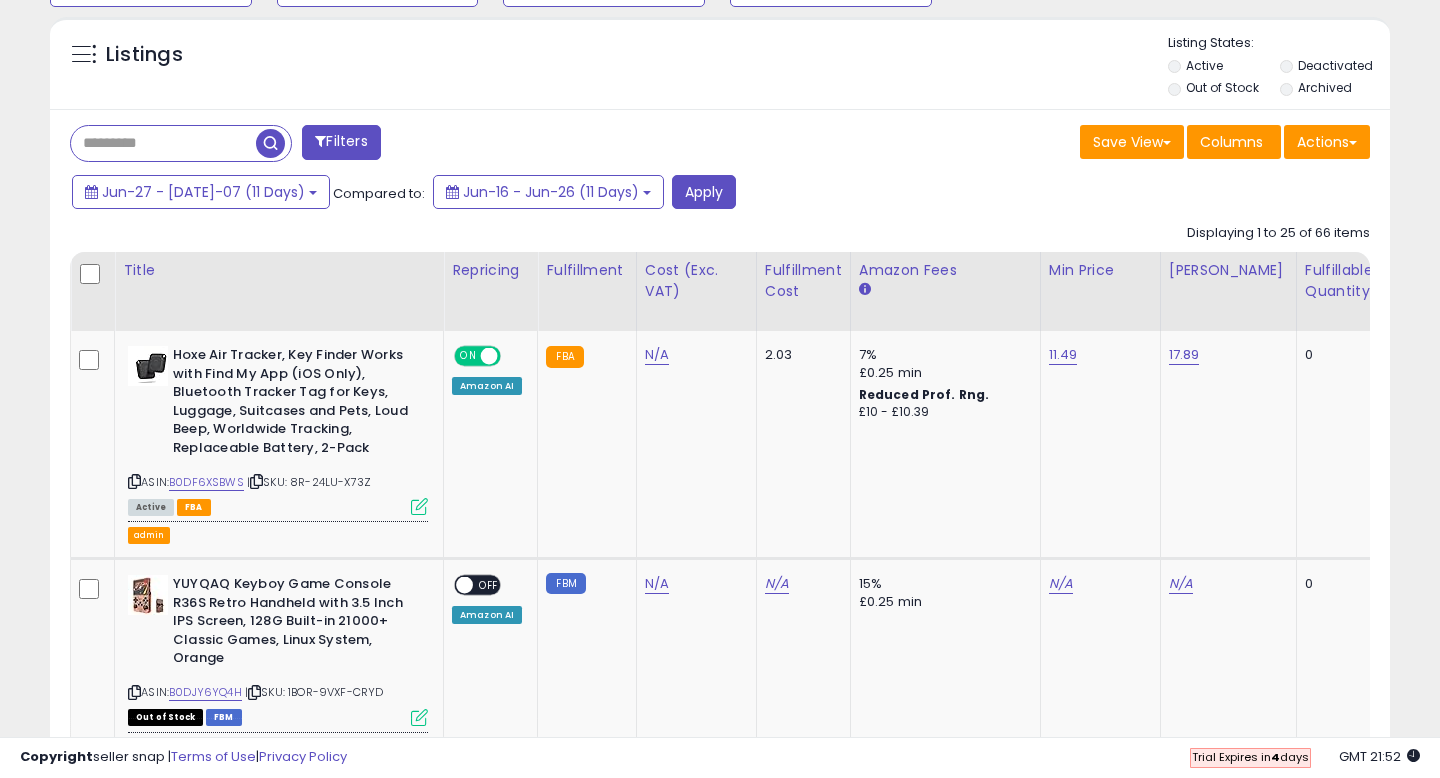 click on "Filters" at bounding box center (341, 142) 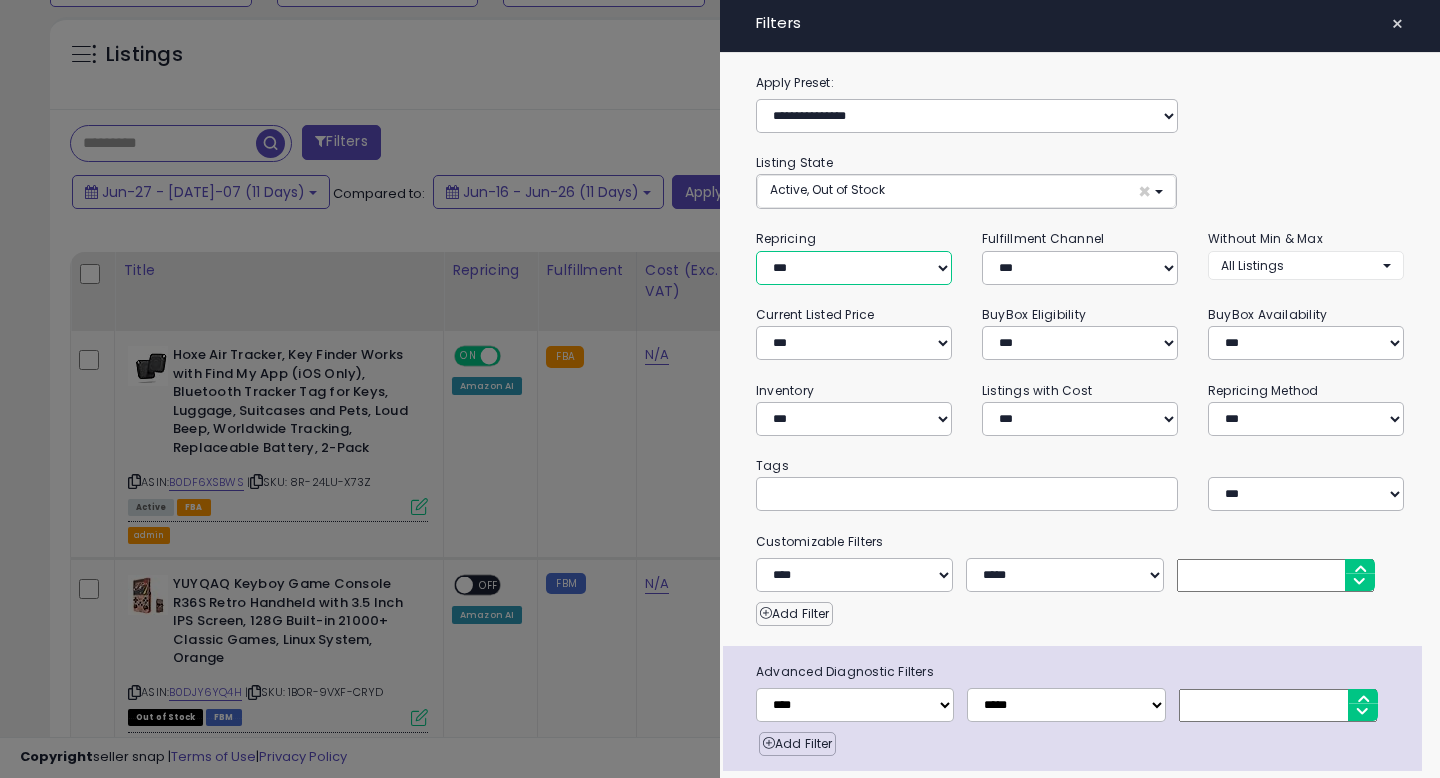 click on "**********" at bounding box center (854, 268) 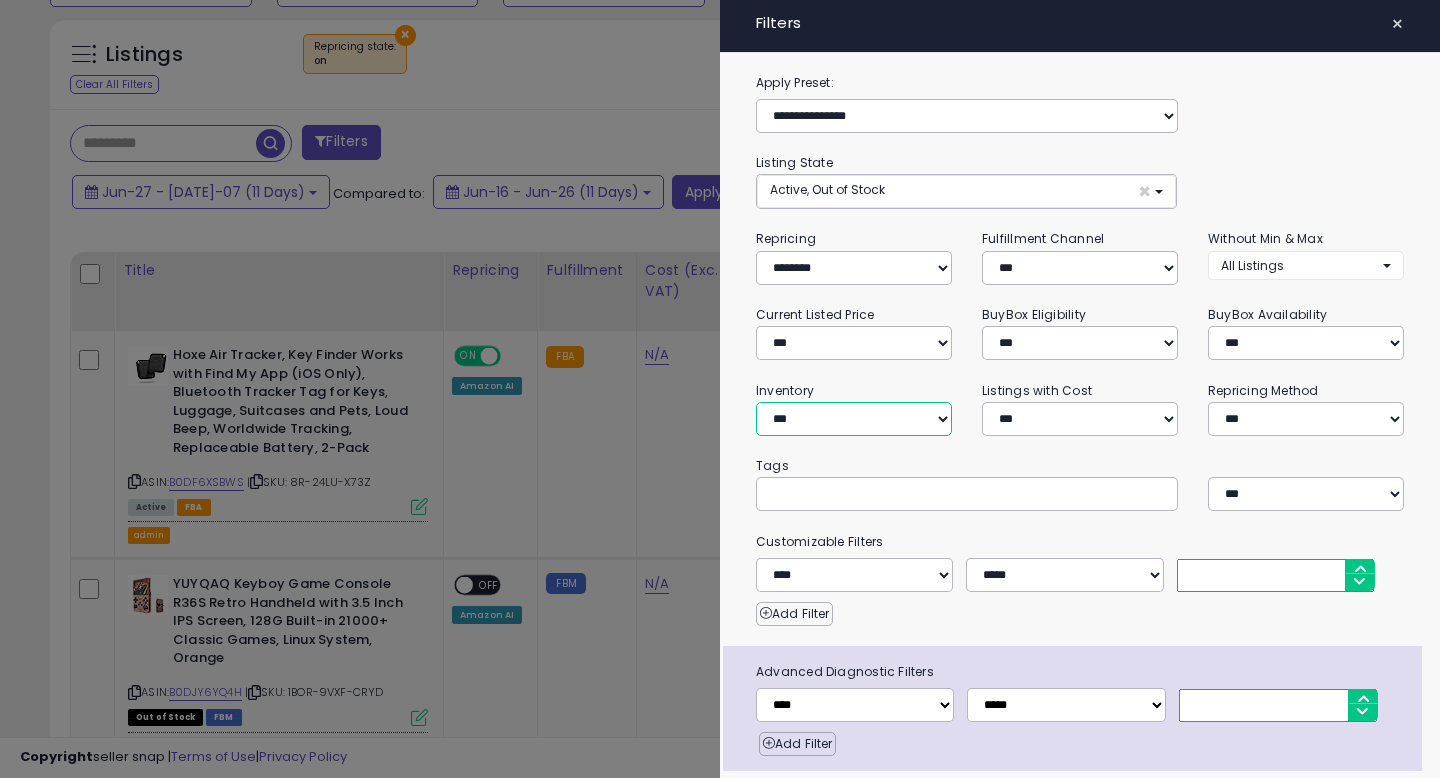 click on "**********" at bounding box center [854, 419] 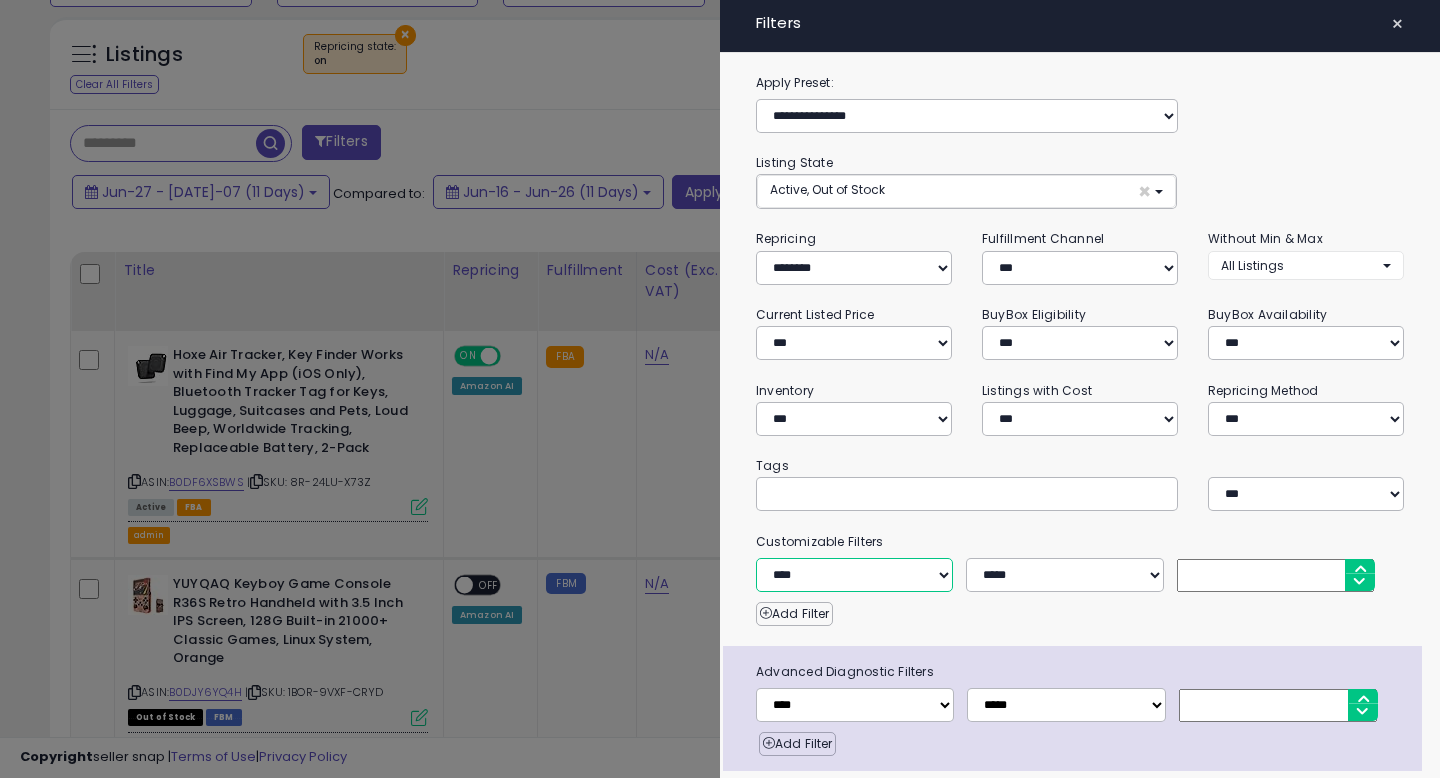 click on "**********" at bounding box center (854, 575) 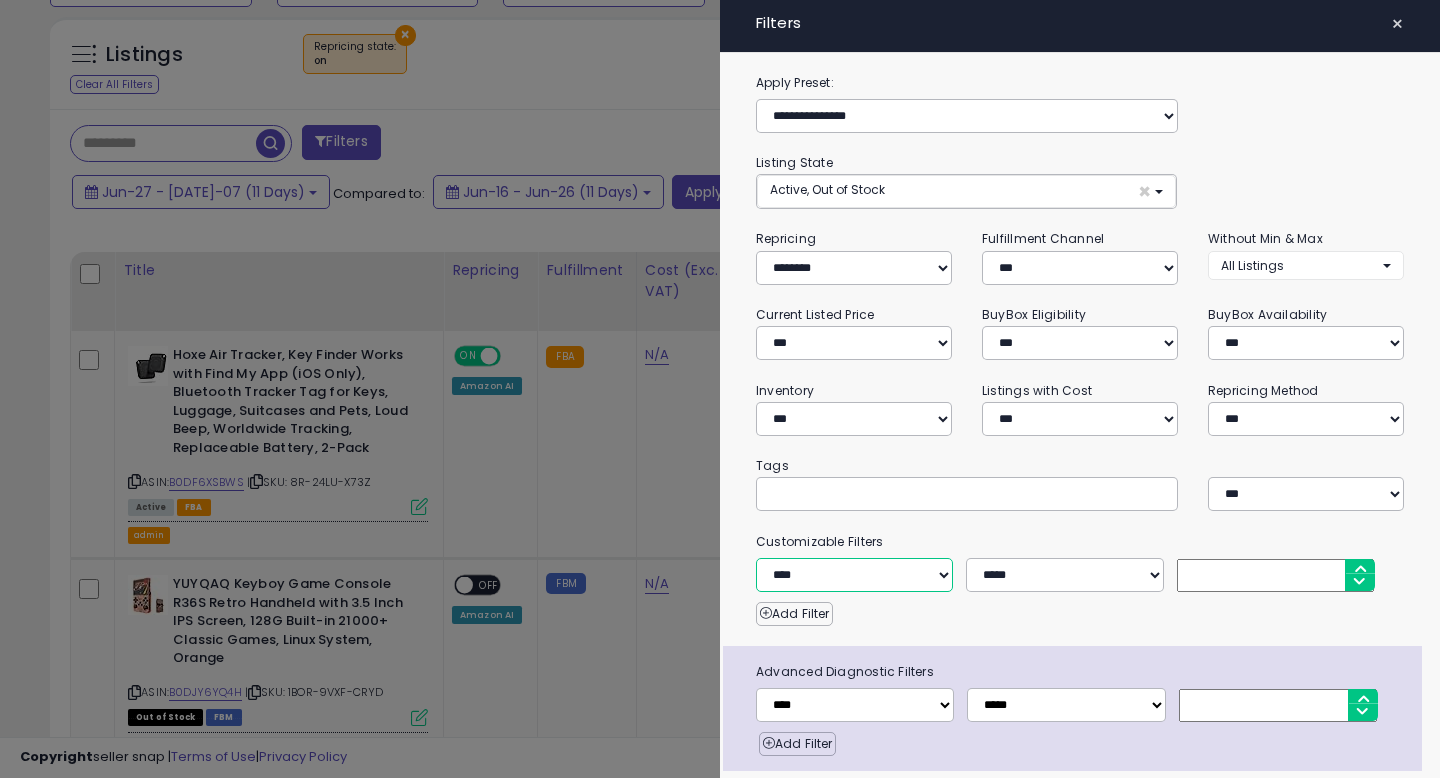 select on "**********" 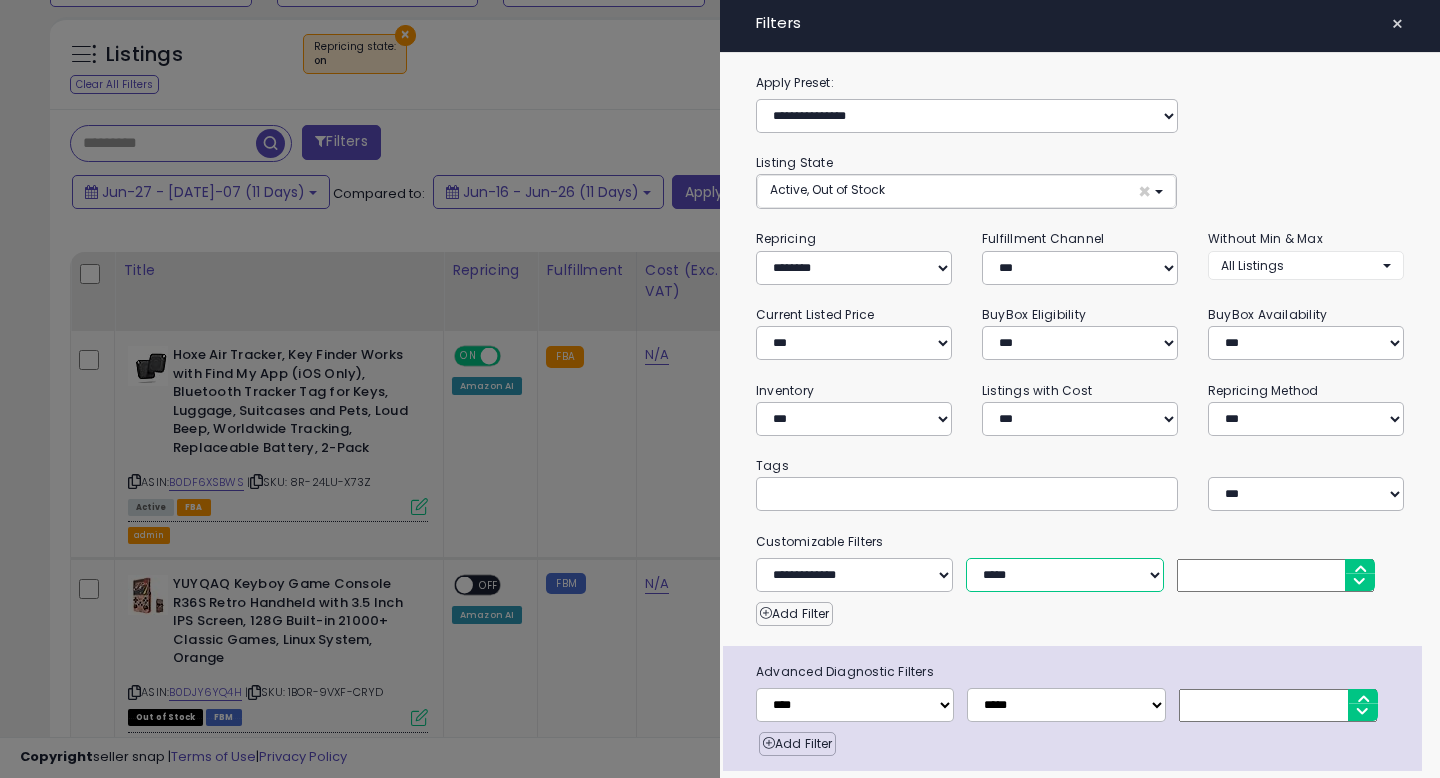 click on "**********" at bounding box center [1064, 575] 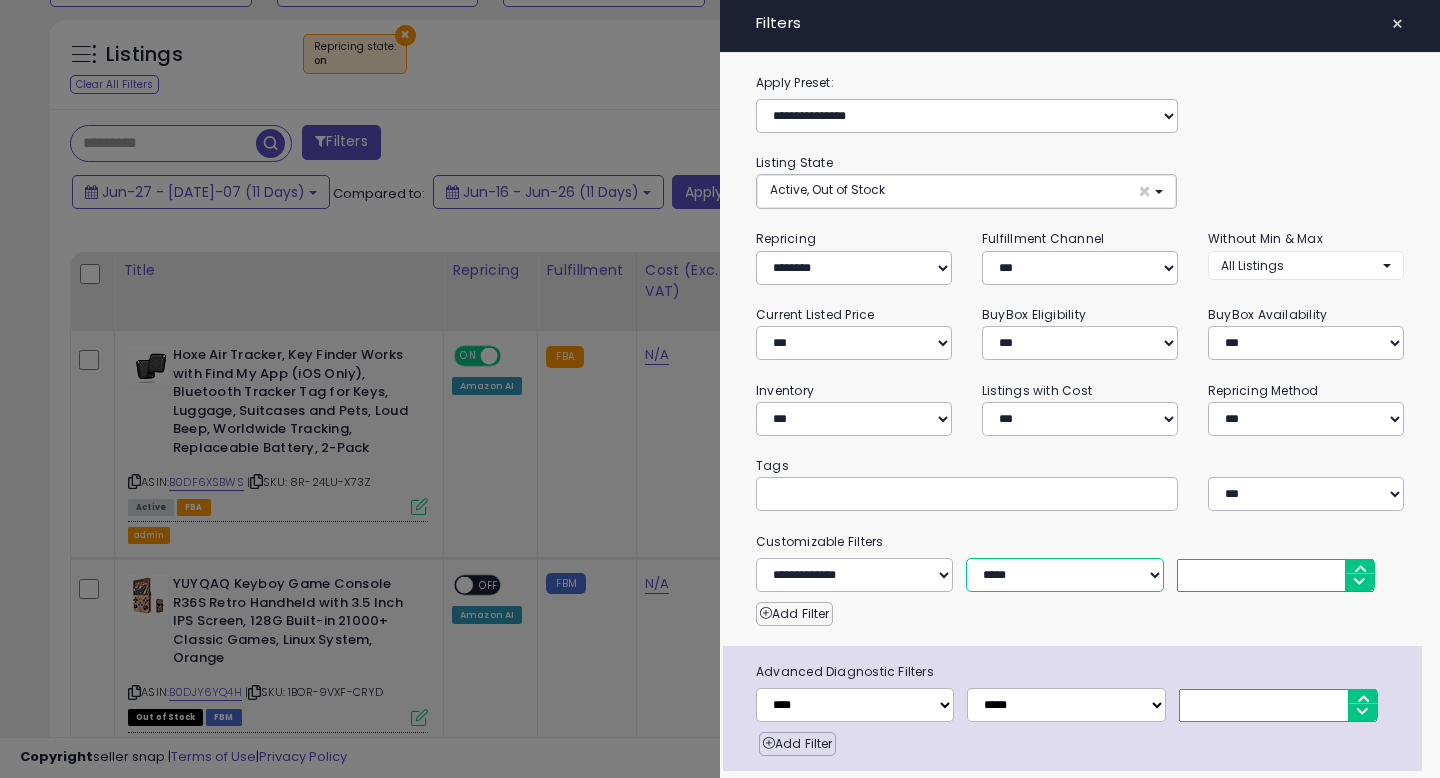 select on "**" 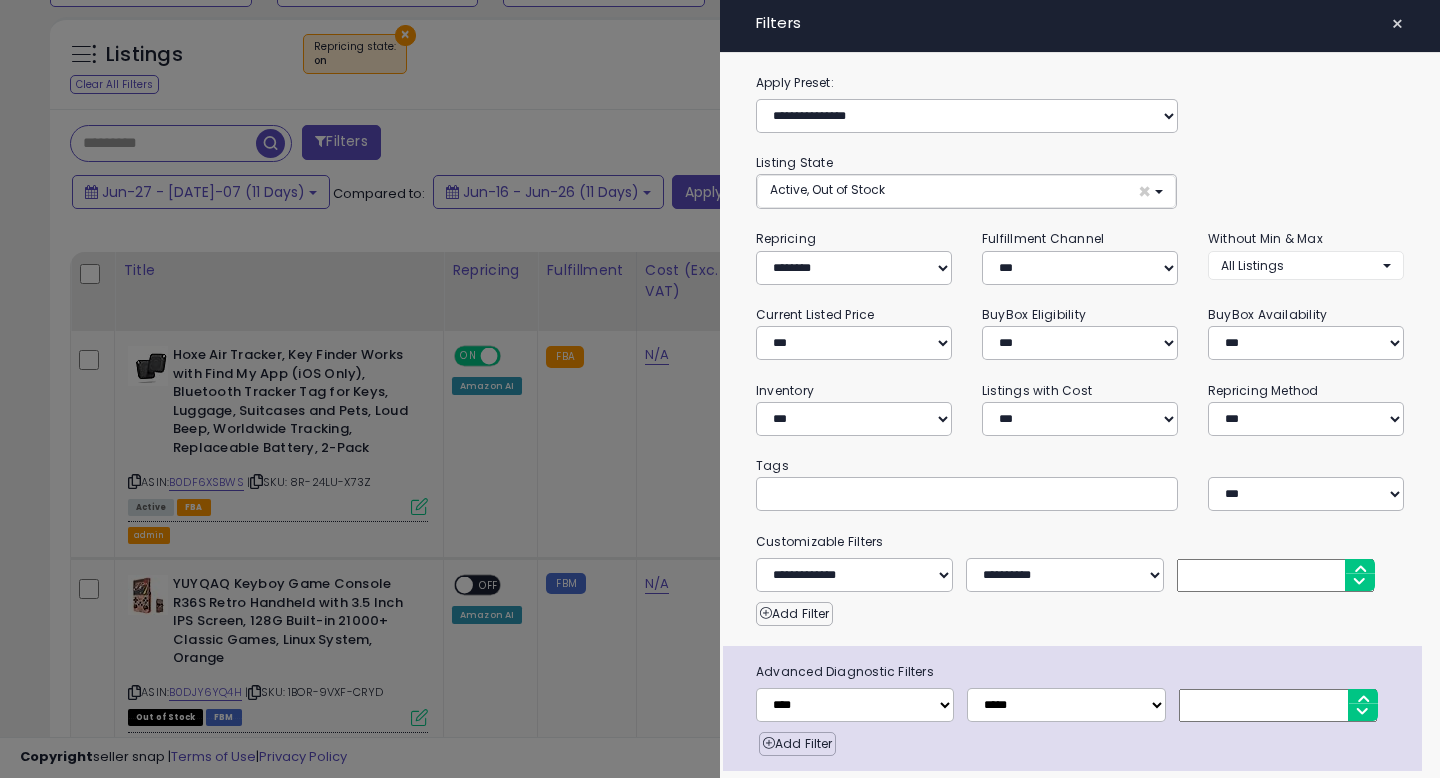 click at bounding box center [1275, 575] 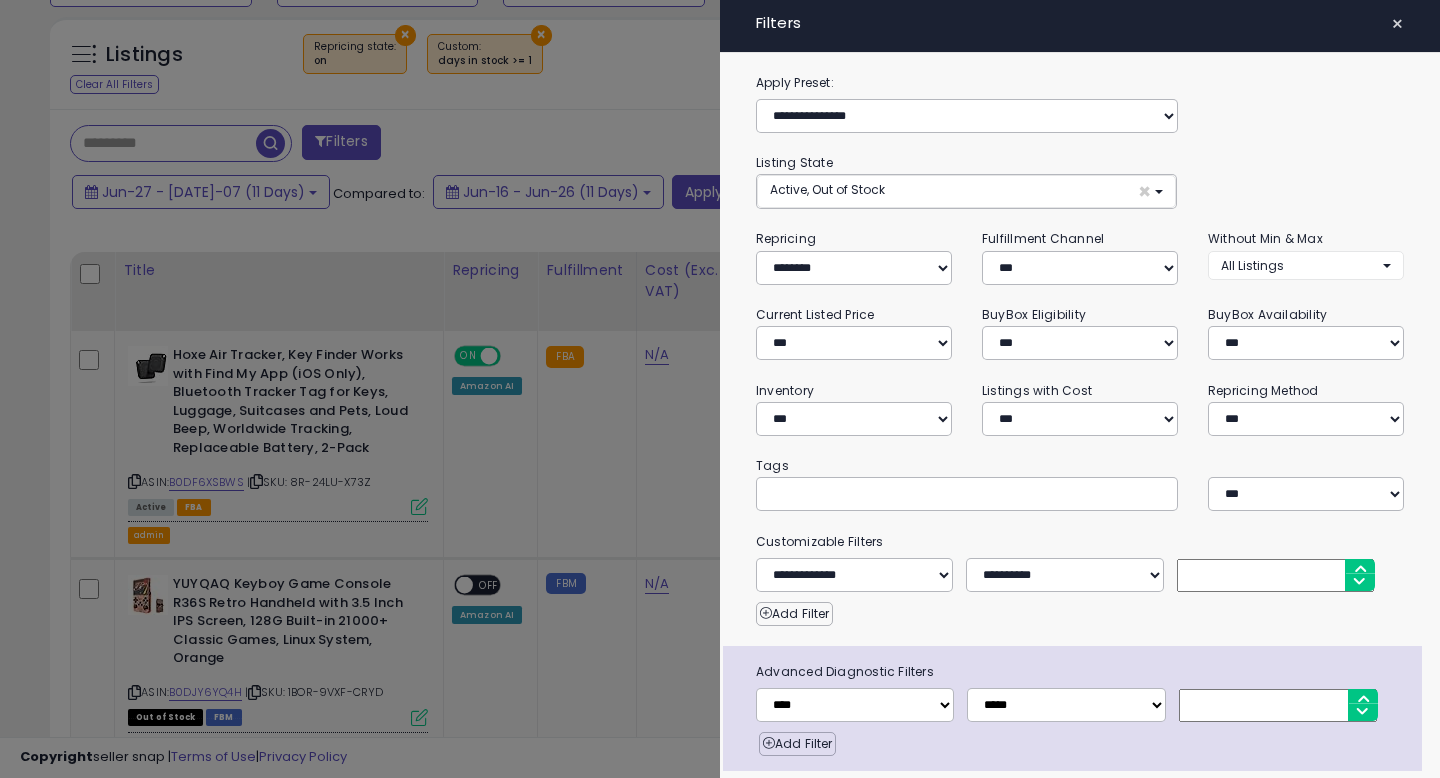 scroll, scrollTop: 66, scrollLeft: 0, axis: vertical 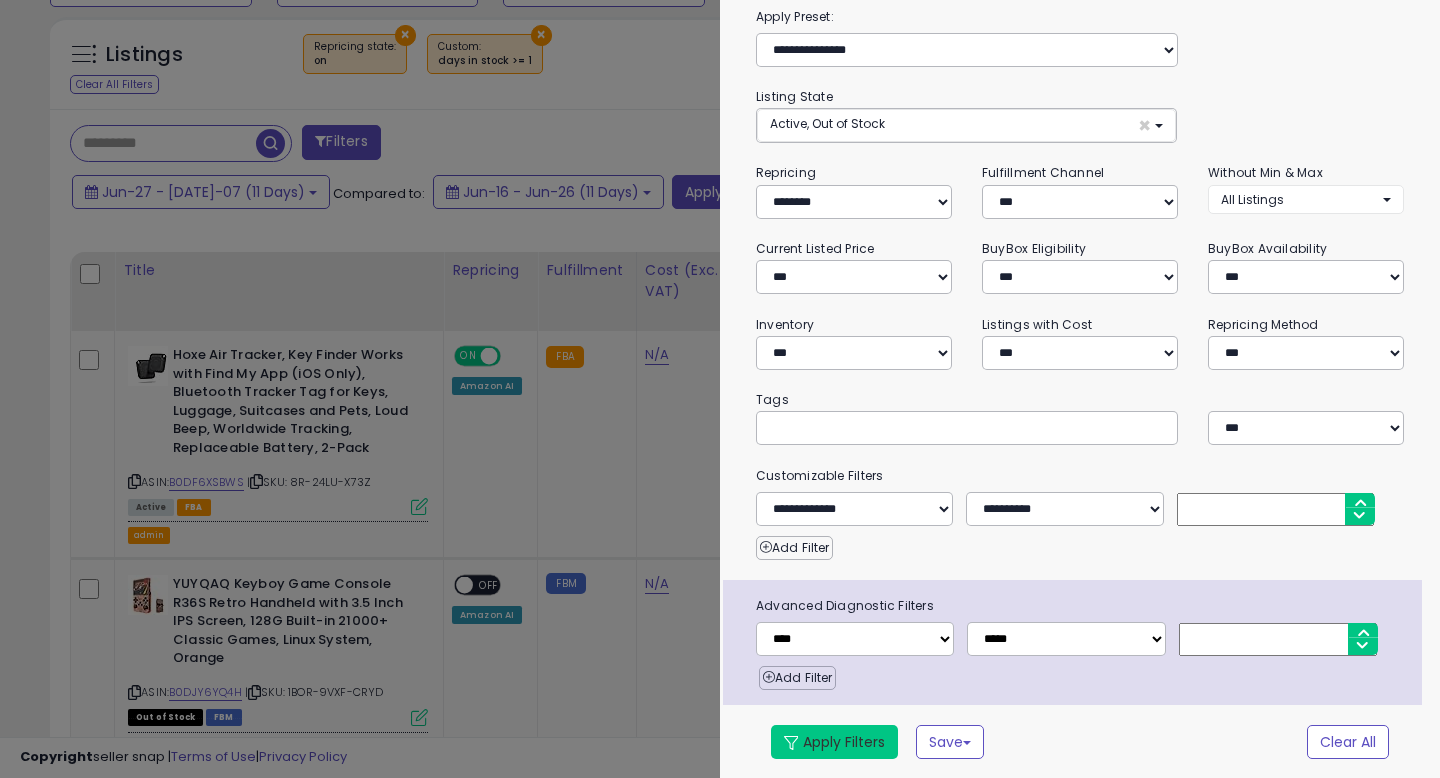 type on "*" 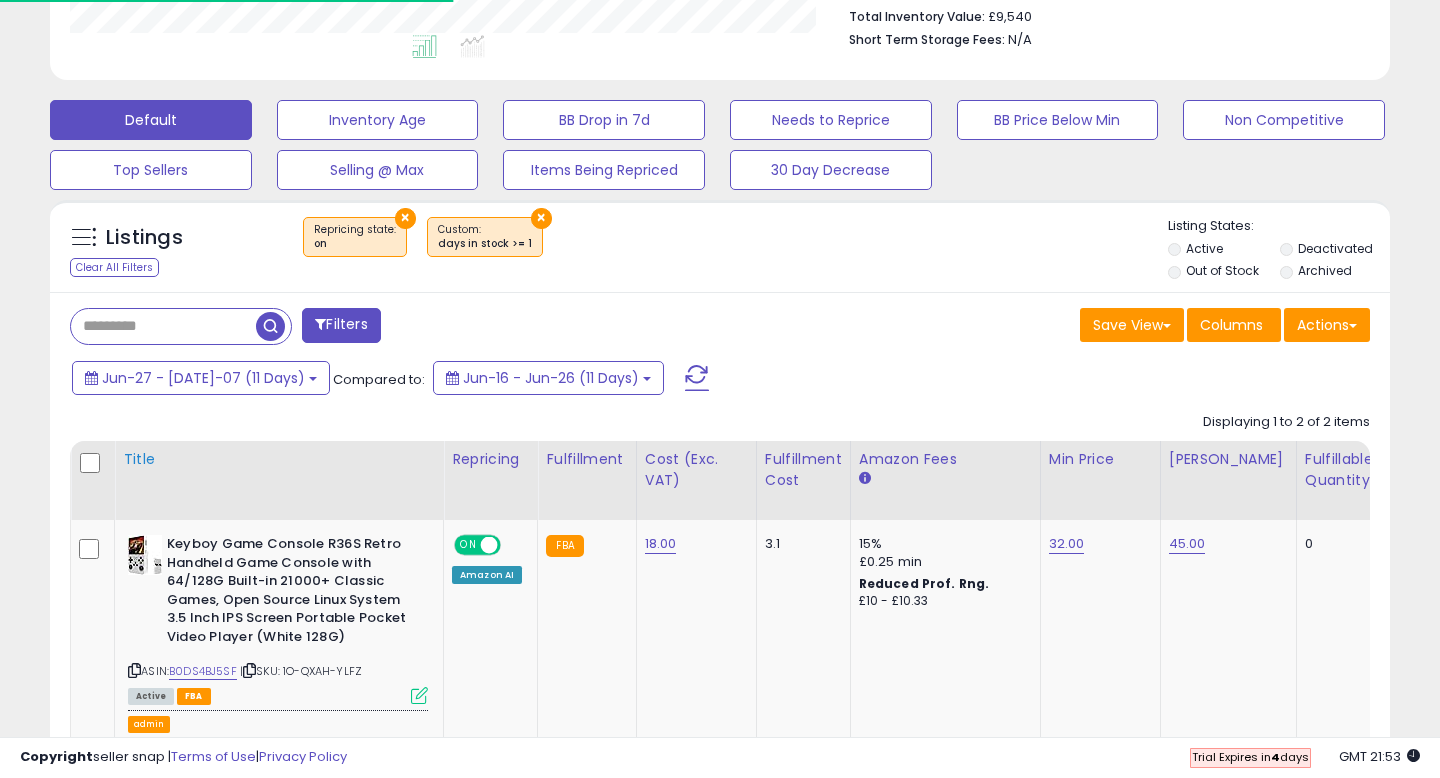 scroll, scrollTop: 716, scrollLeft: 0, axis: vertical 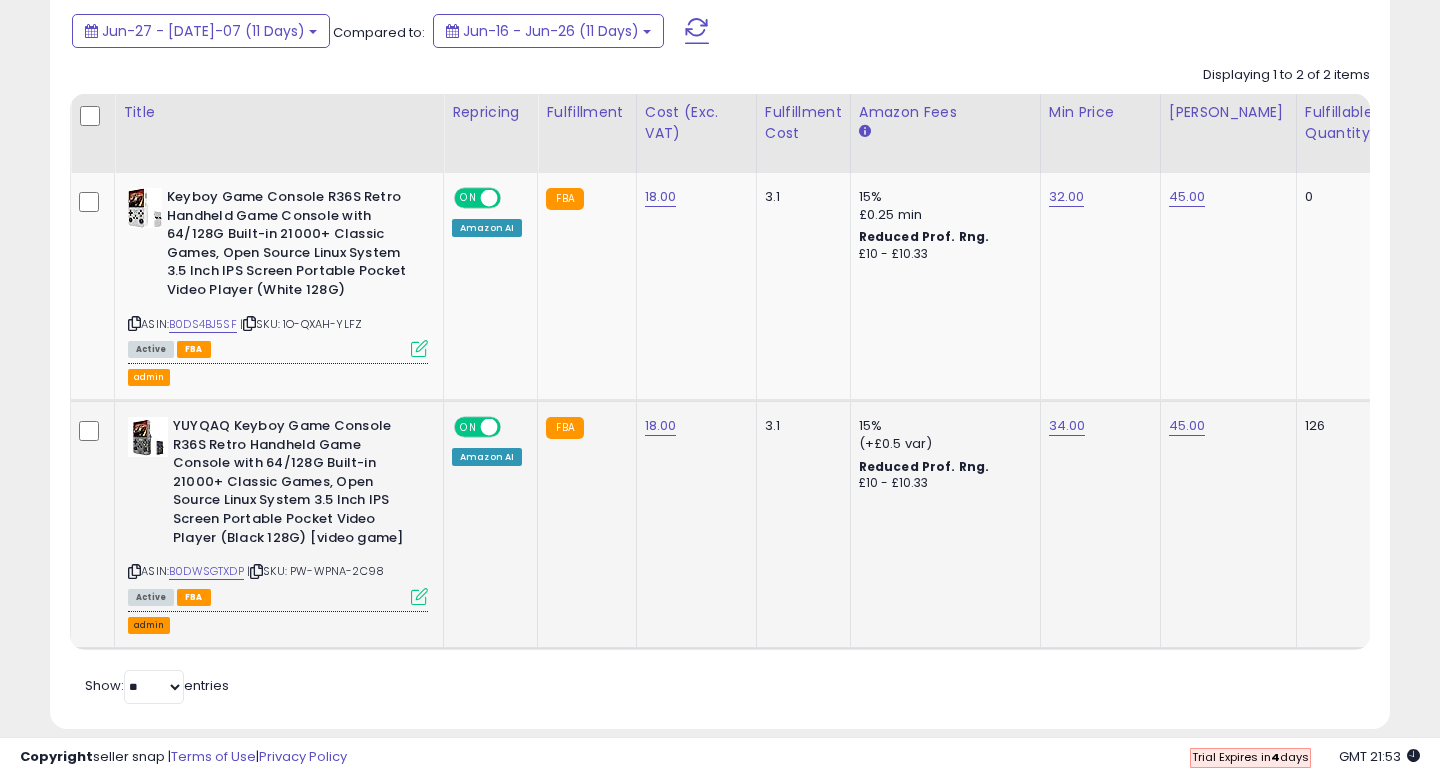 click on "admin" at bounding box center (149, 625) 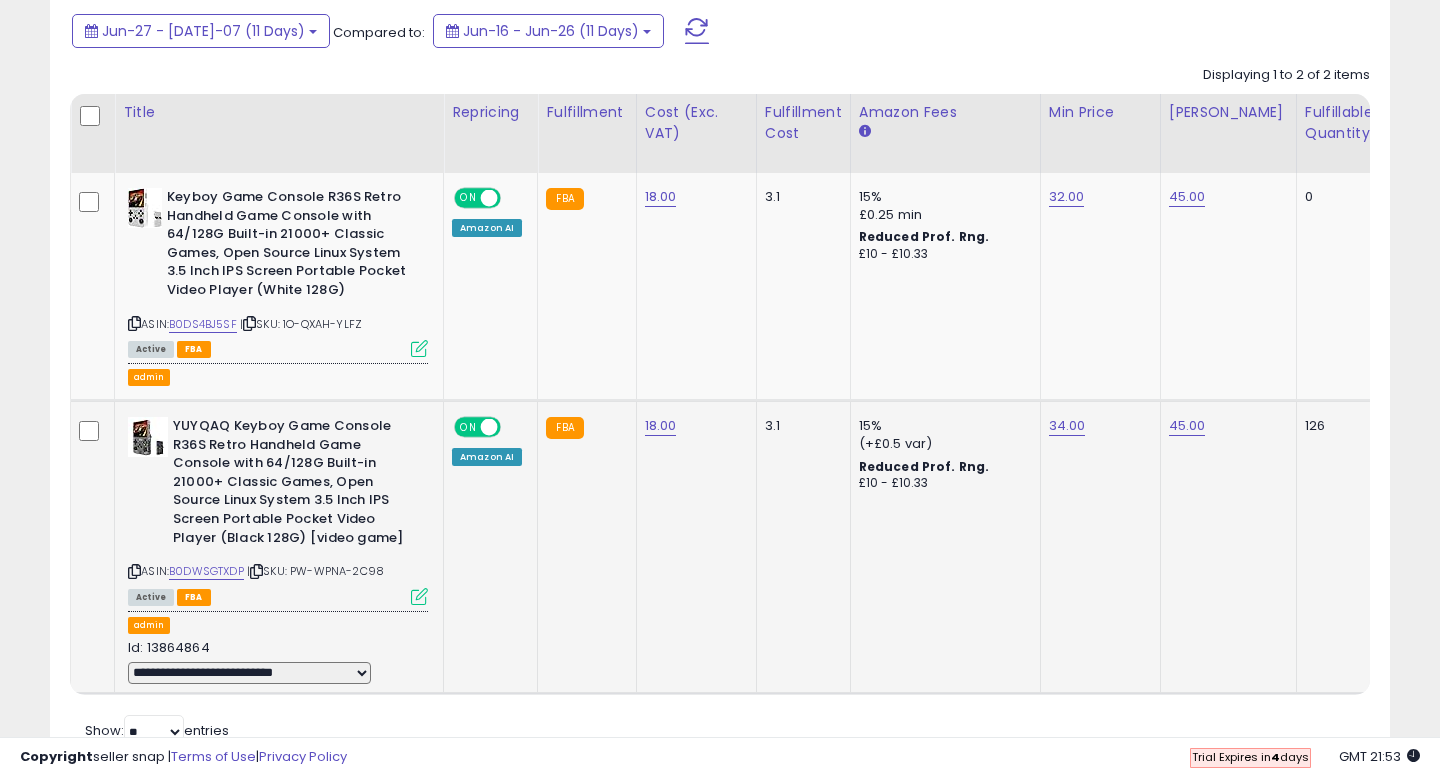 click on "**********" at bounding box center (249, 673) 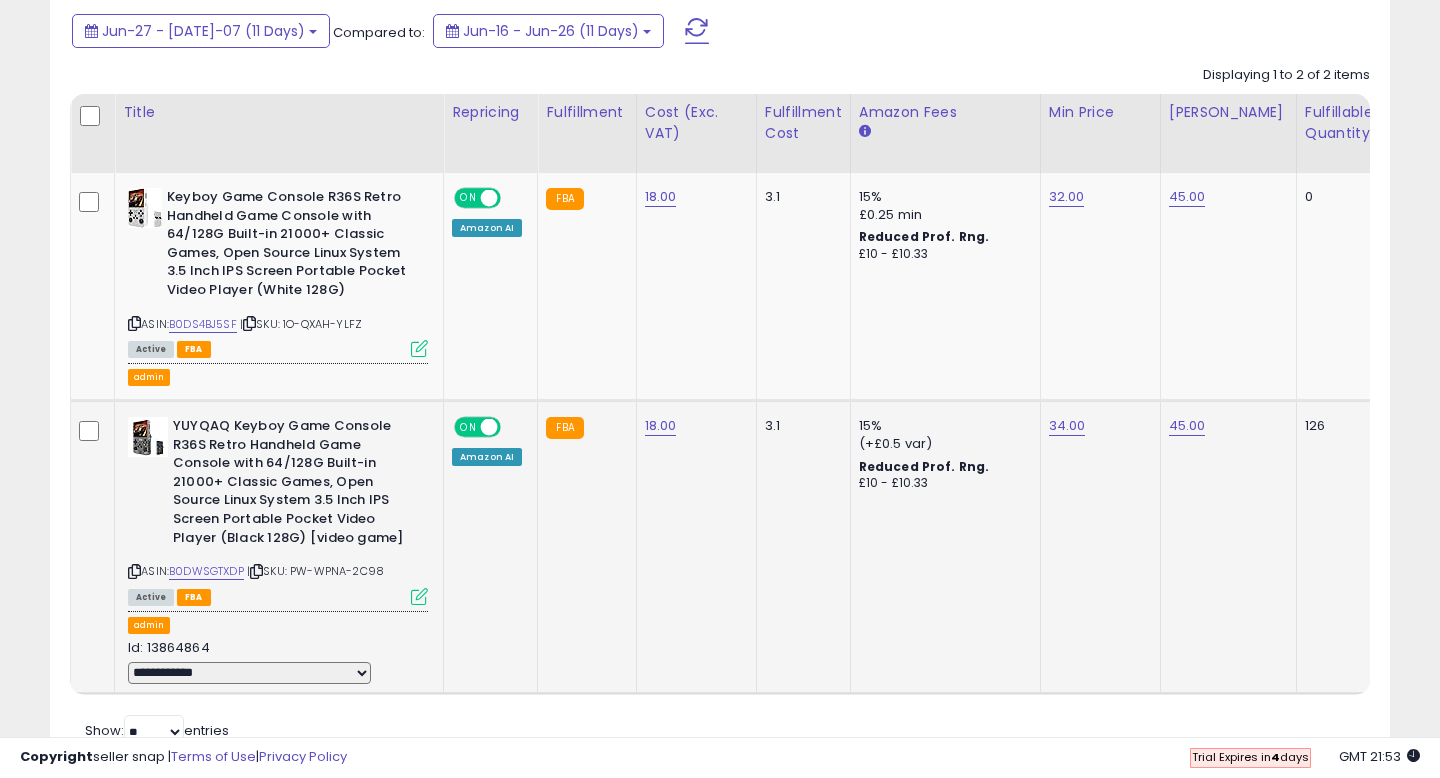 select 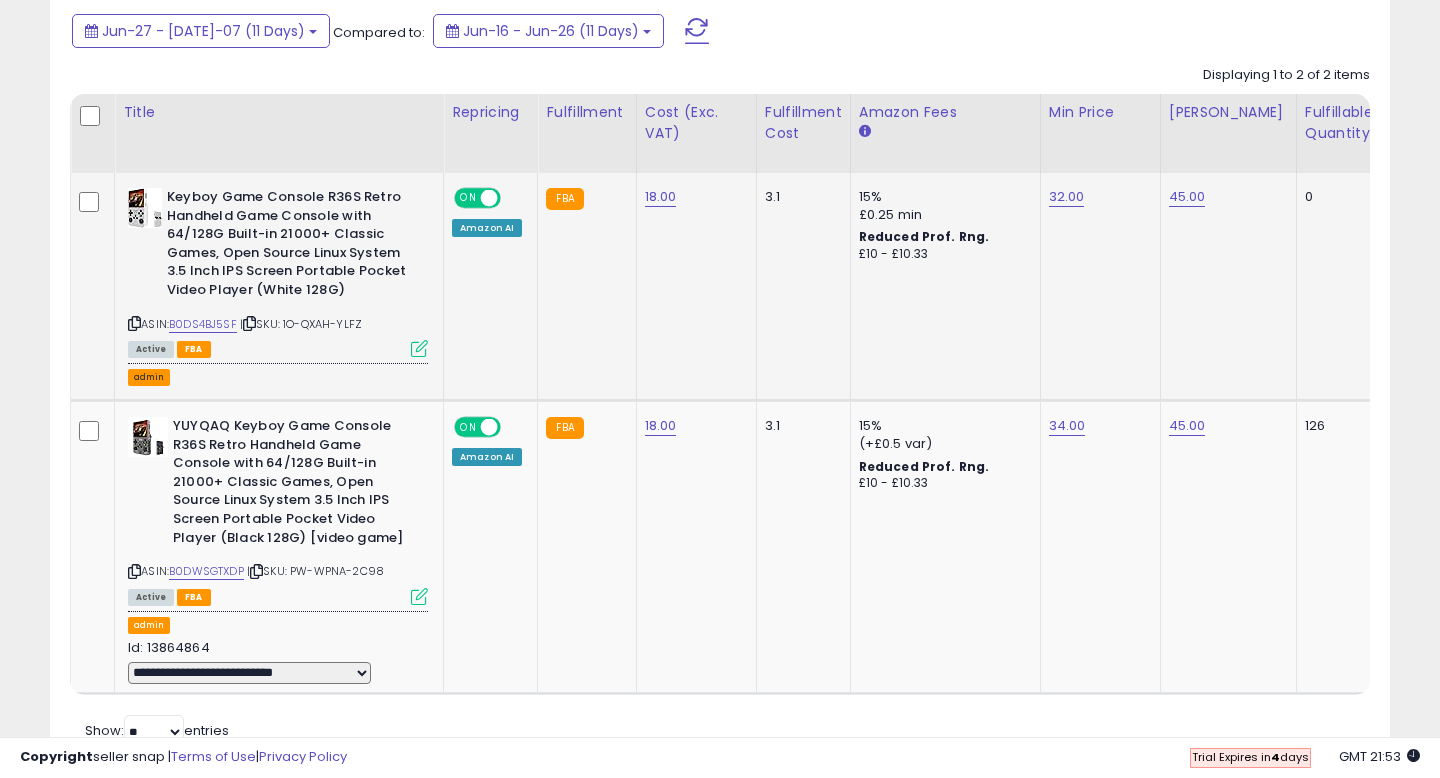 click on "admin" at bounding box center (149, 377) 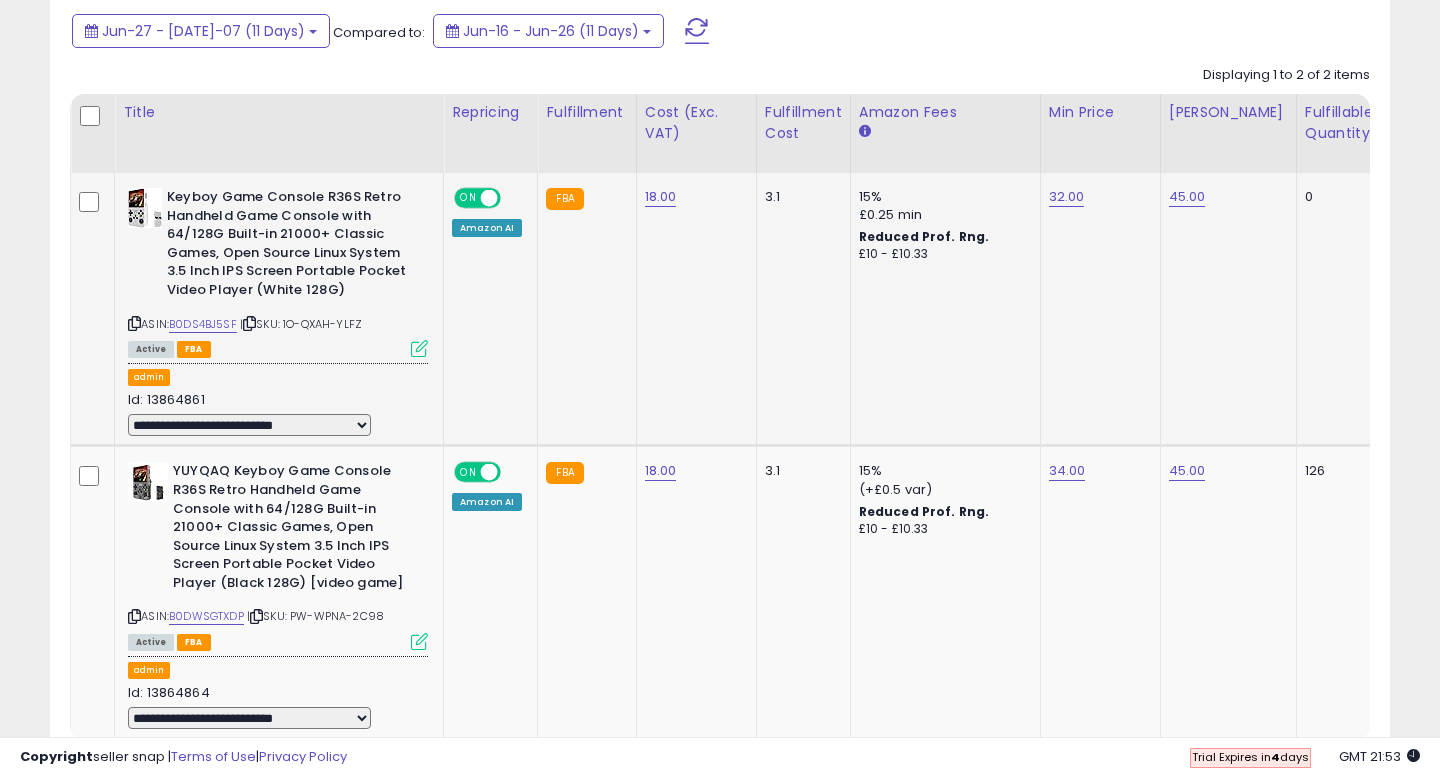 click on "**********" 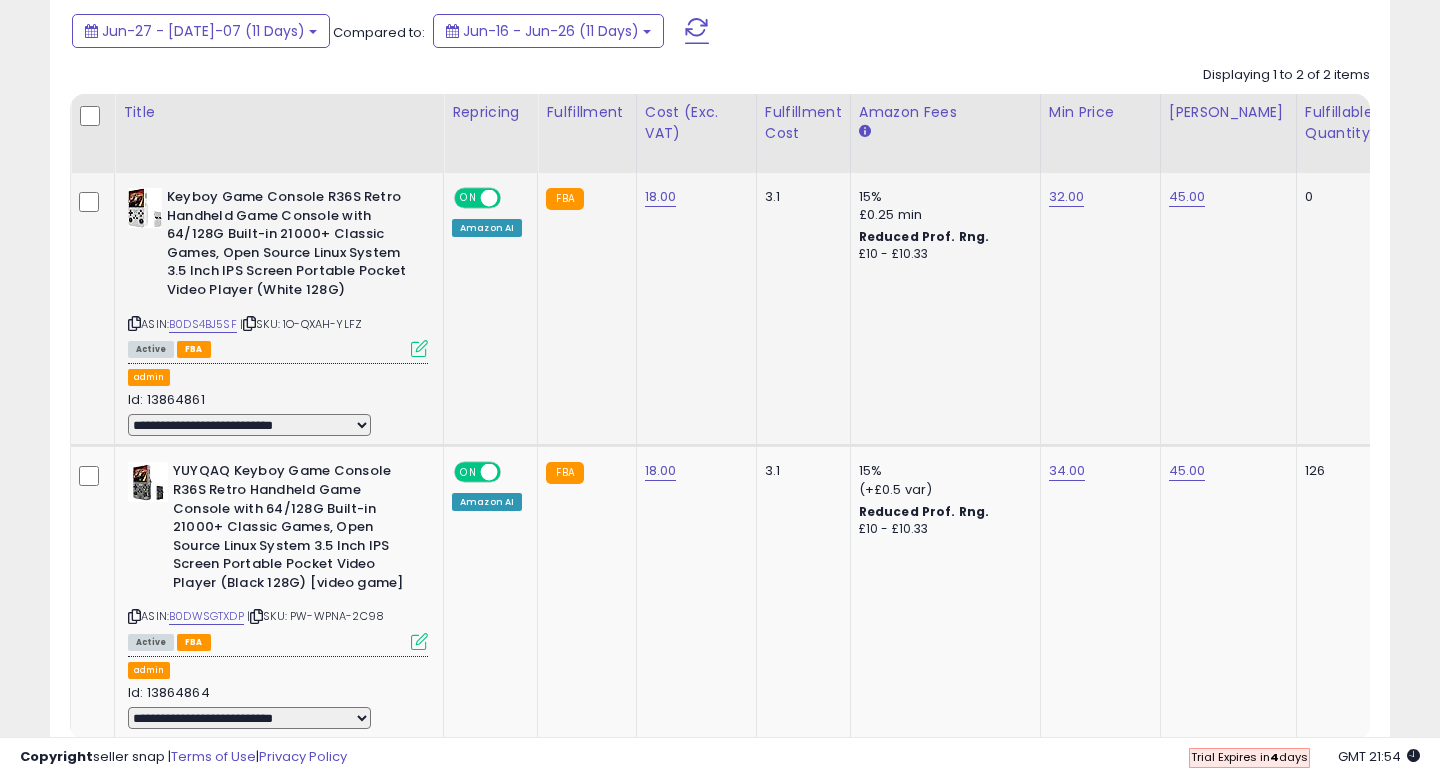 click on "**********" at bounding box center [249, 425] 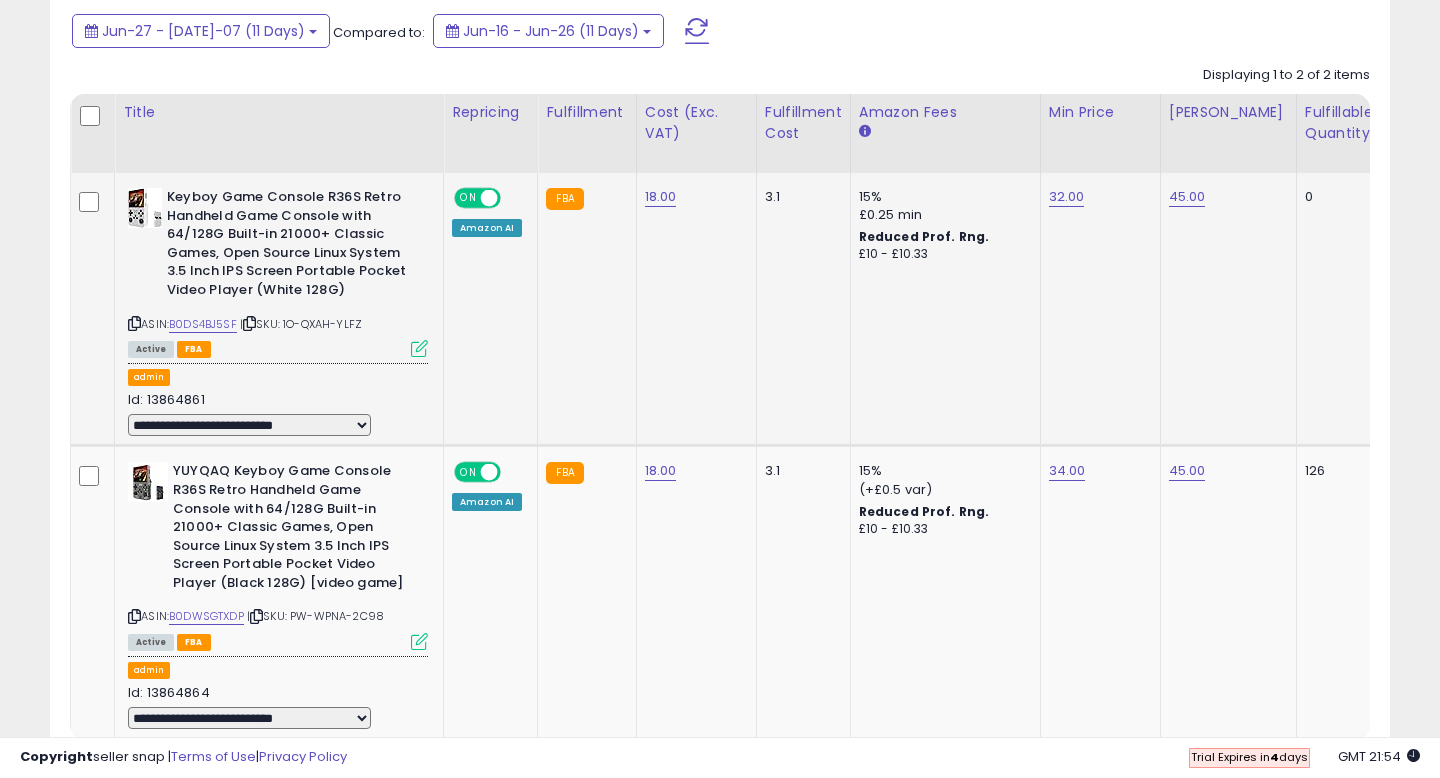 select on "**********" 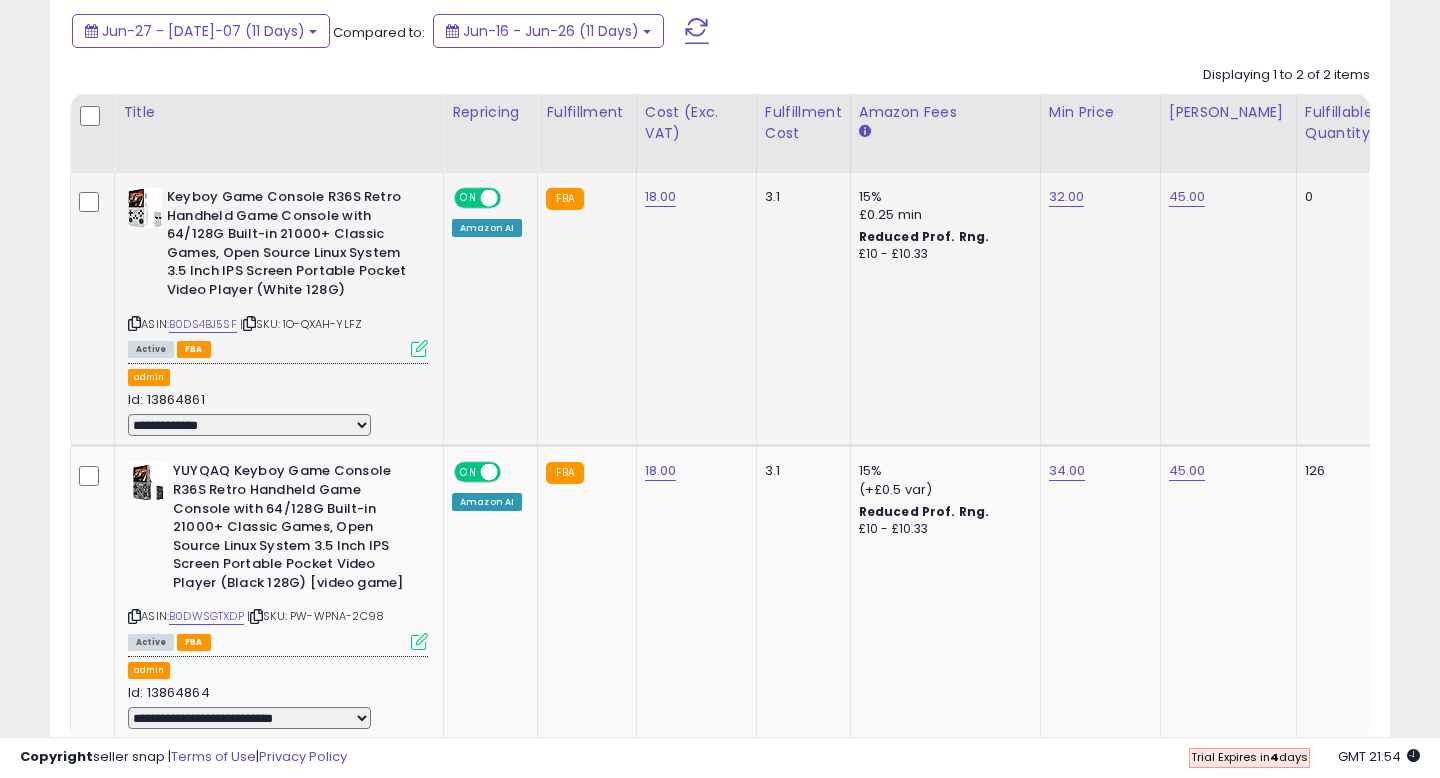 select 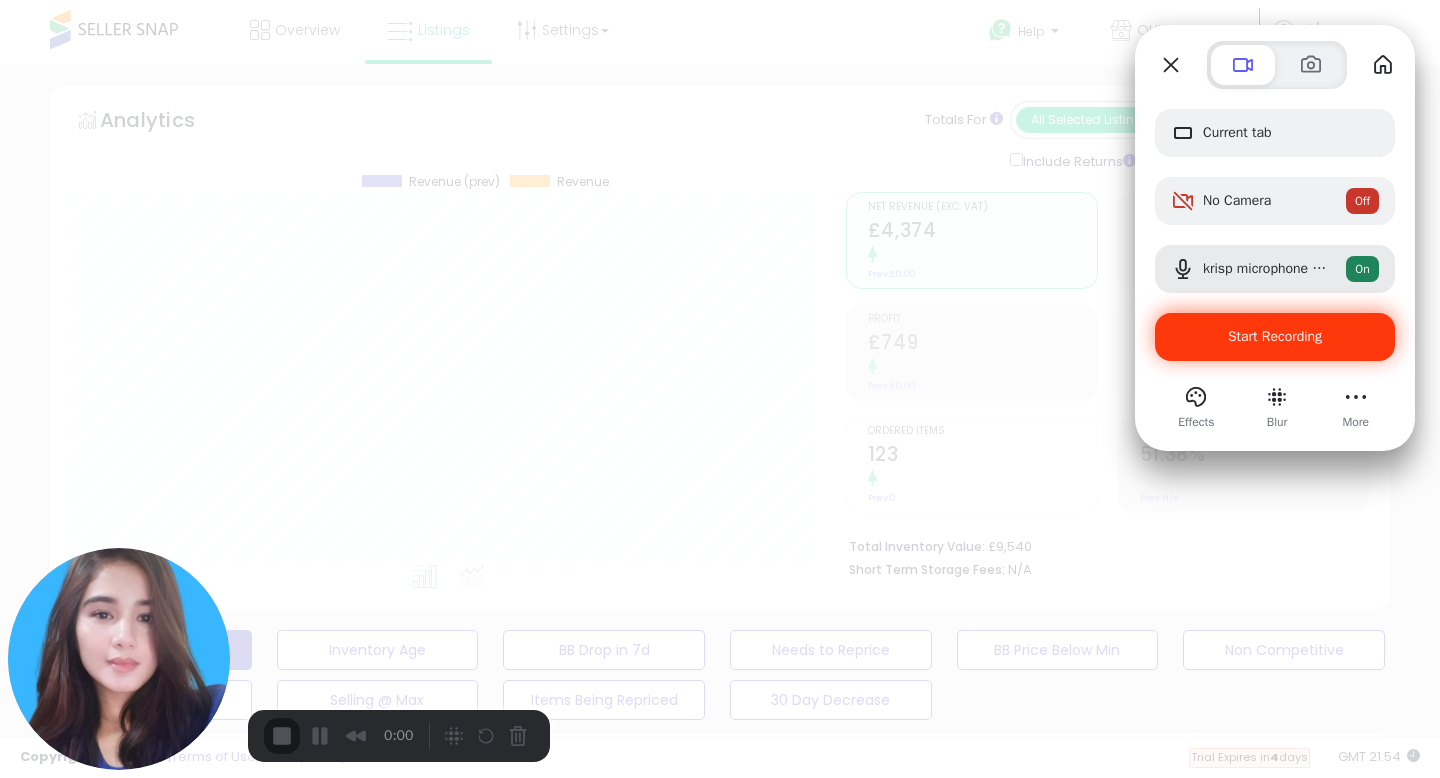 click on "Start Recording" at bounding box center [1275, 336] 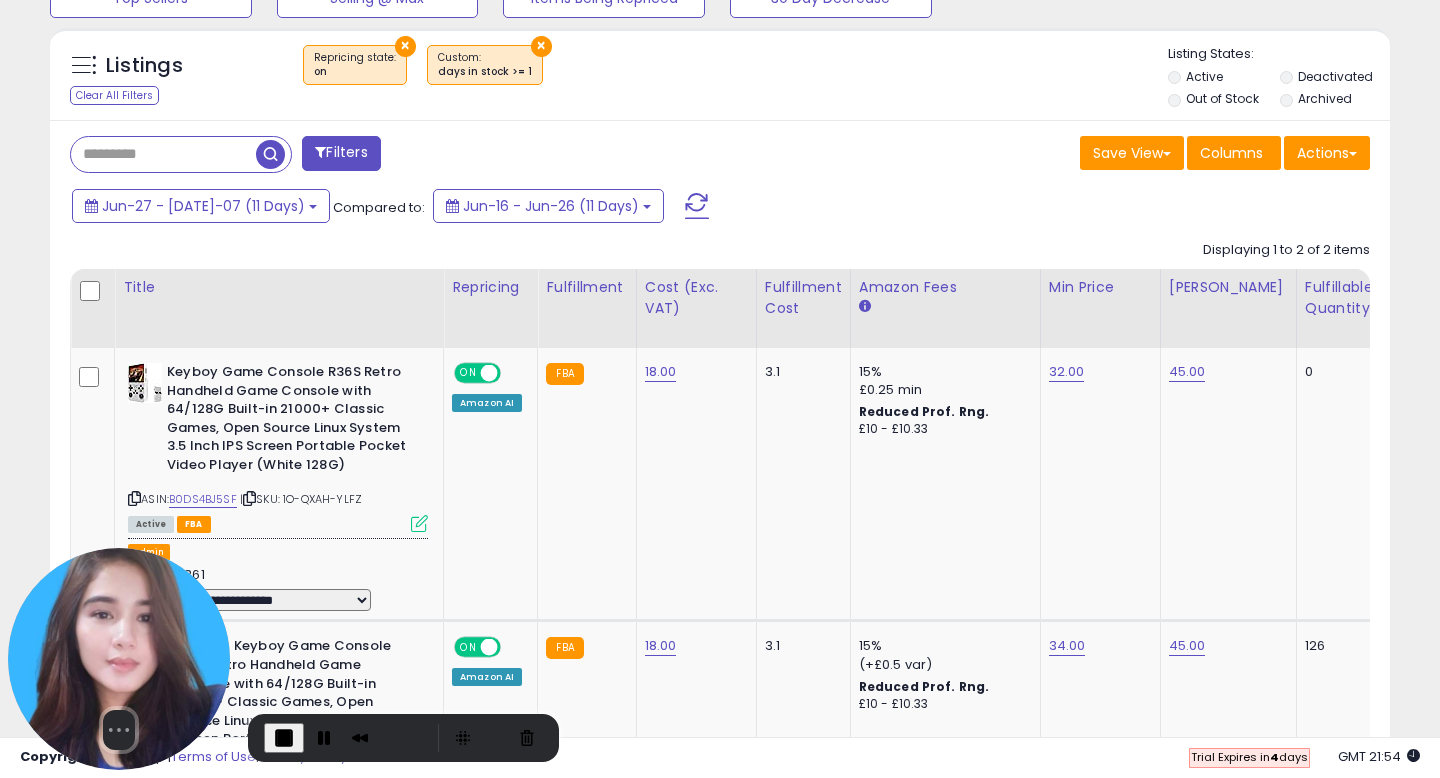 scroll, scrollTop: 700, scrollLeft: 0, axis: vertical 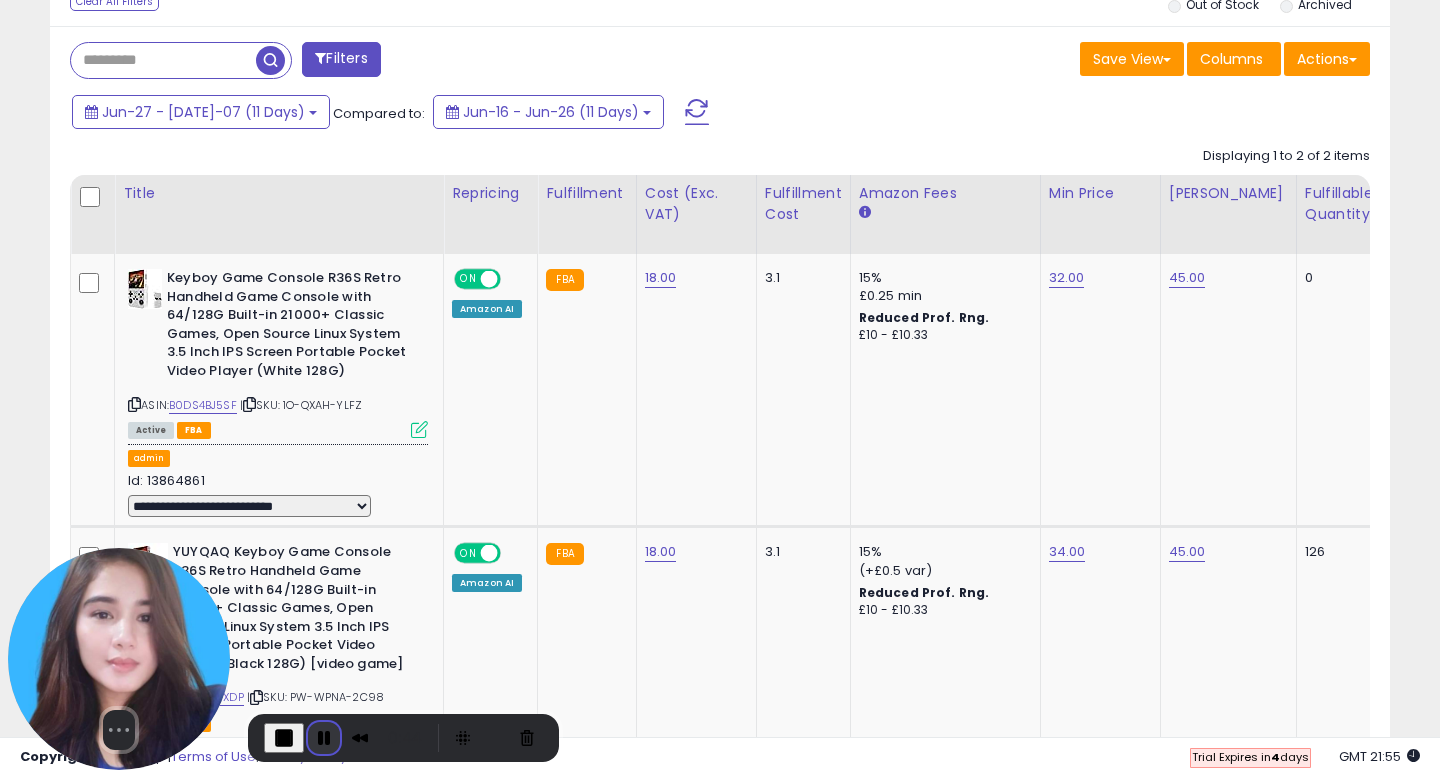 click at bounding box center [324, 738] 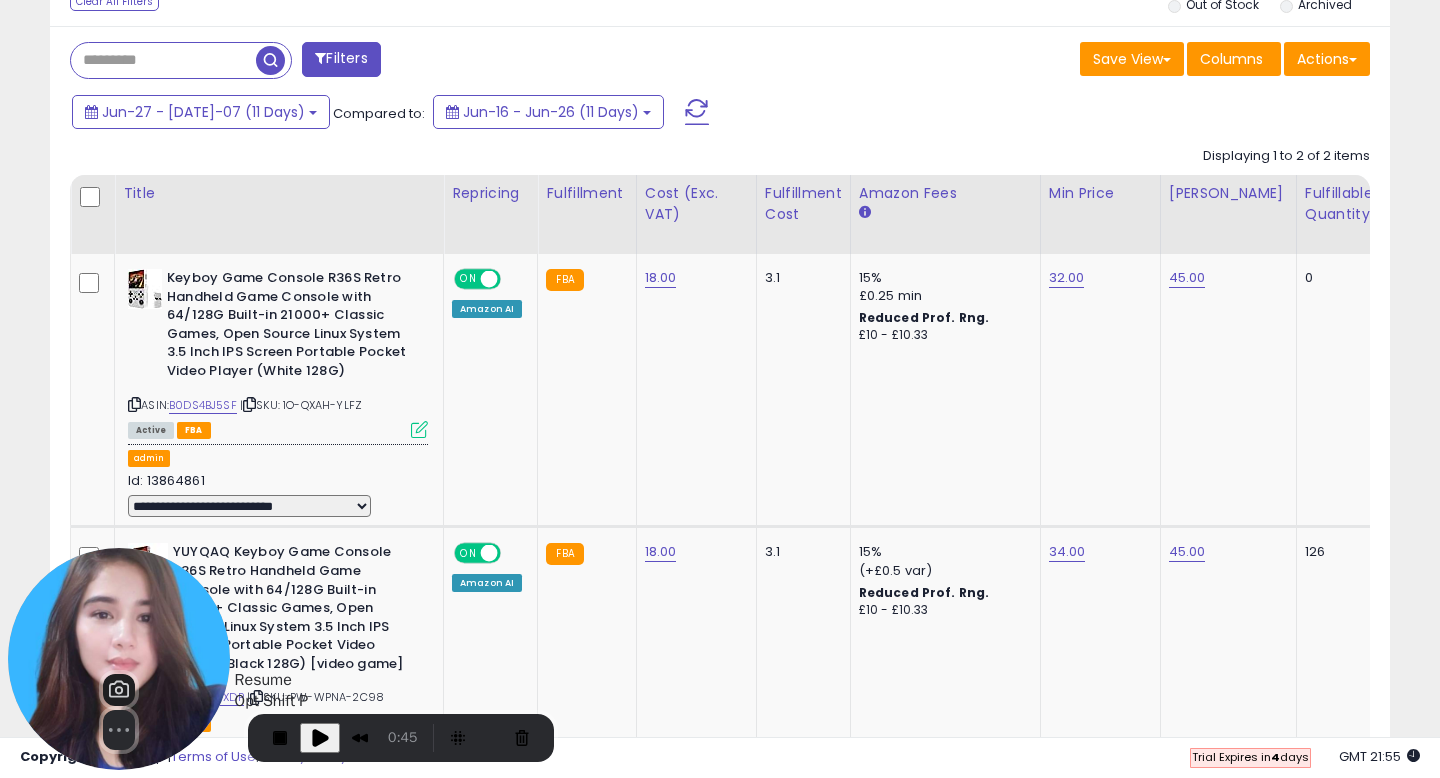 click at bounding box center [320, 738] 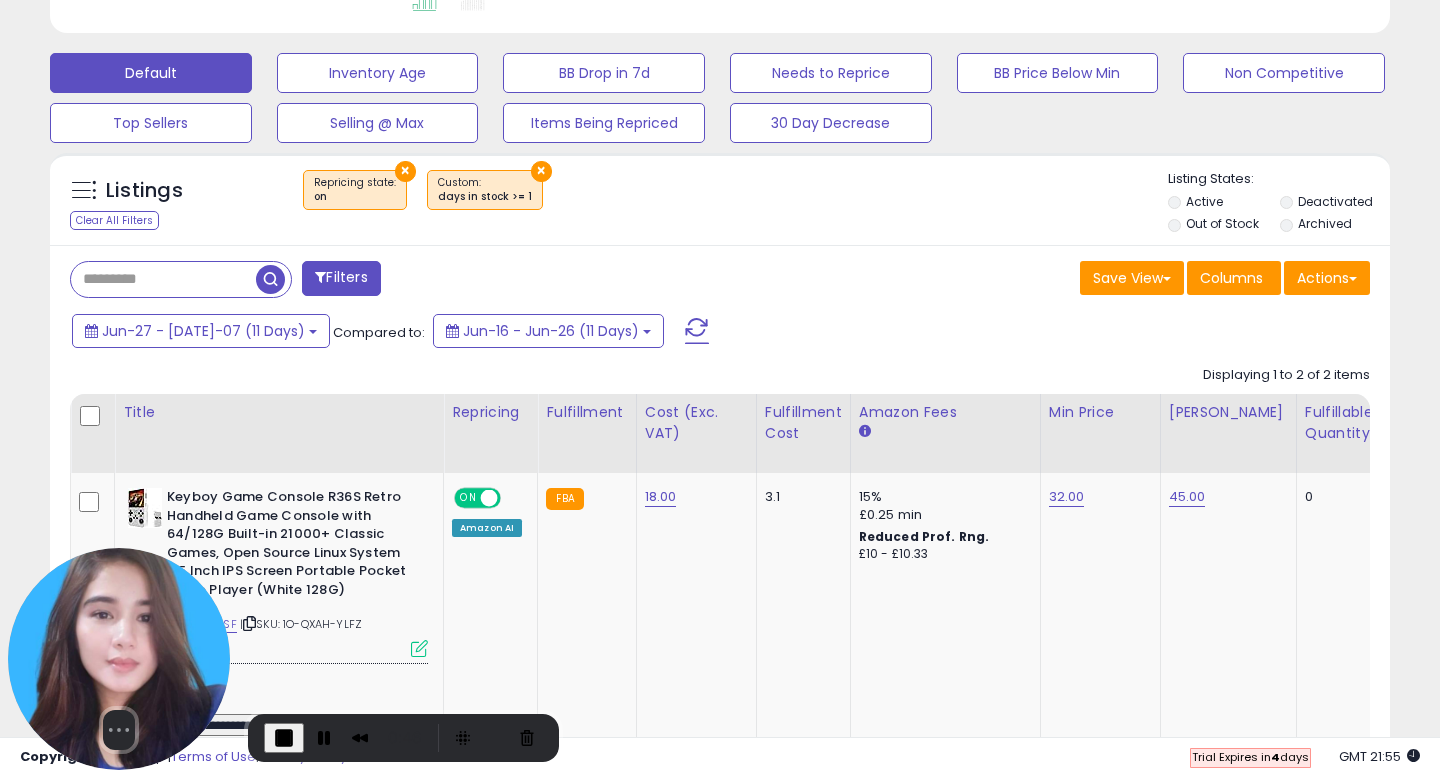click on "Filters" at bounding box center [341, 278] 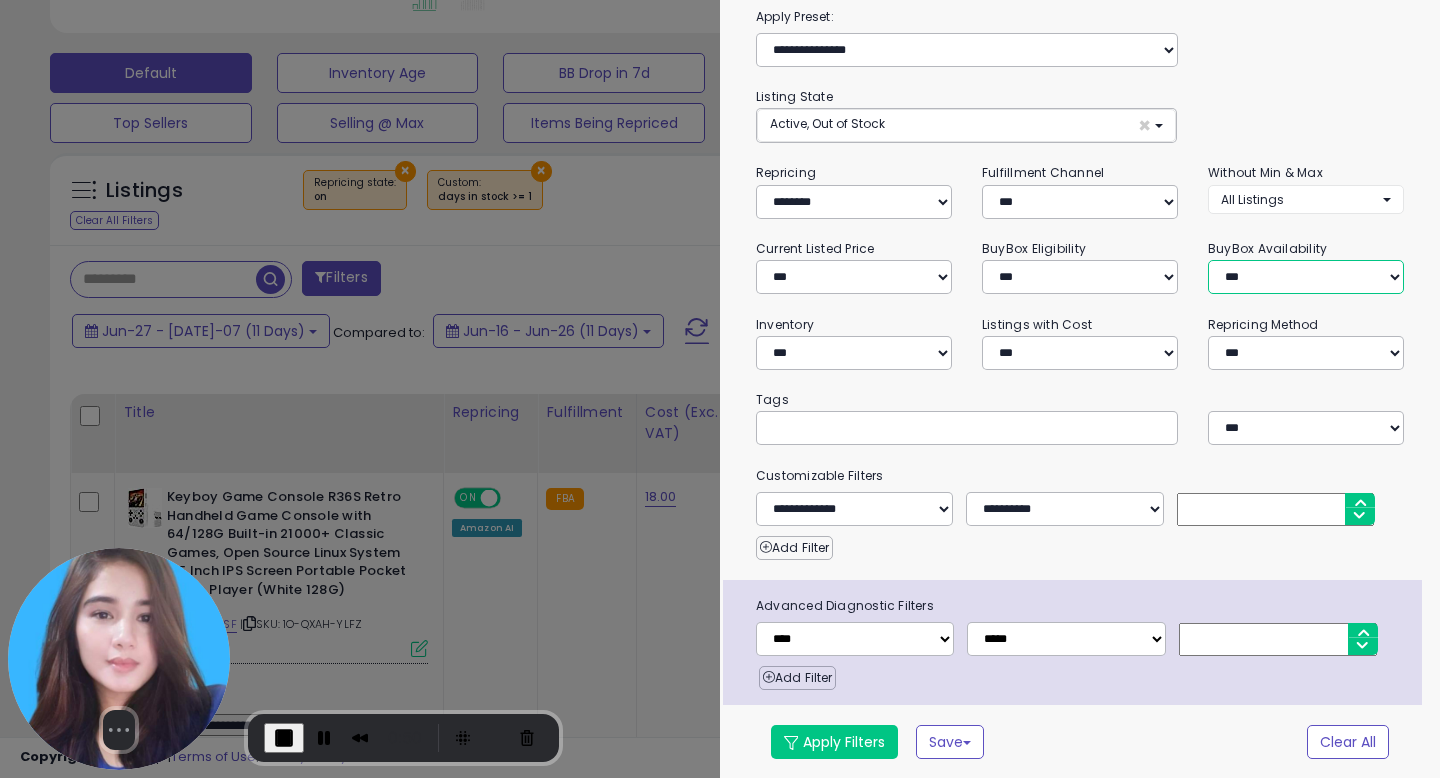click on "**********" at bounding box center [1306, 277] 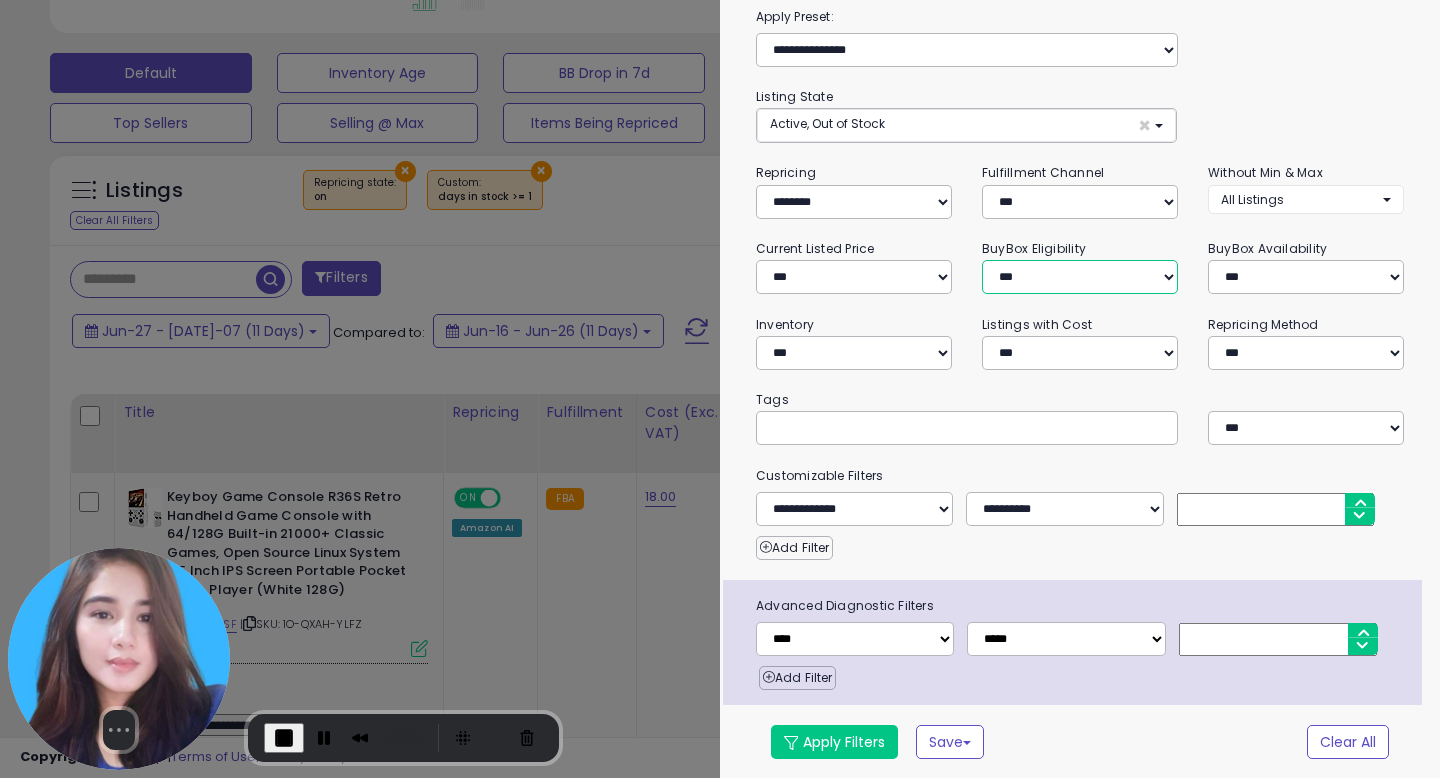 click on "**********" at bounding box center [1080, 277] 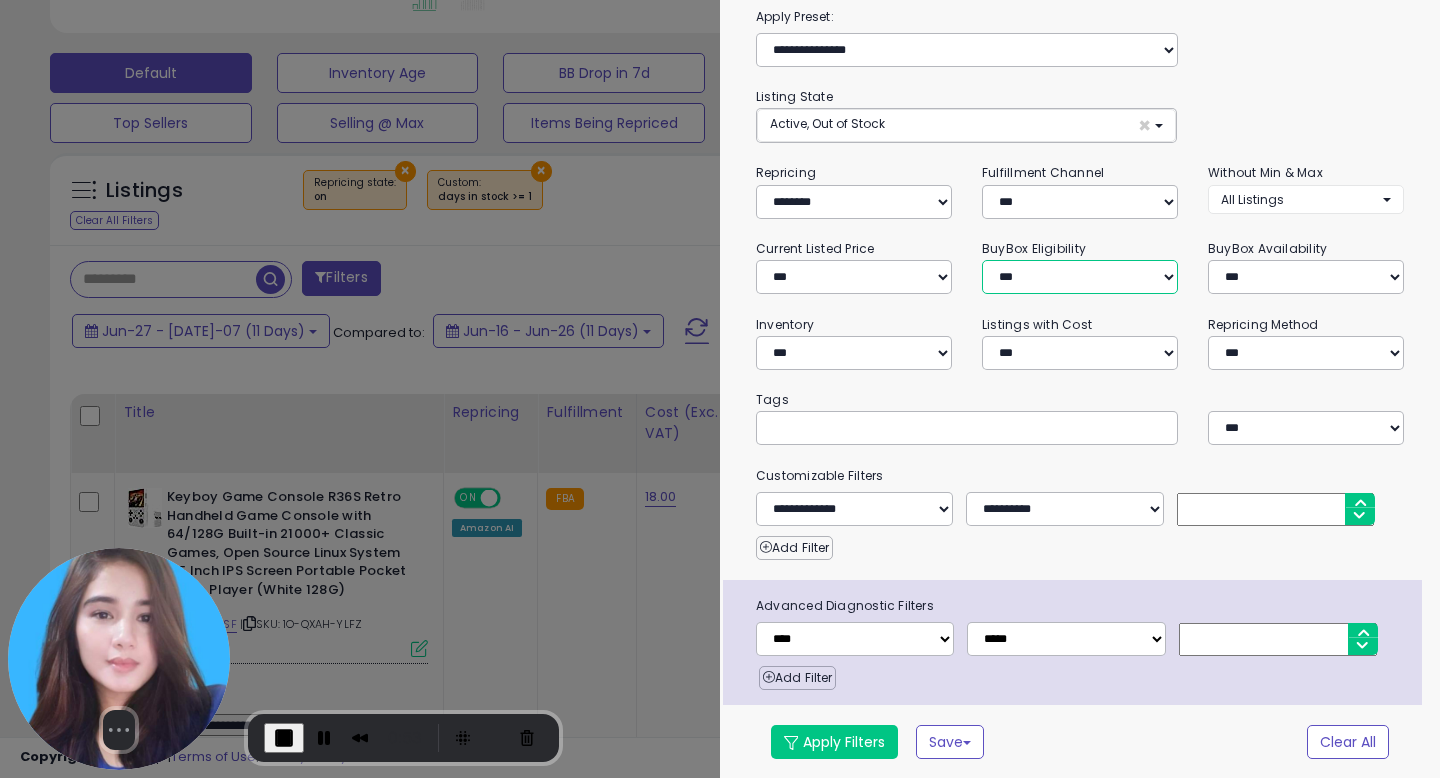 select on "**********" 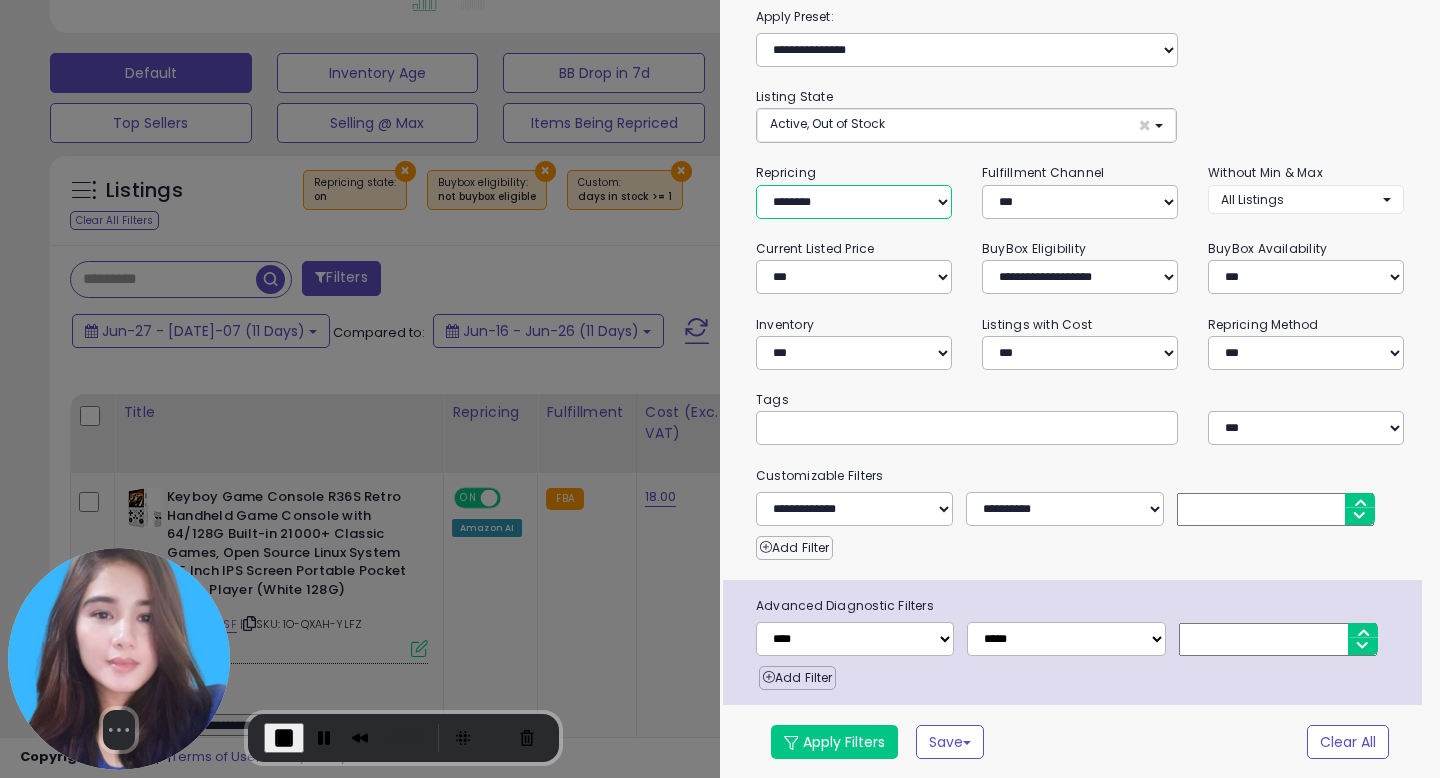 click on "**********" at bounding box center [854, 202] 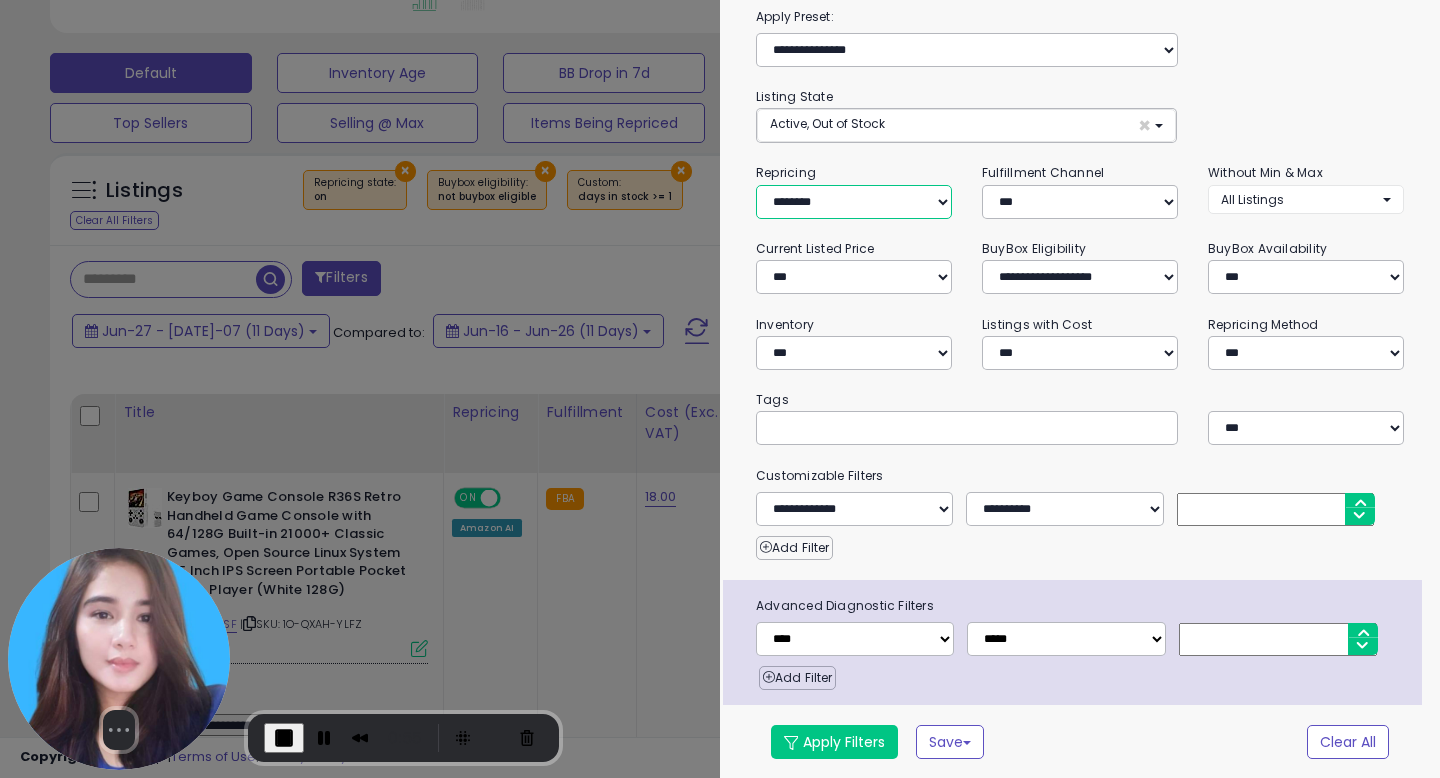 select on "***" 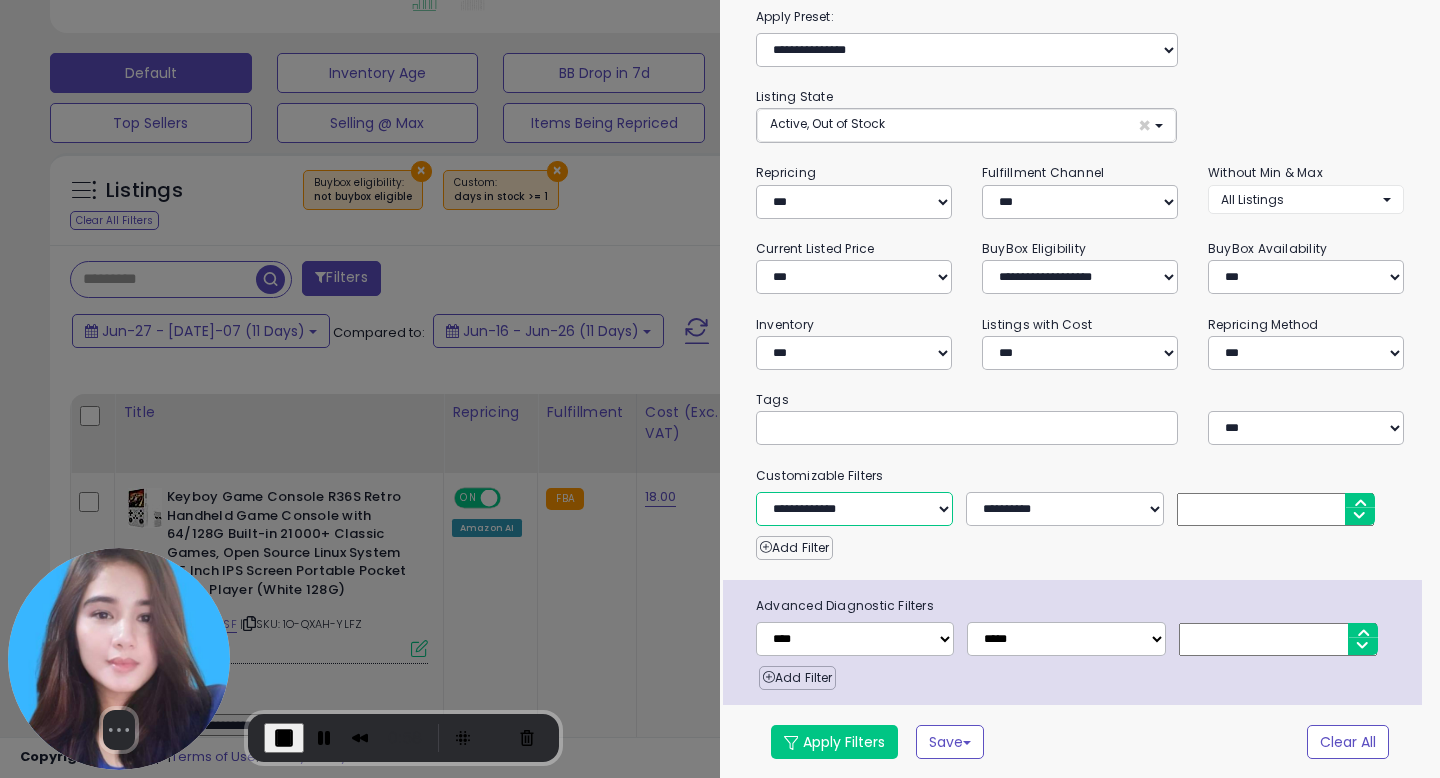 click on "**********" at bounding box center (854, 509) 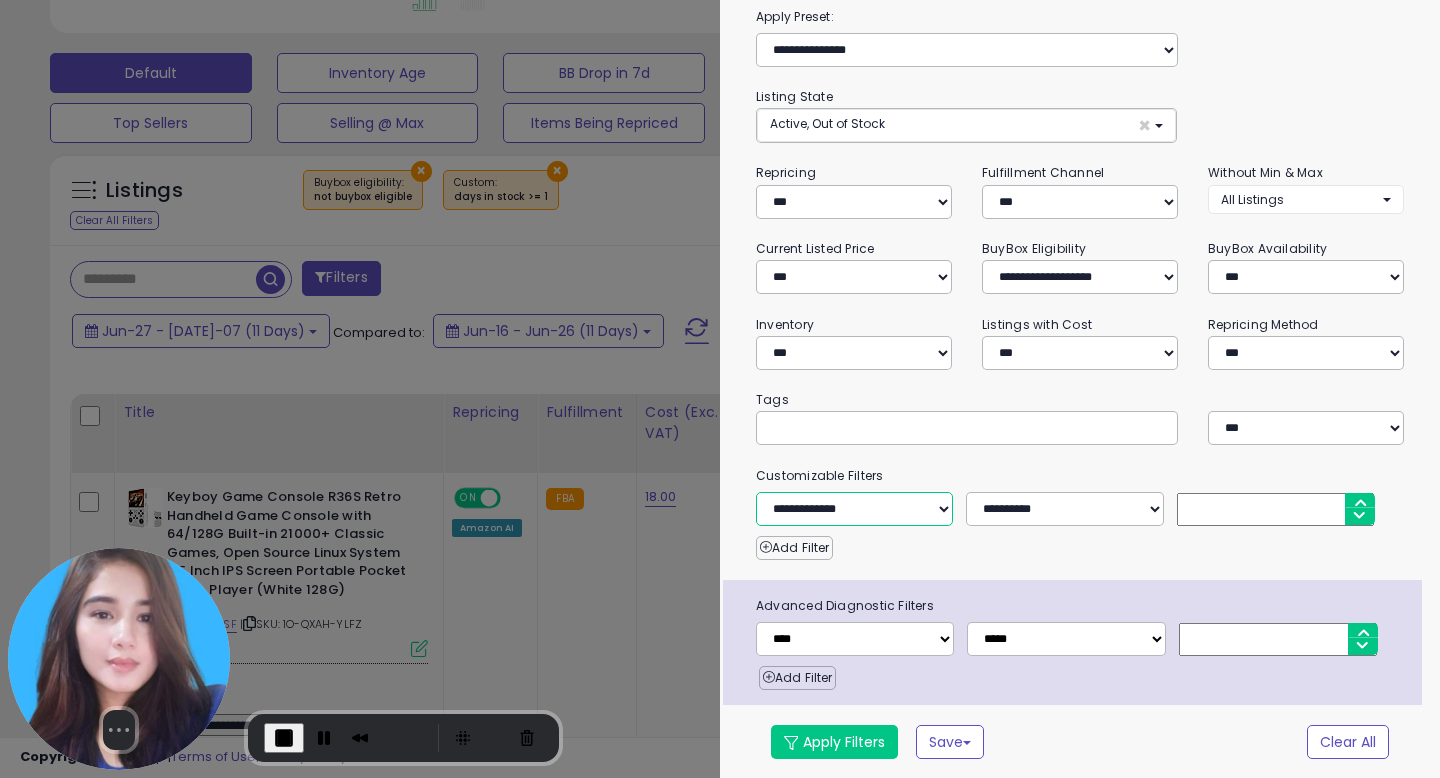 select on "****" 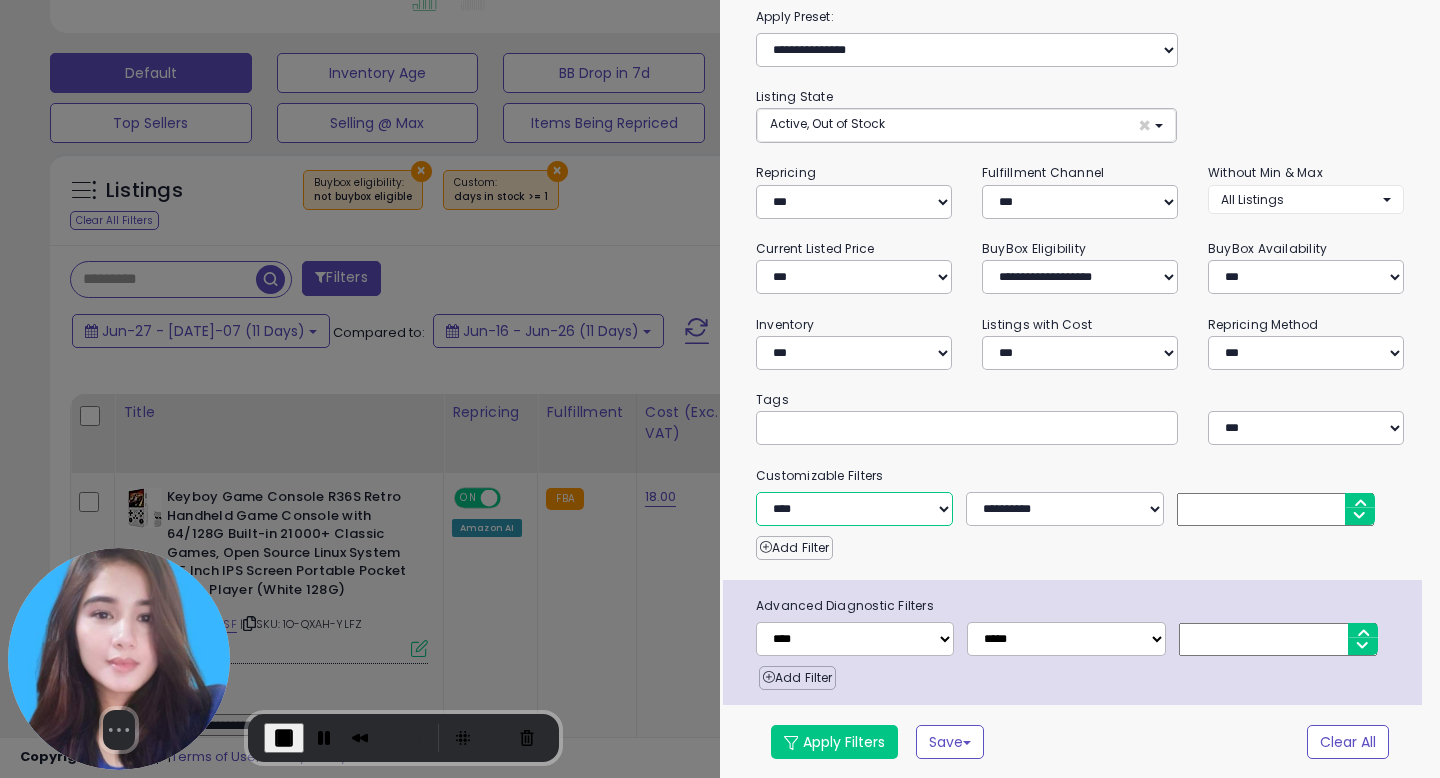 type 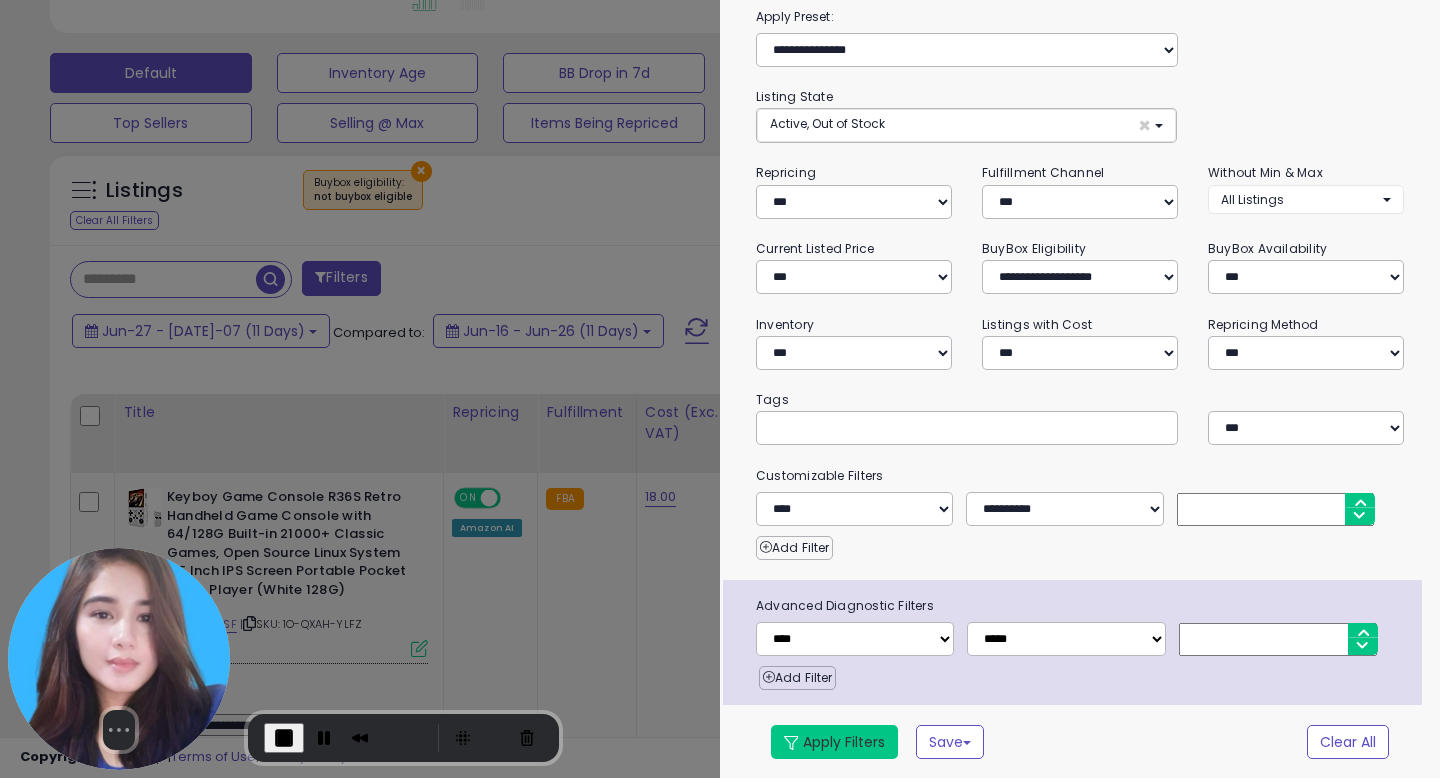 click on "Apply Filters" at bounding box center (834, 742) 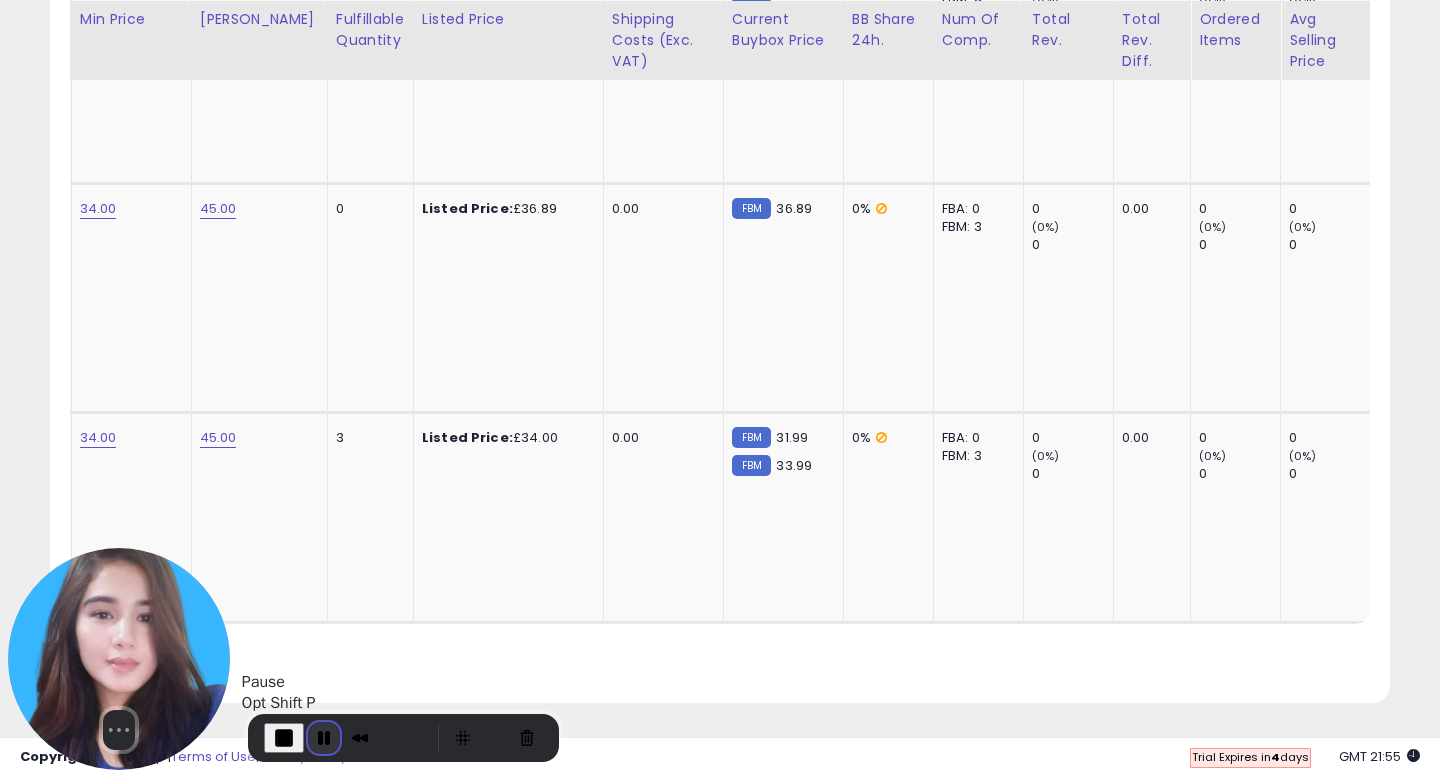 click at bounding box center (324, 738) 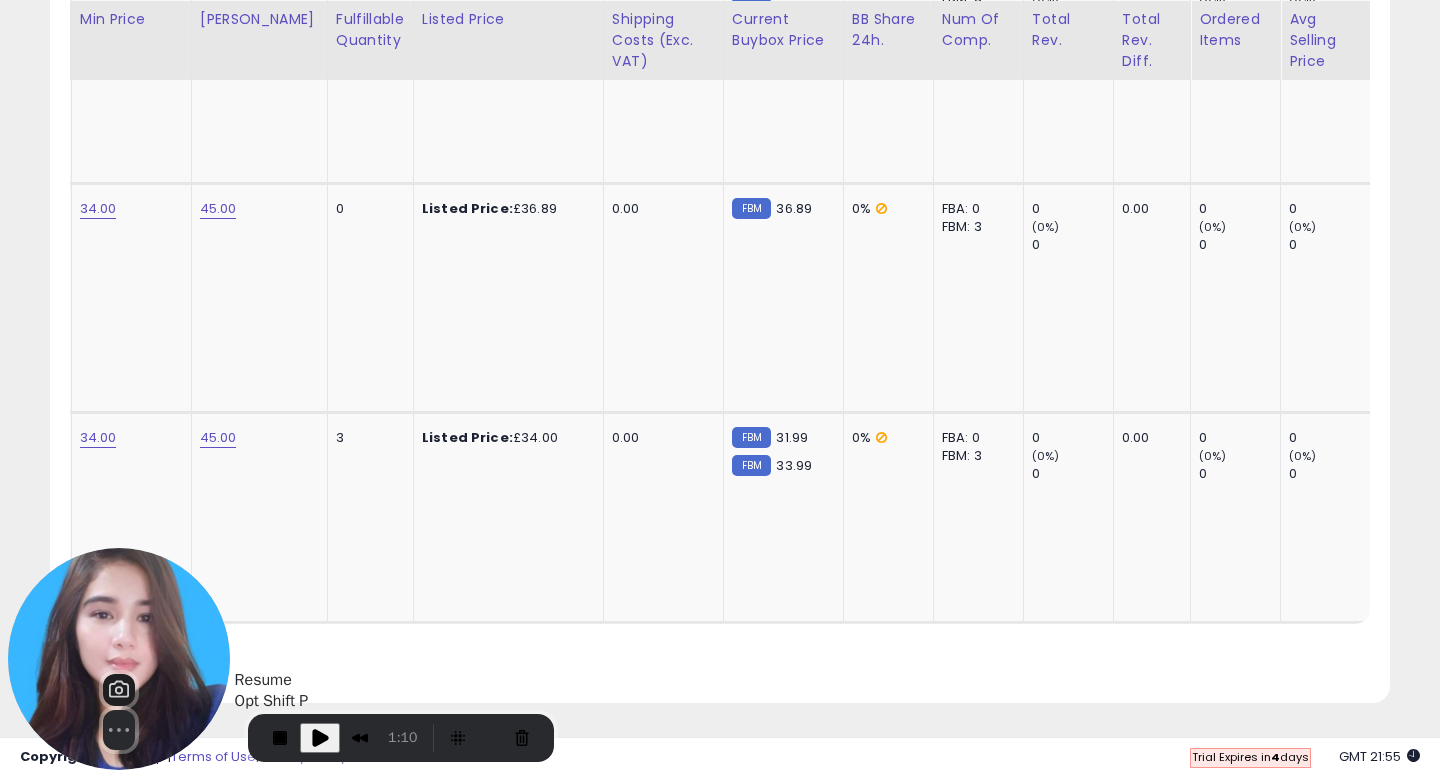click at bounding box center (320, 738) 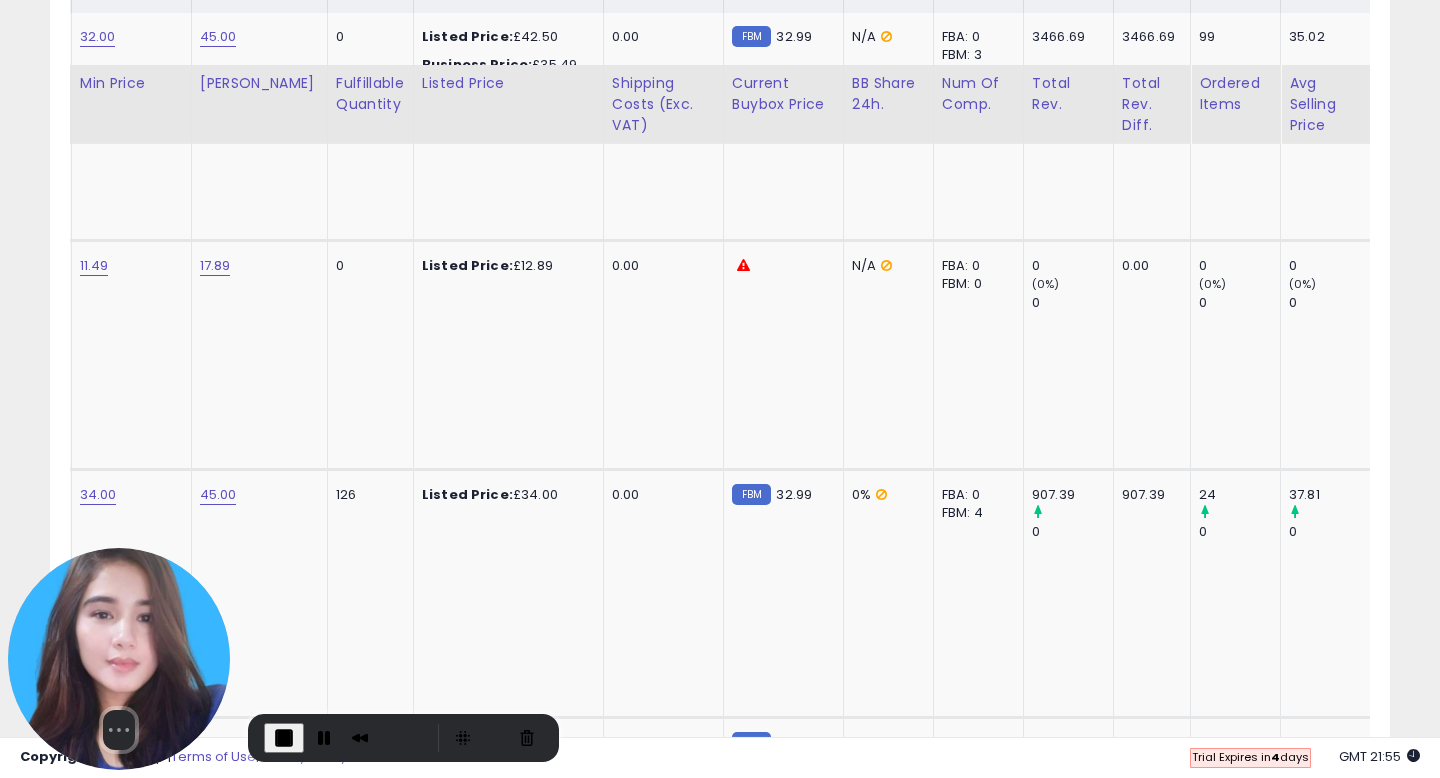 scroll, scrollTop: 1001, scrollLeft: 0, axis: vertical 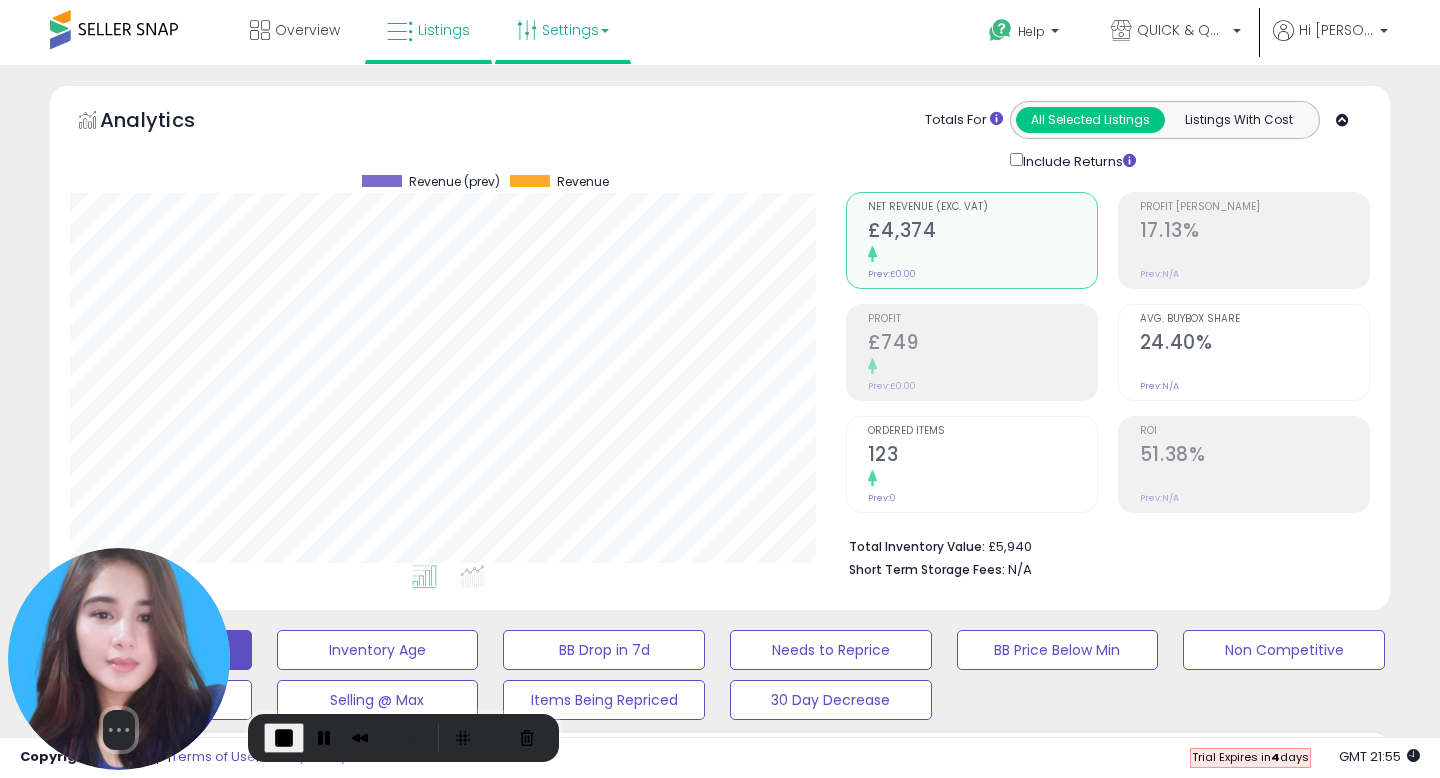 click on "Settings" at bounding box center [563, 30] 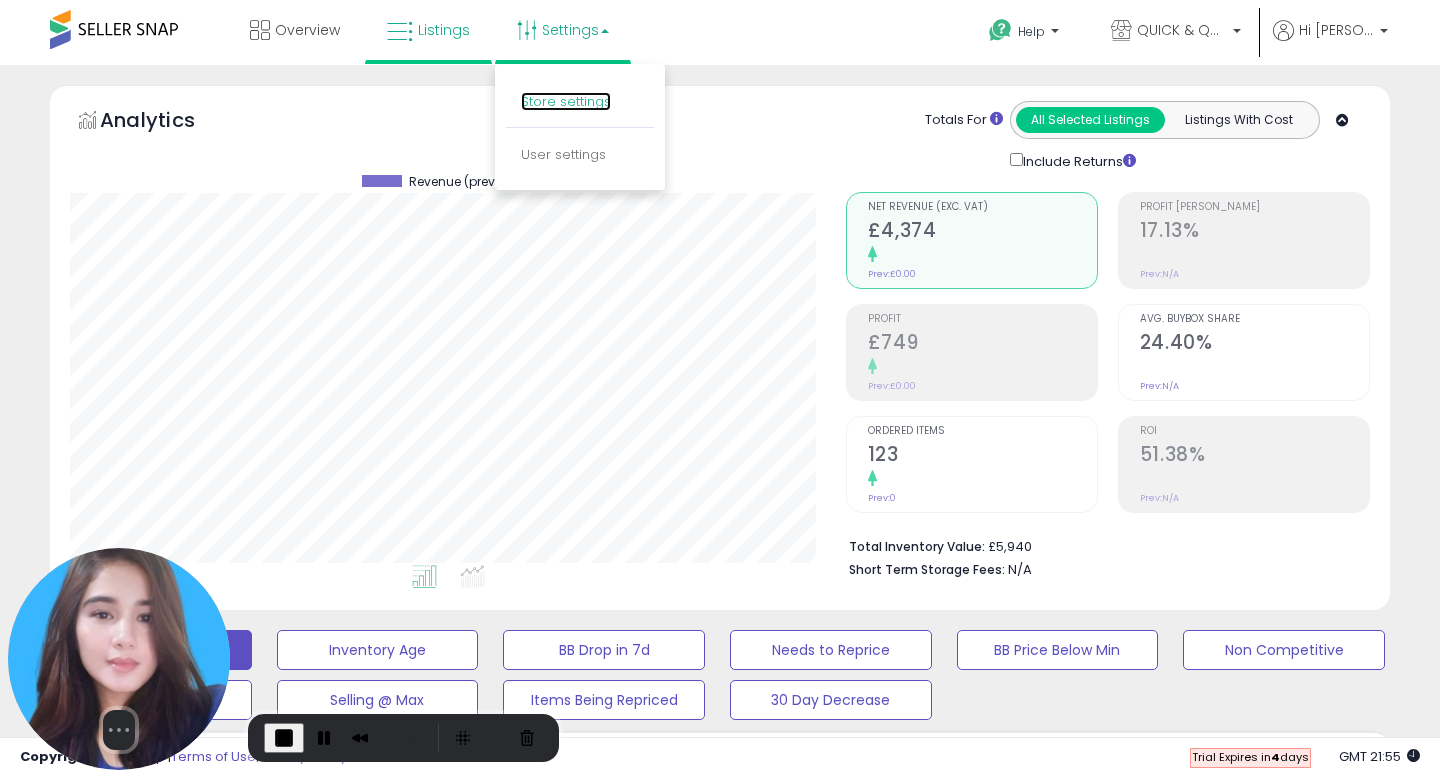click on "Store
settings" at bounding box center (566, 101) 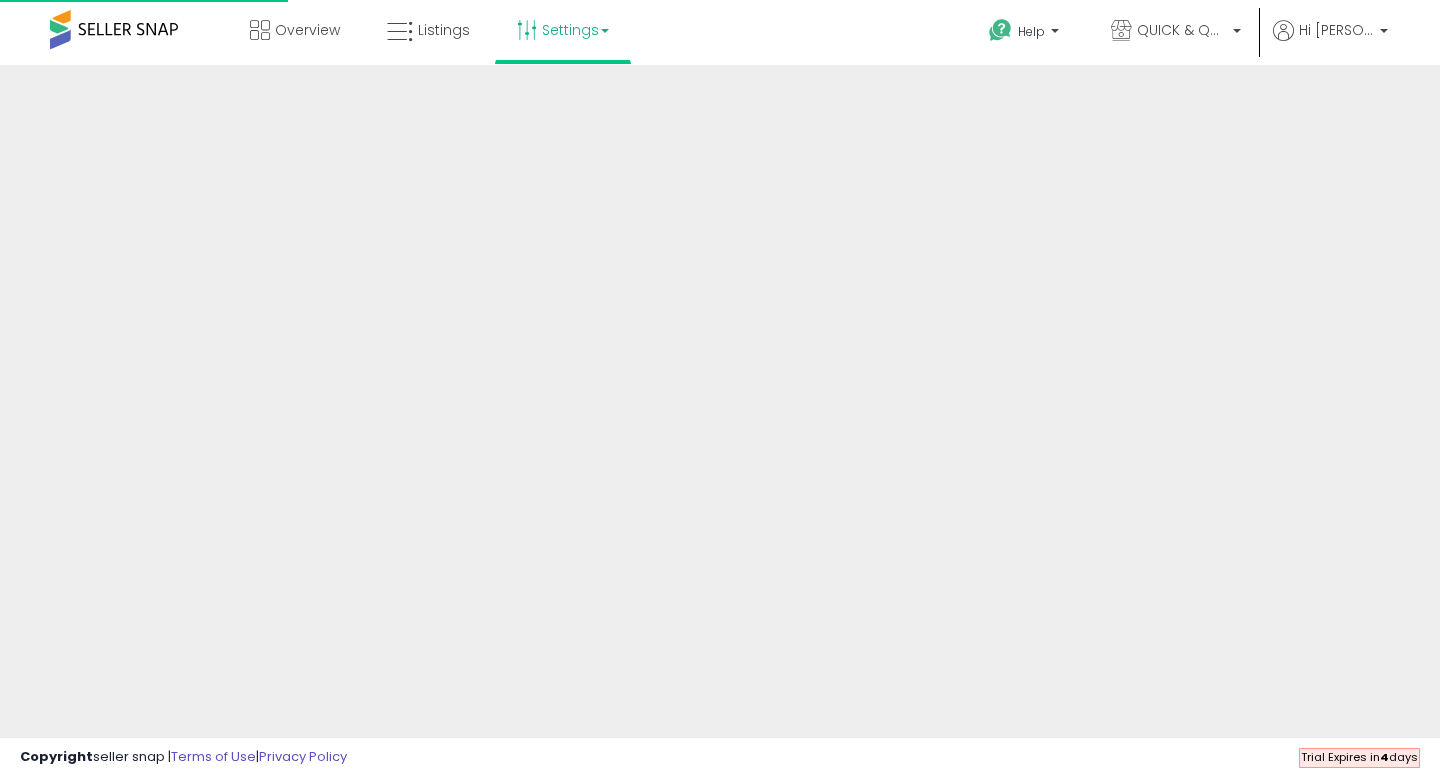 scroll, scrollTop: 0, scrollLeft: 0, axis: both 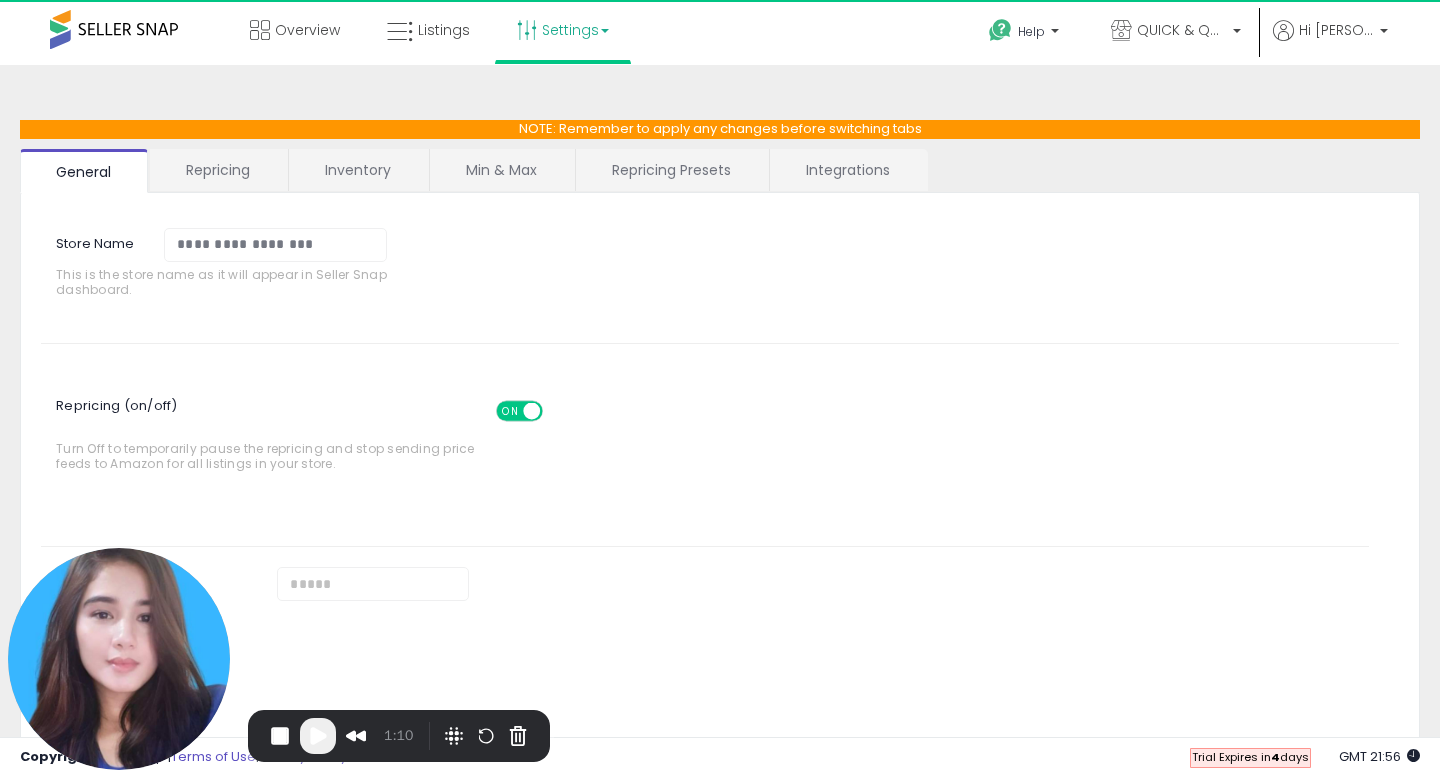 click on "Min & Max" at bounding box center [501, 170] 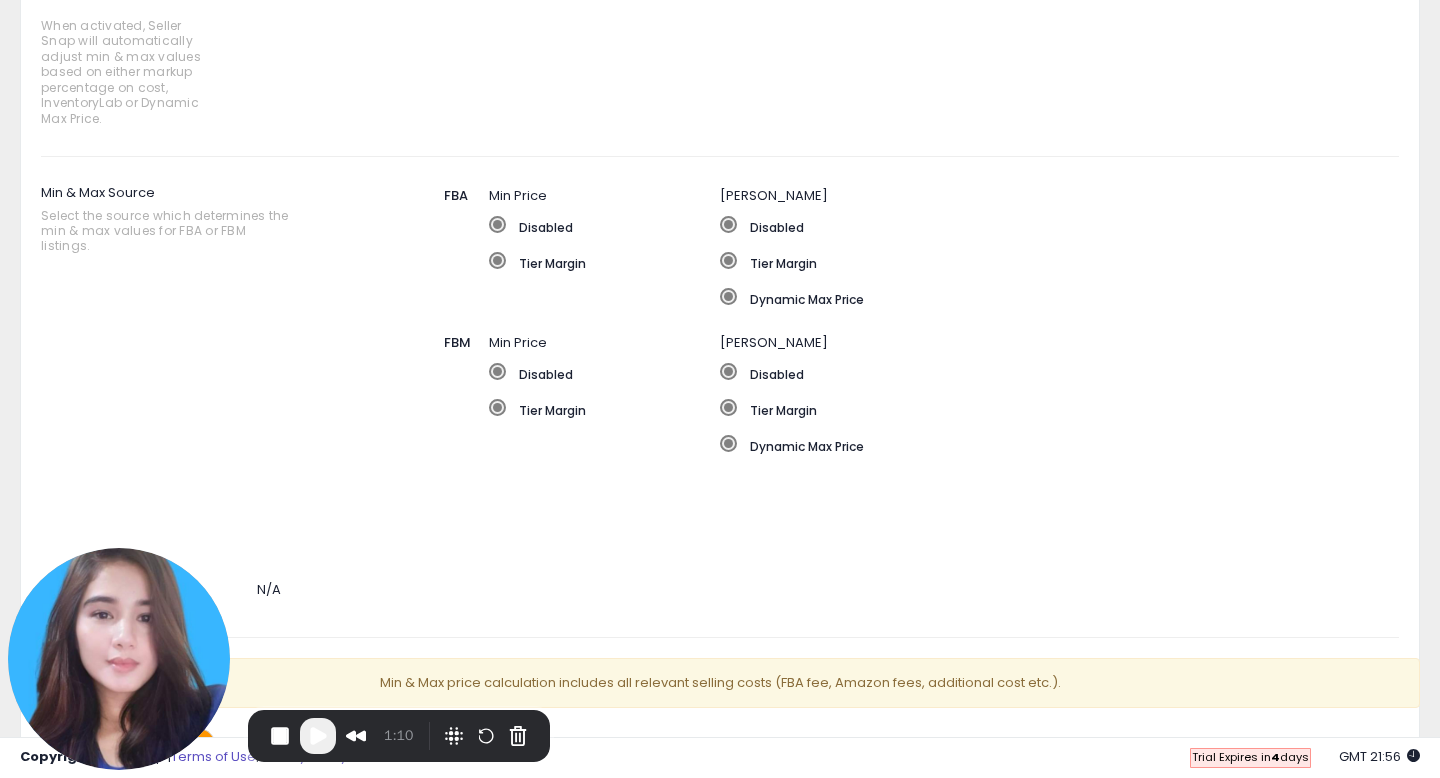 scroll, scrollTop: 0, scrollLeft: 0, axis: both 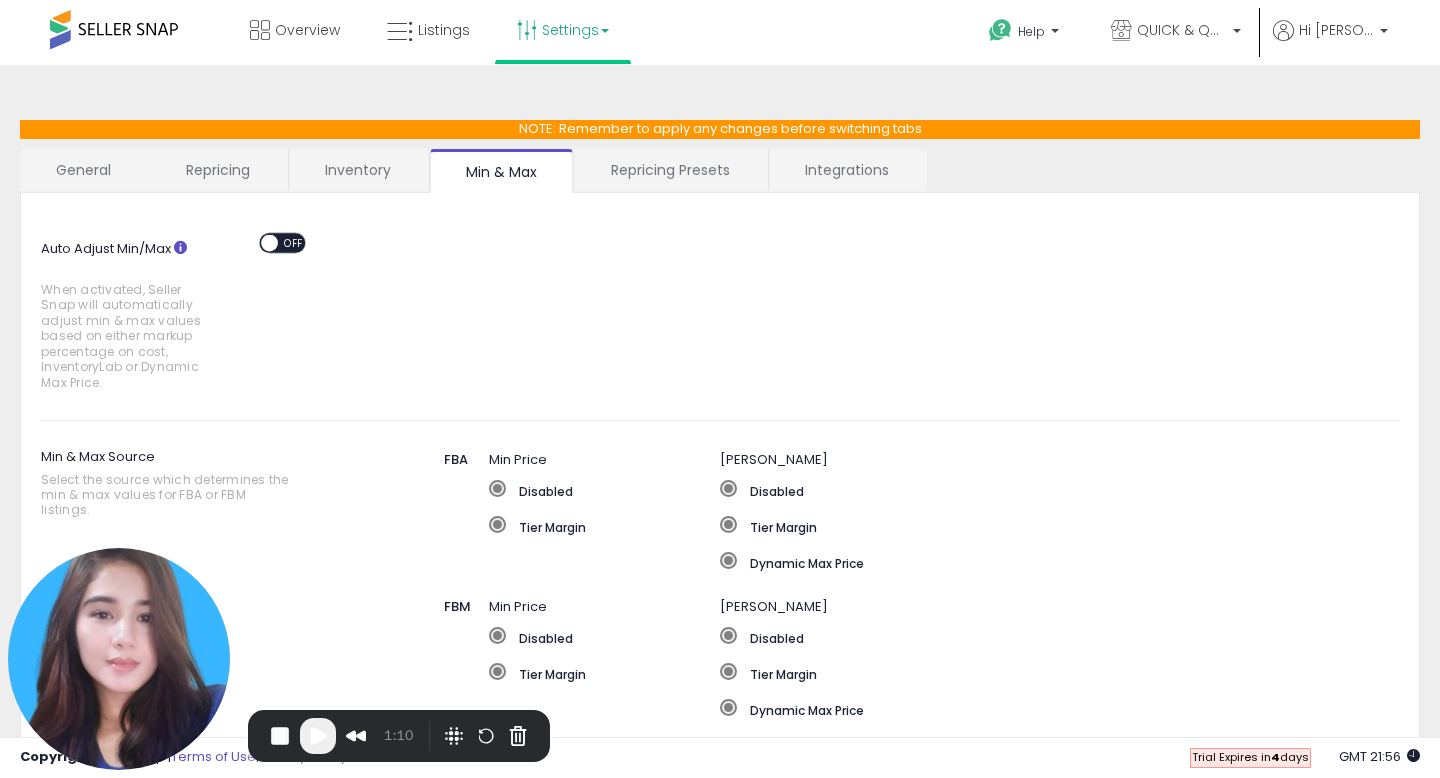 click on "Repricing Presets" at bounding box center [670, 170] 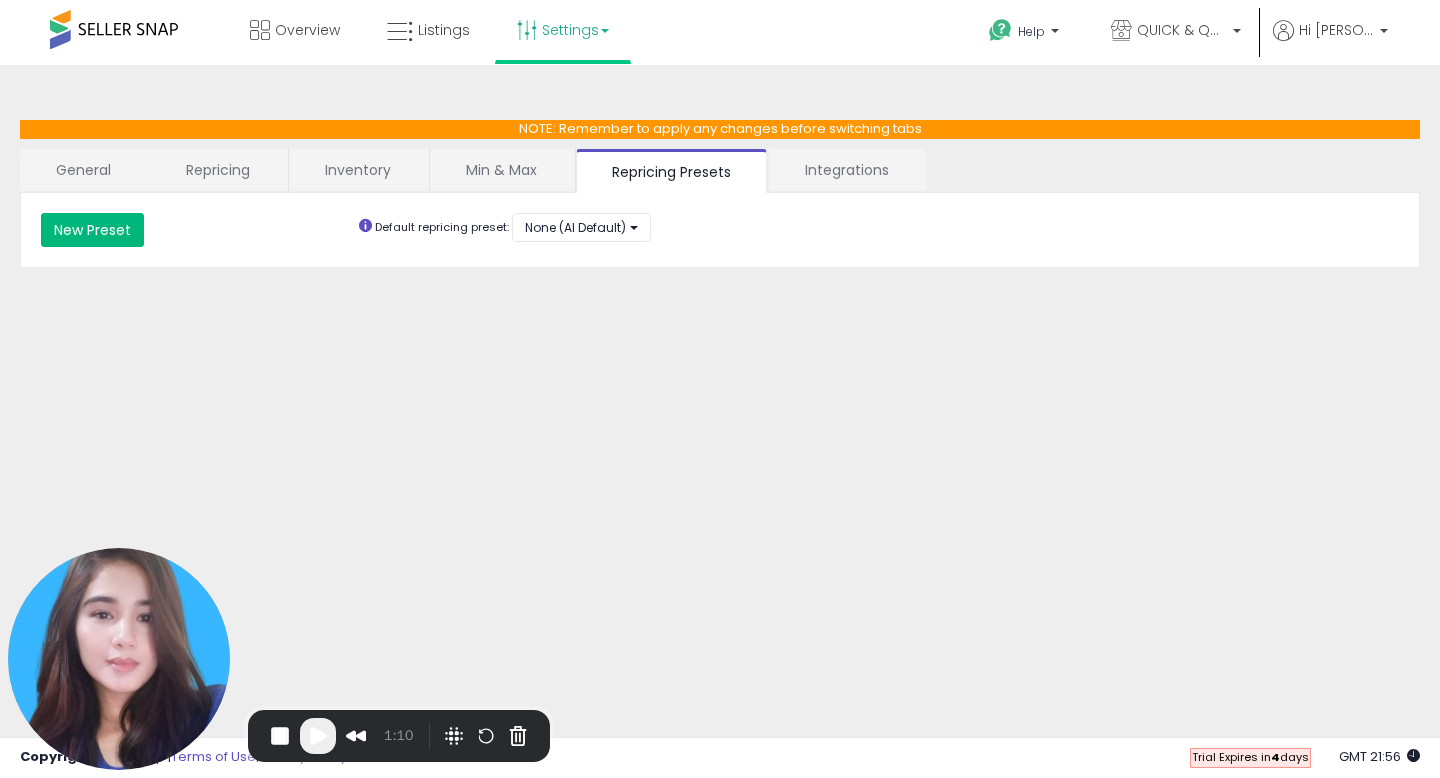 click on "New Preset" at bounding box center (92, 230) 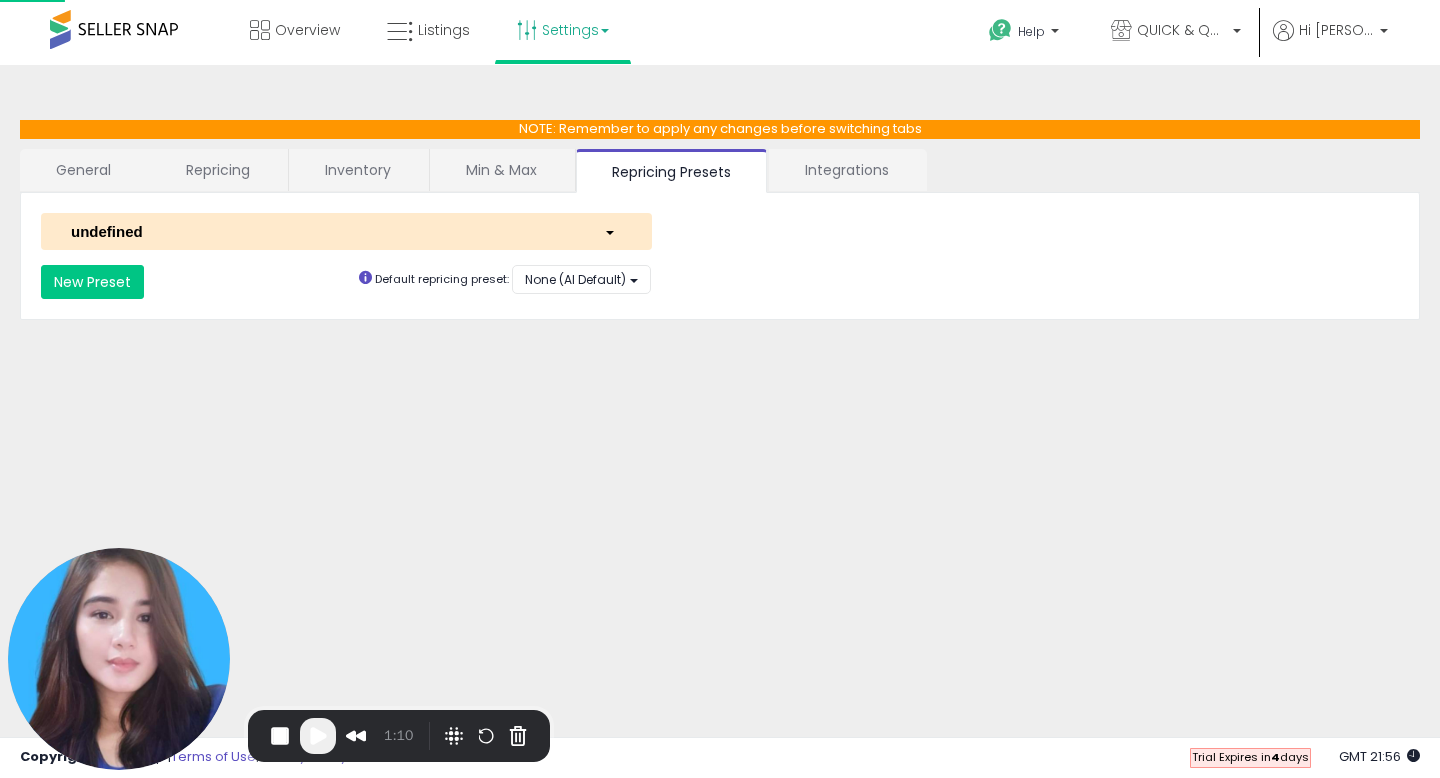 select on "*********" 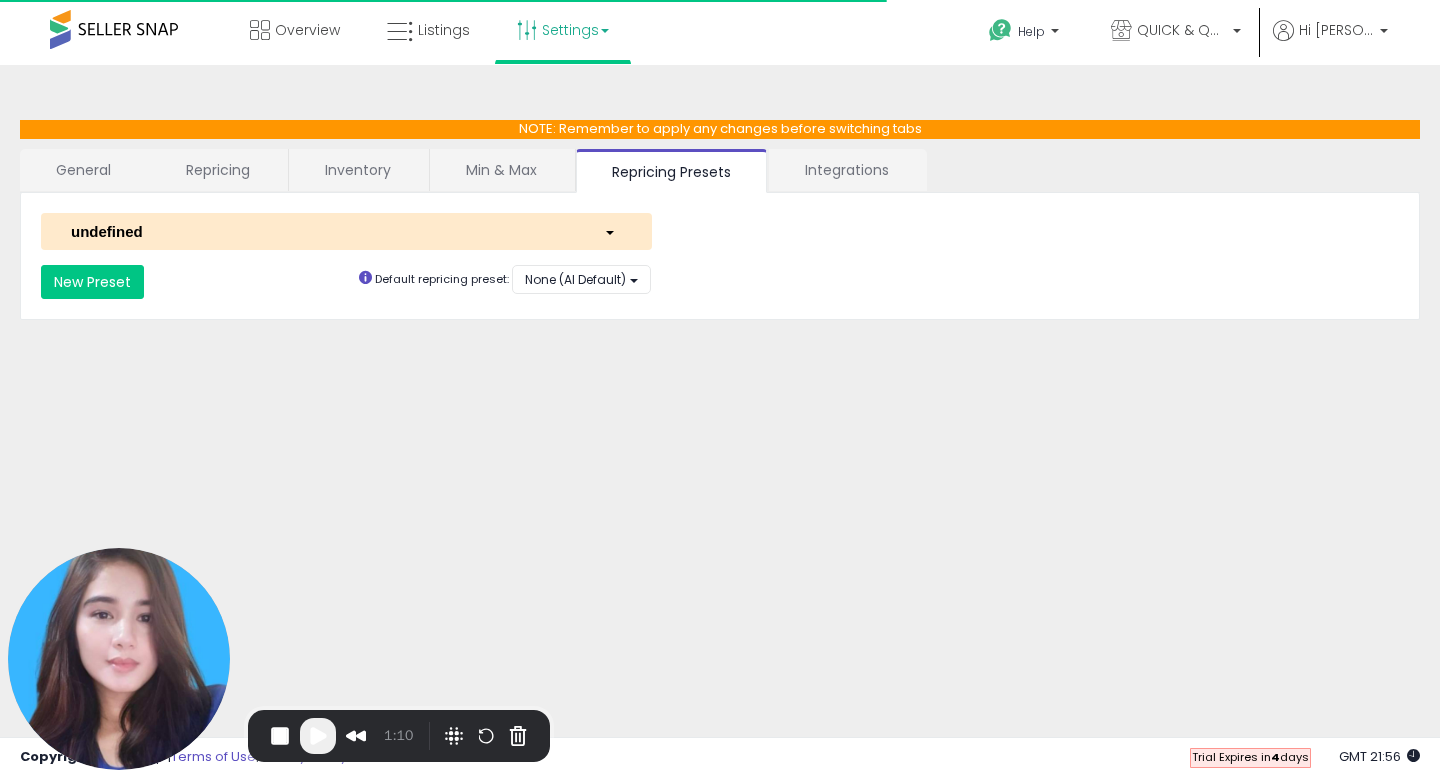 click on "undefined" at bounding box center (322, 231) 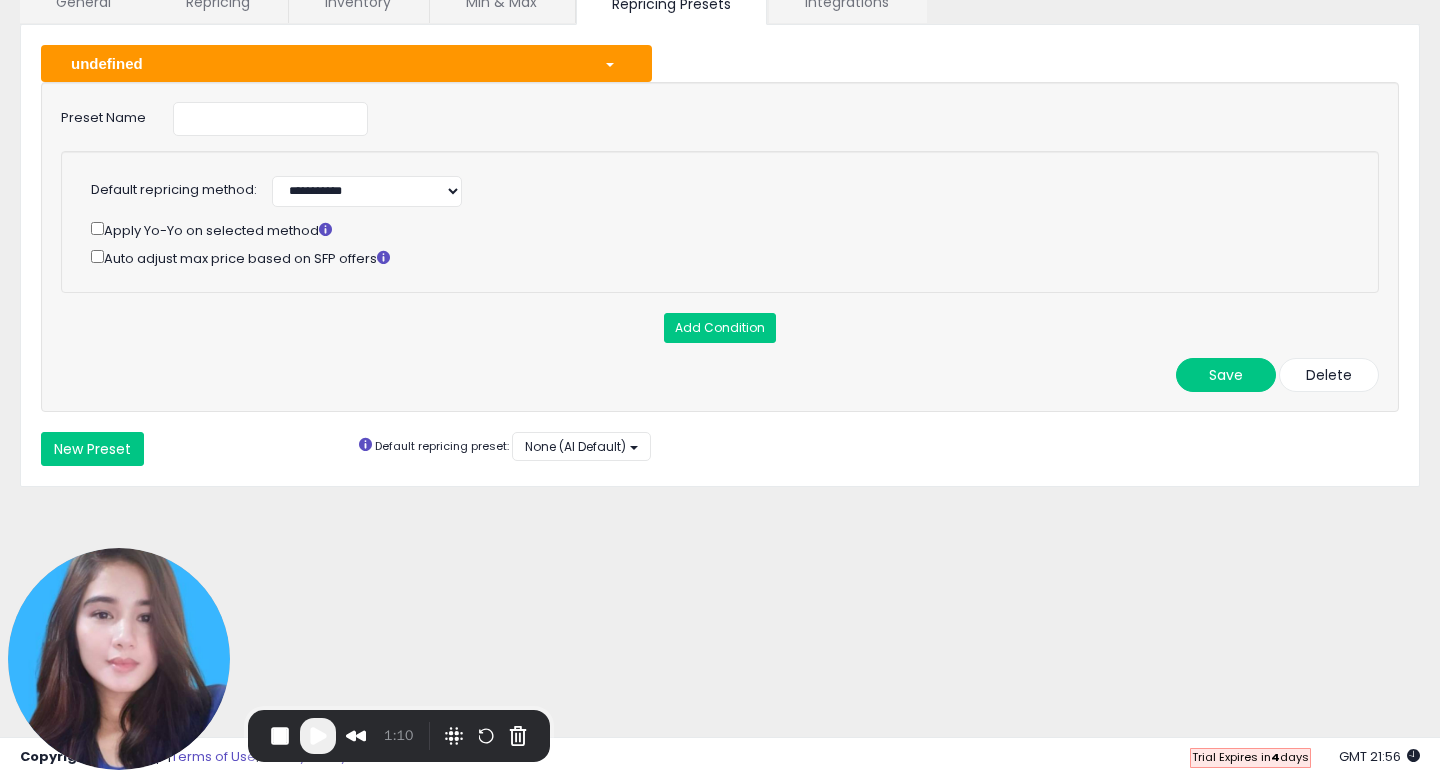 scroll, scrollTop: 187, scrollLeft: 0, axis: vertical 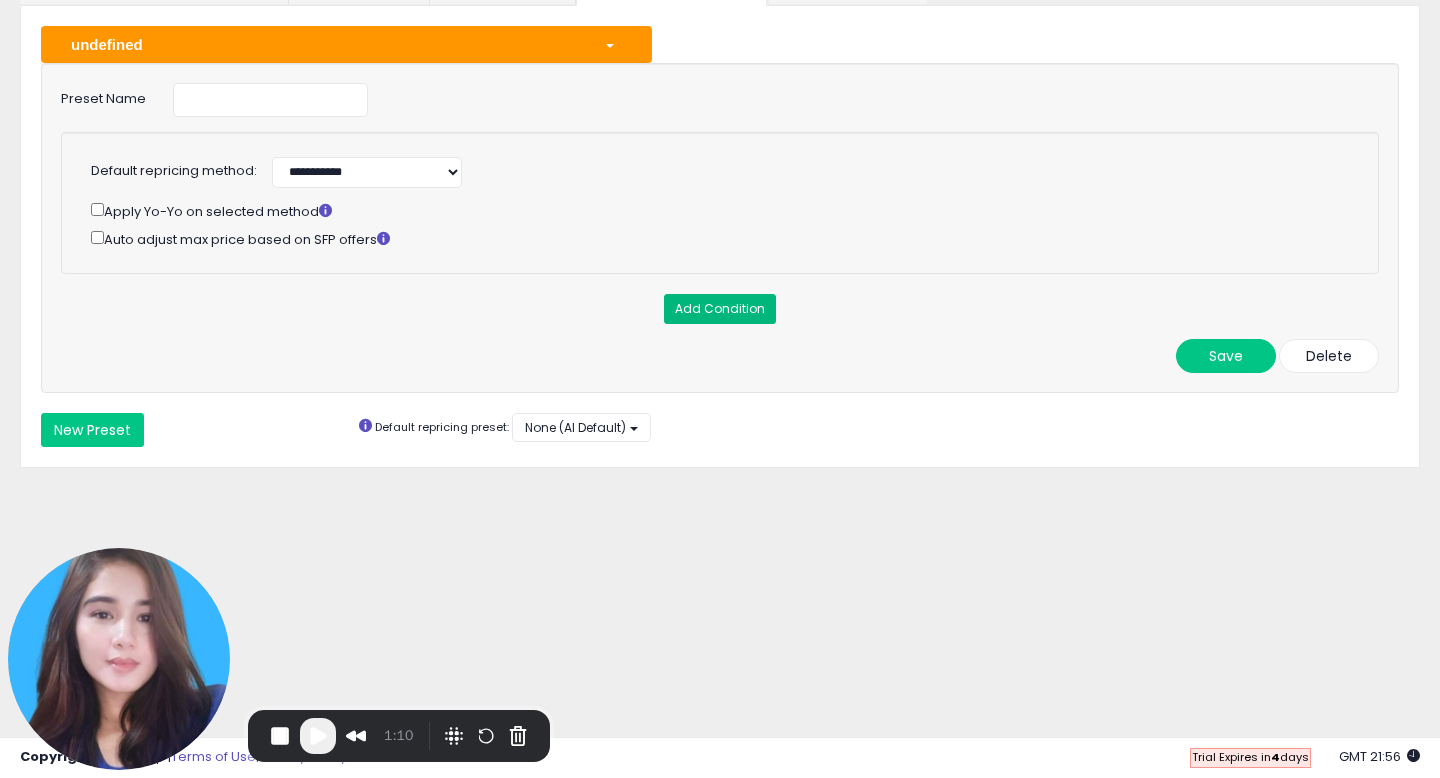 click on "Add Condition" at bounding box center [720, 309] 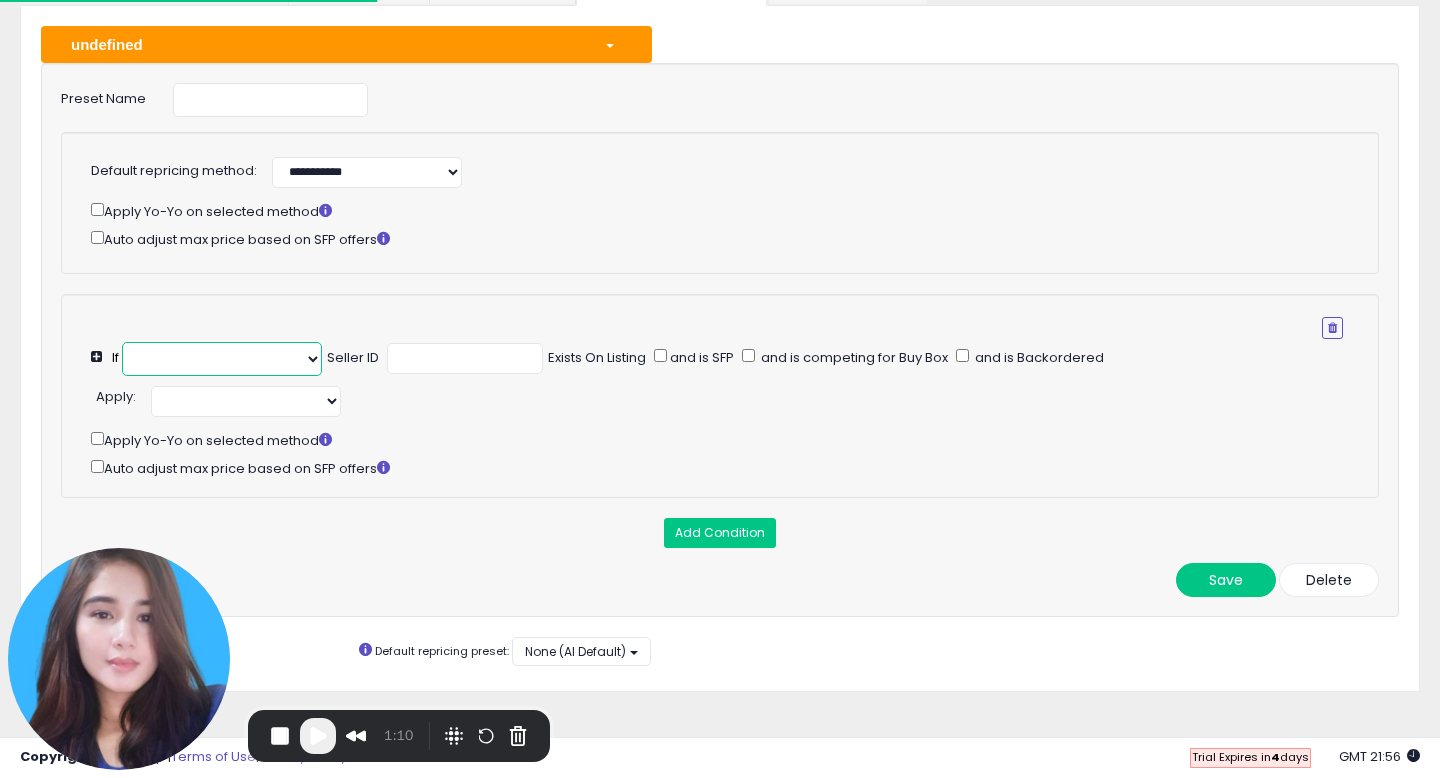 click at bounding box center [222, 359] 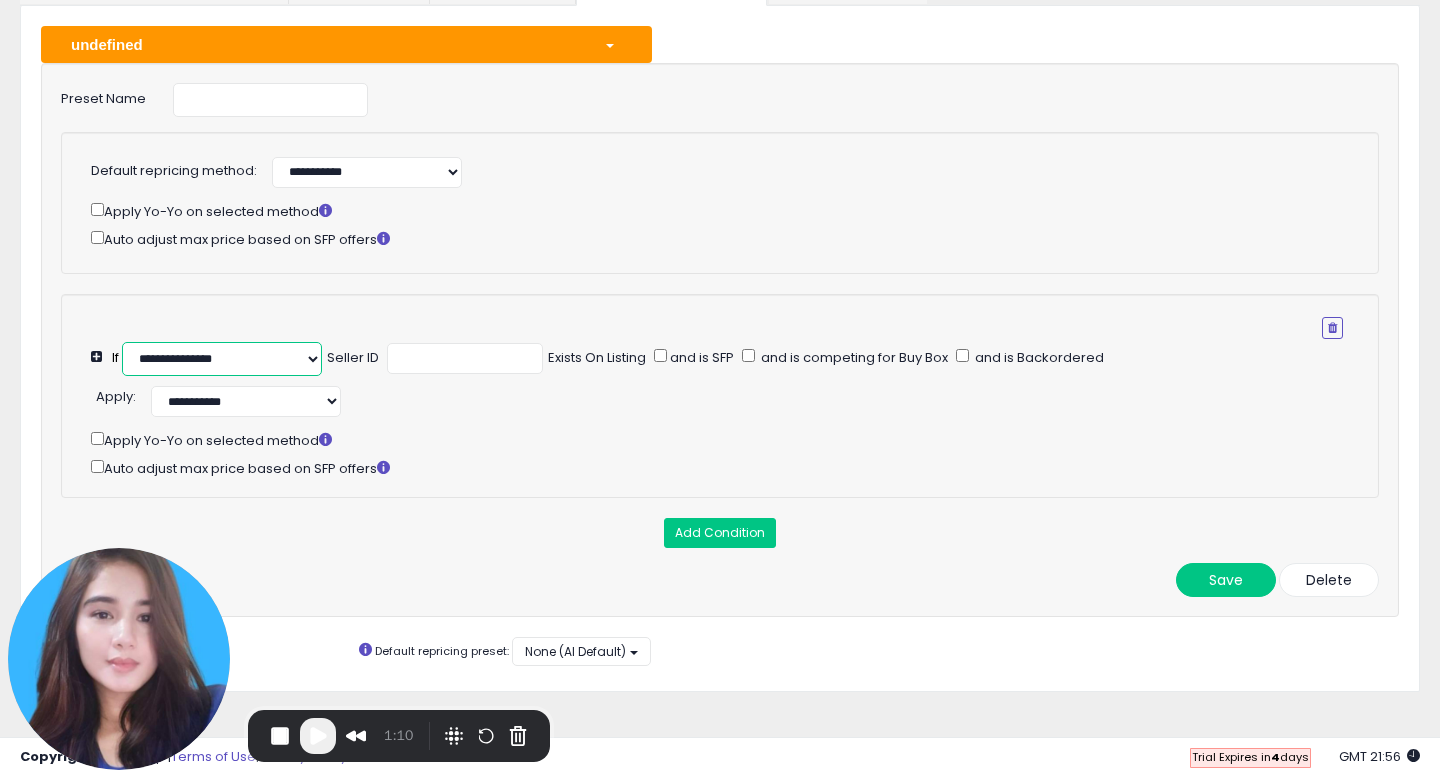 scroll, scrollTop: 199, scrollLeft: 0, axis: vertical 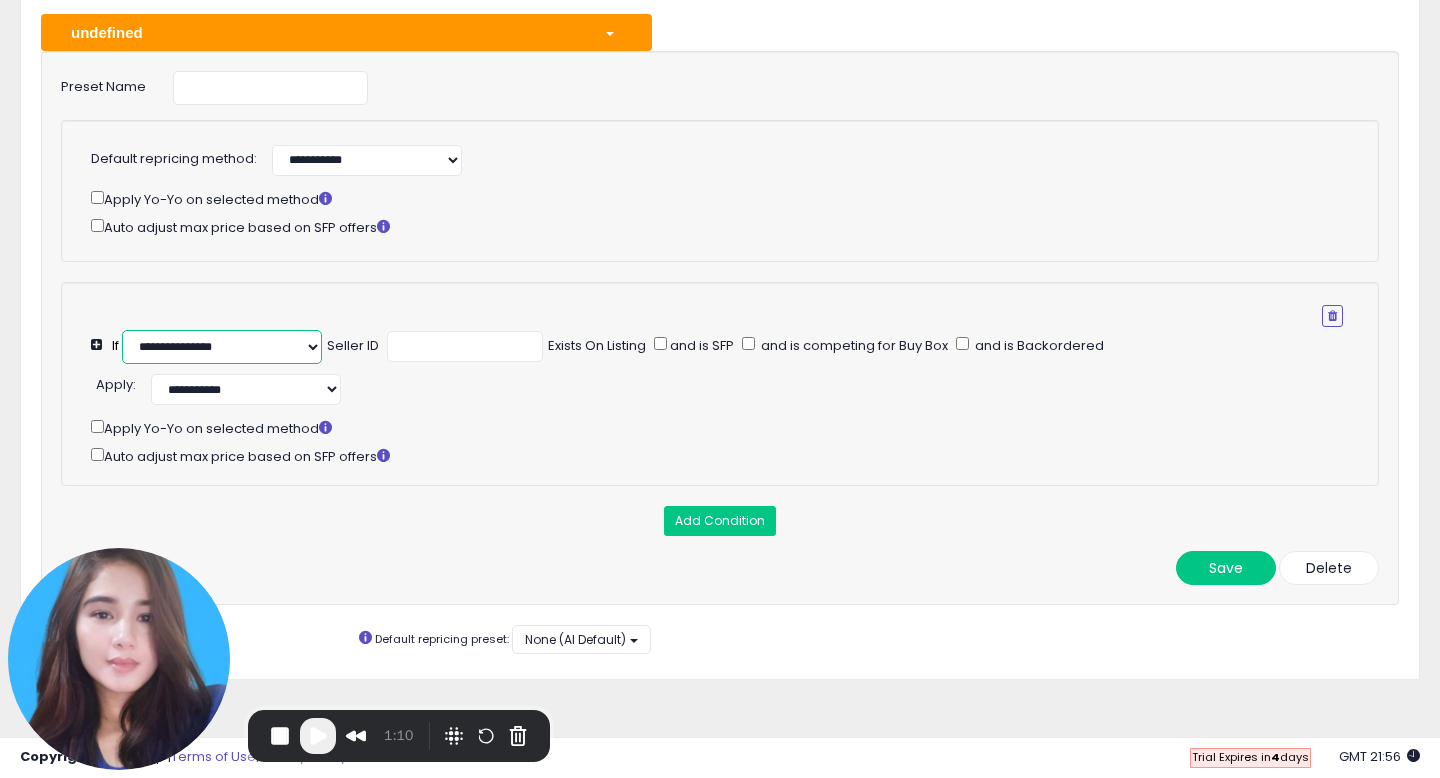 click on "**********" at bounding box center [222, 347] 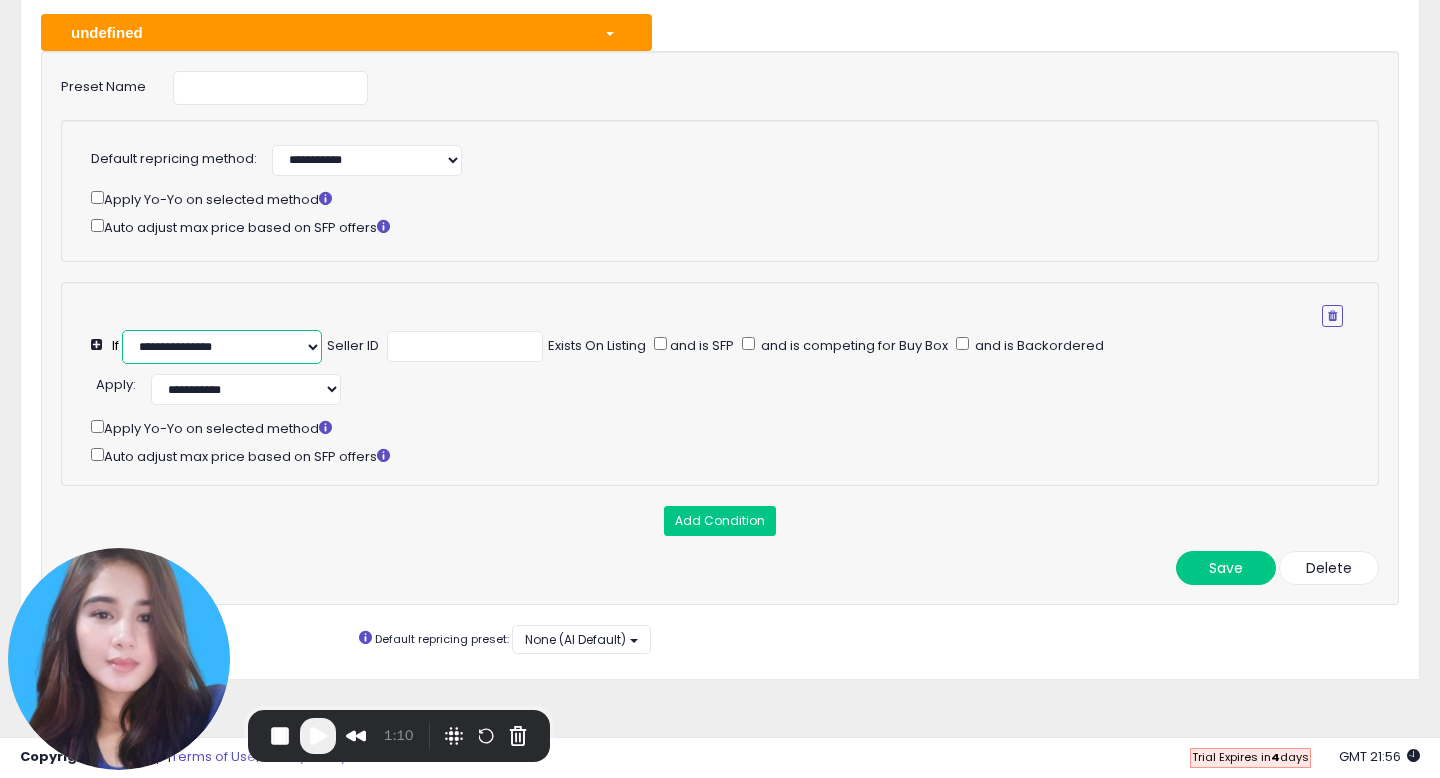 select on "**********" 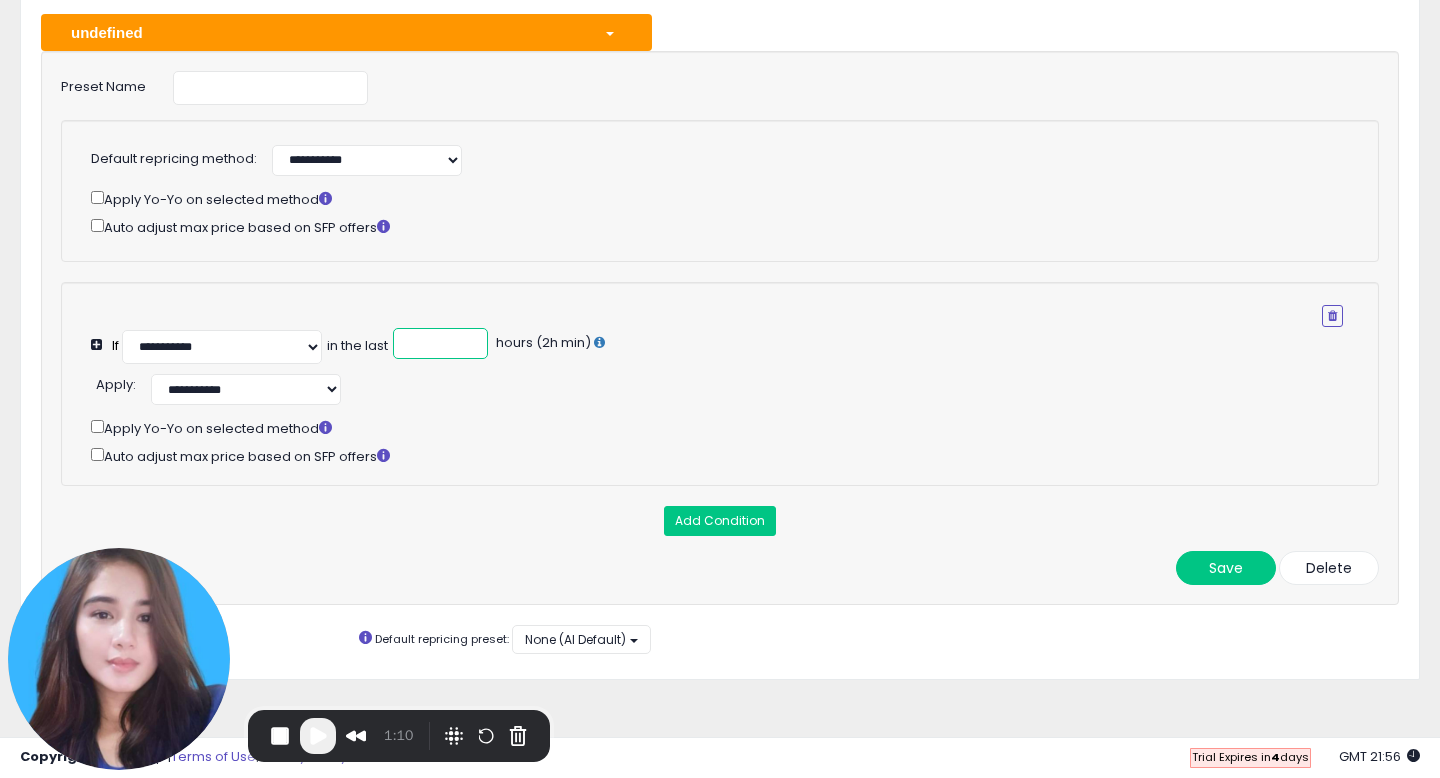 click at bounding box center [440, 343] 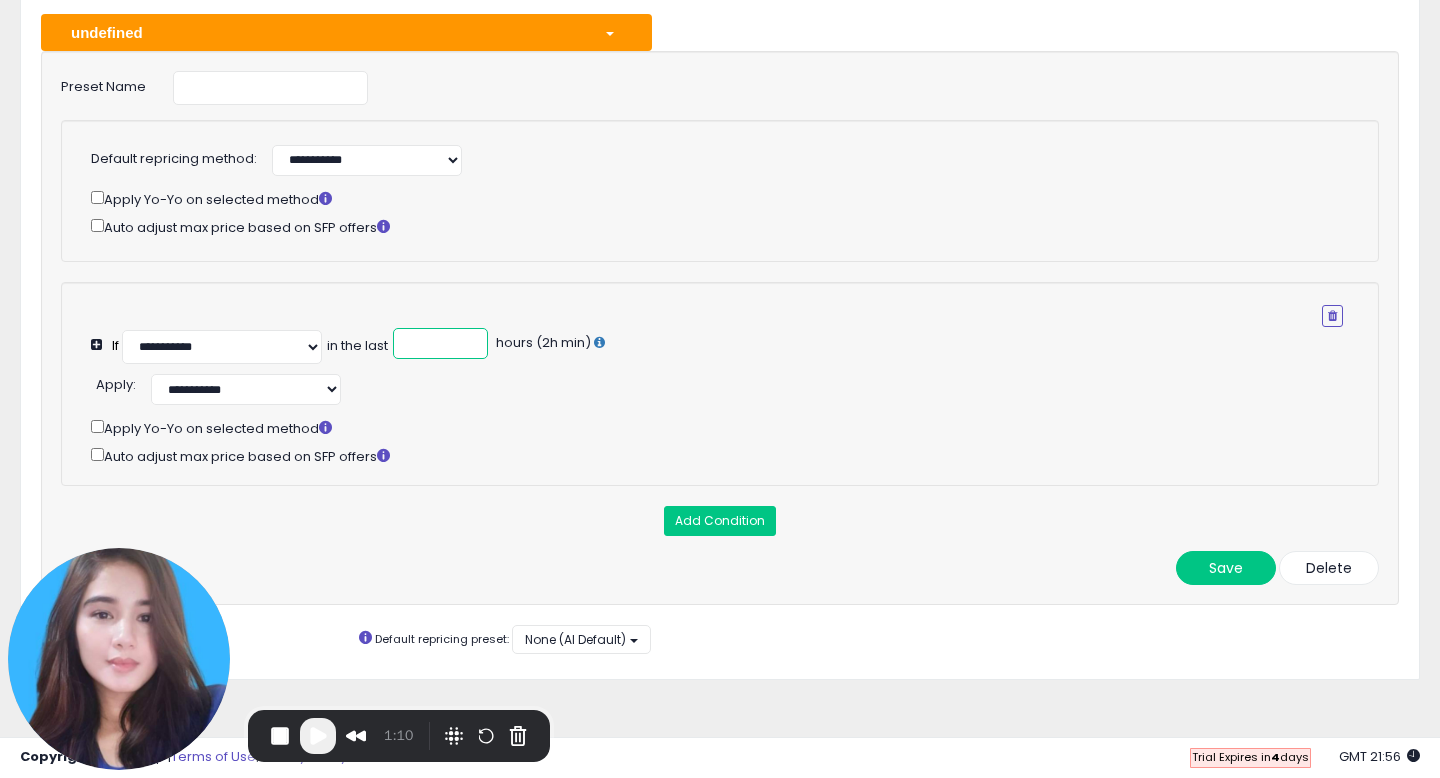 type on "**" 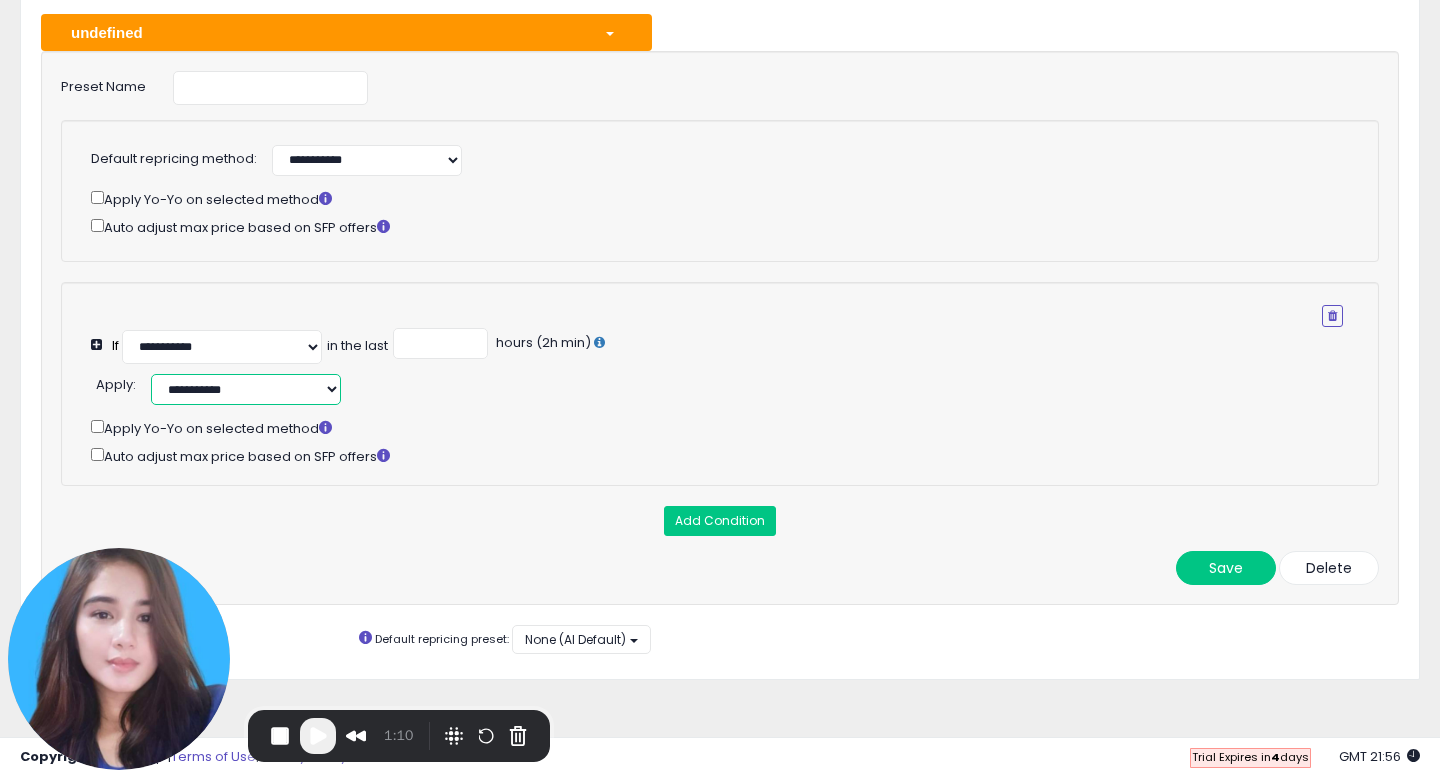 click on "**********" at bounding box center (246, 389) 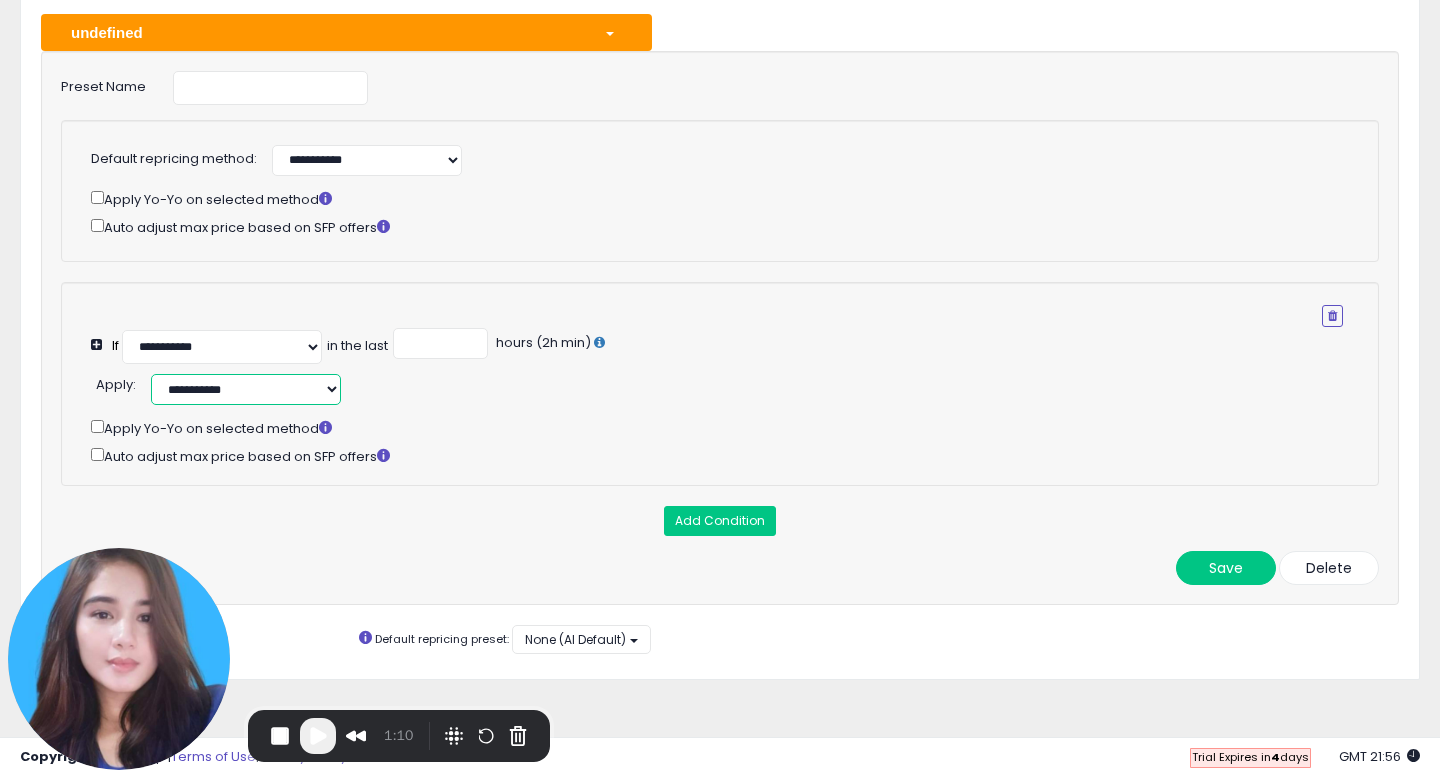 select on "******" 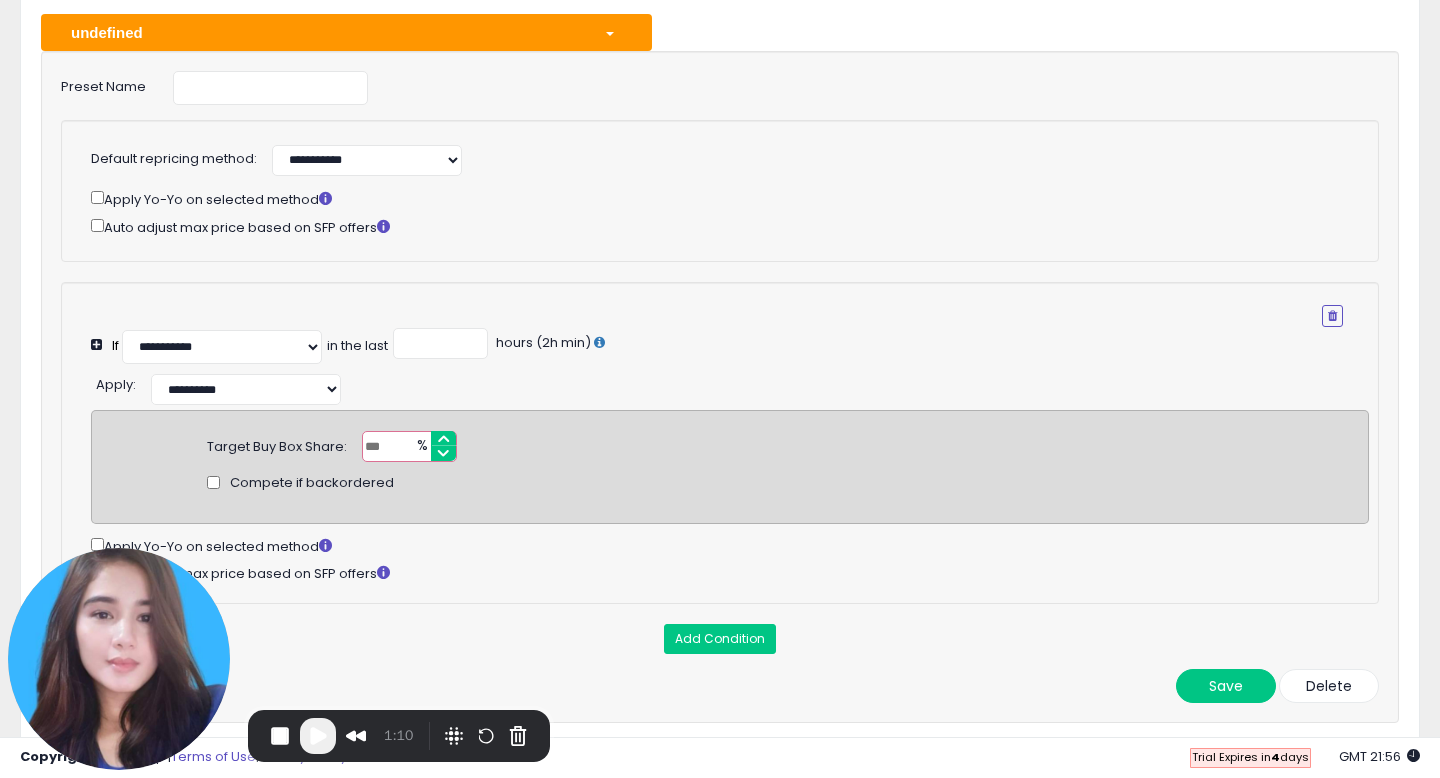 click at bounding box center (409, 446) 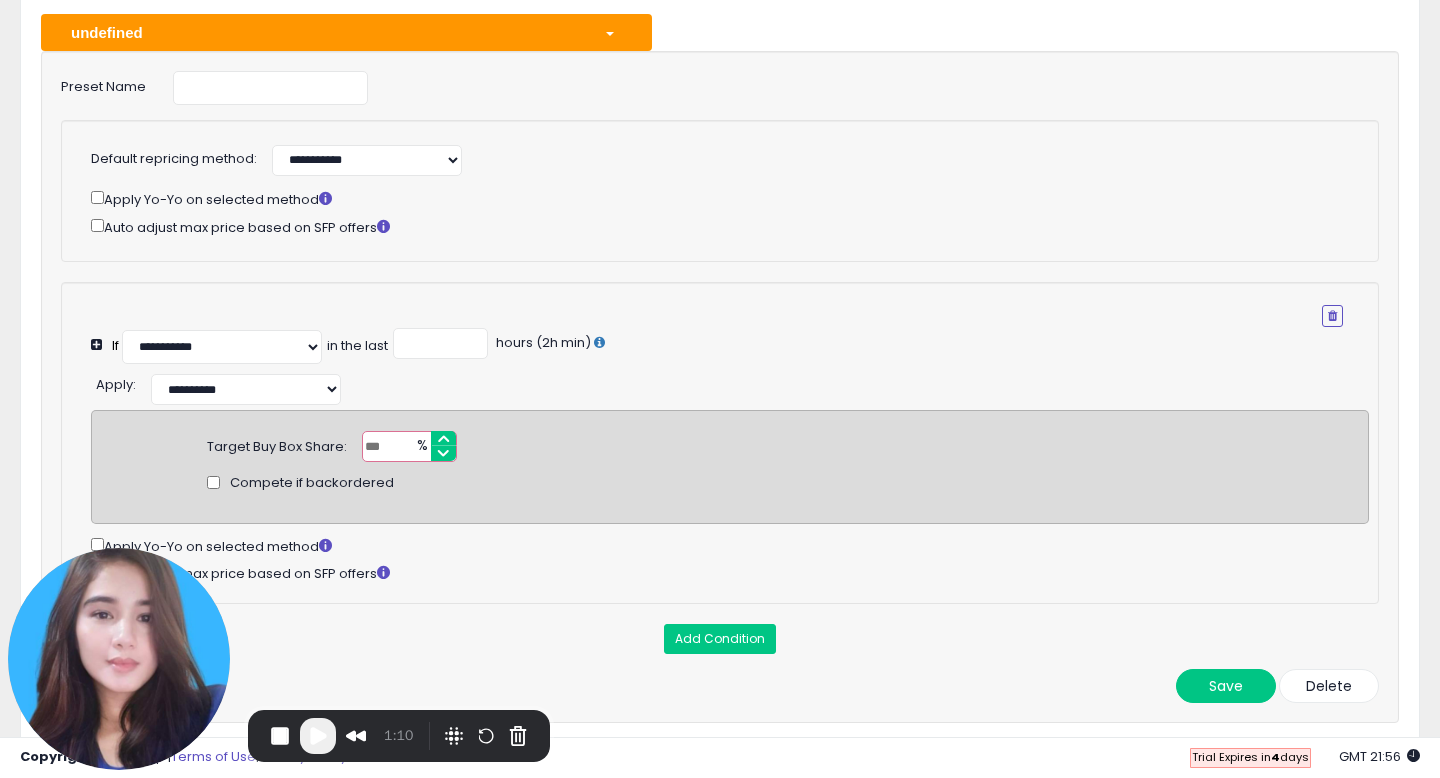 type on "**" 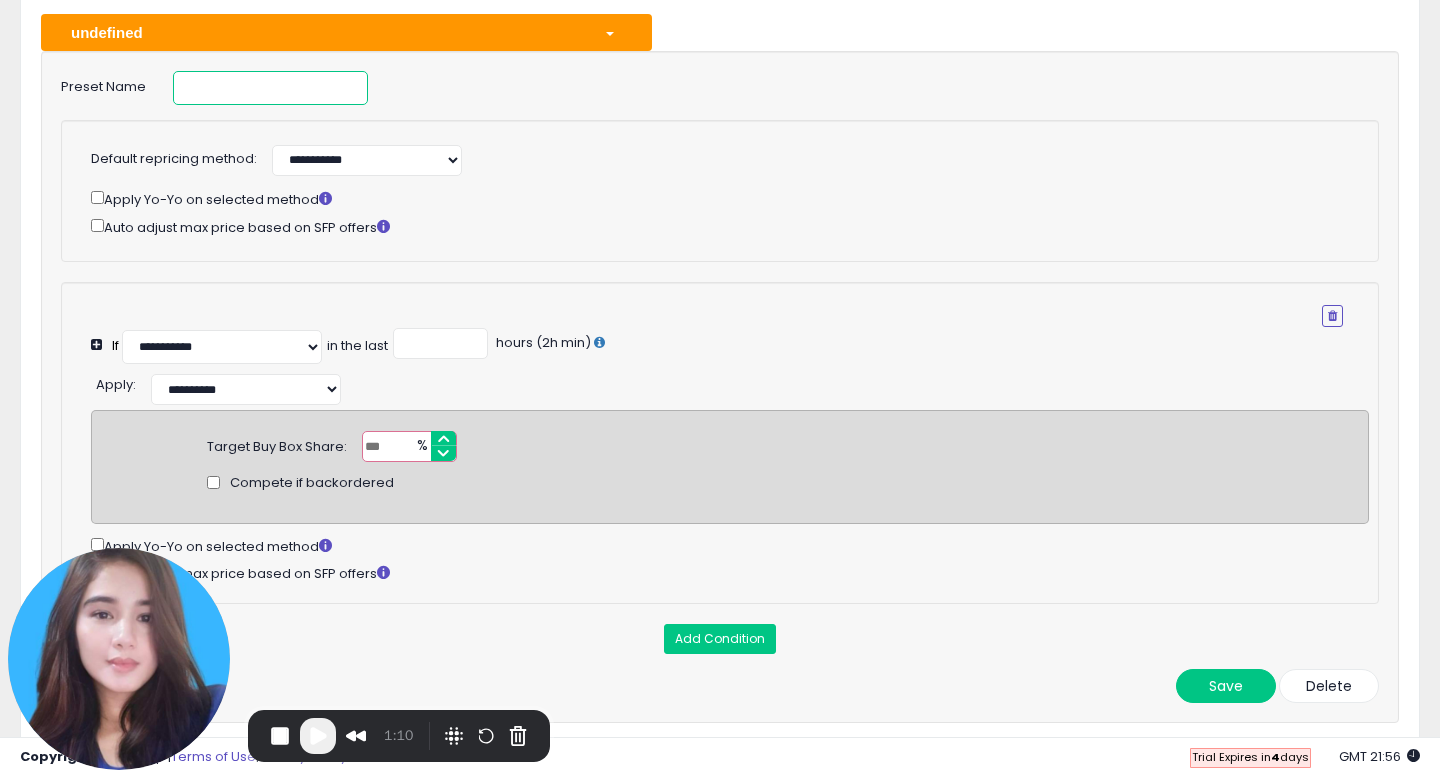 click at bounding box center [270, 88] 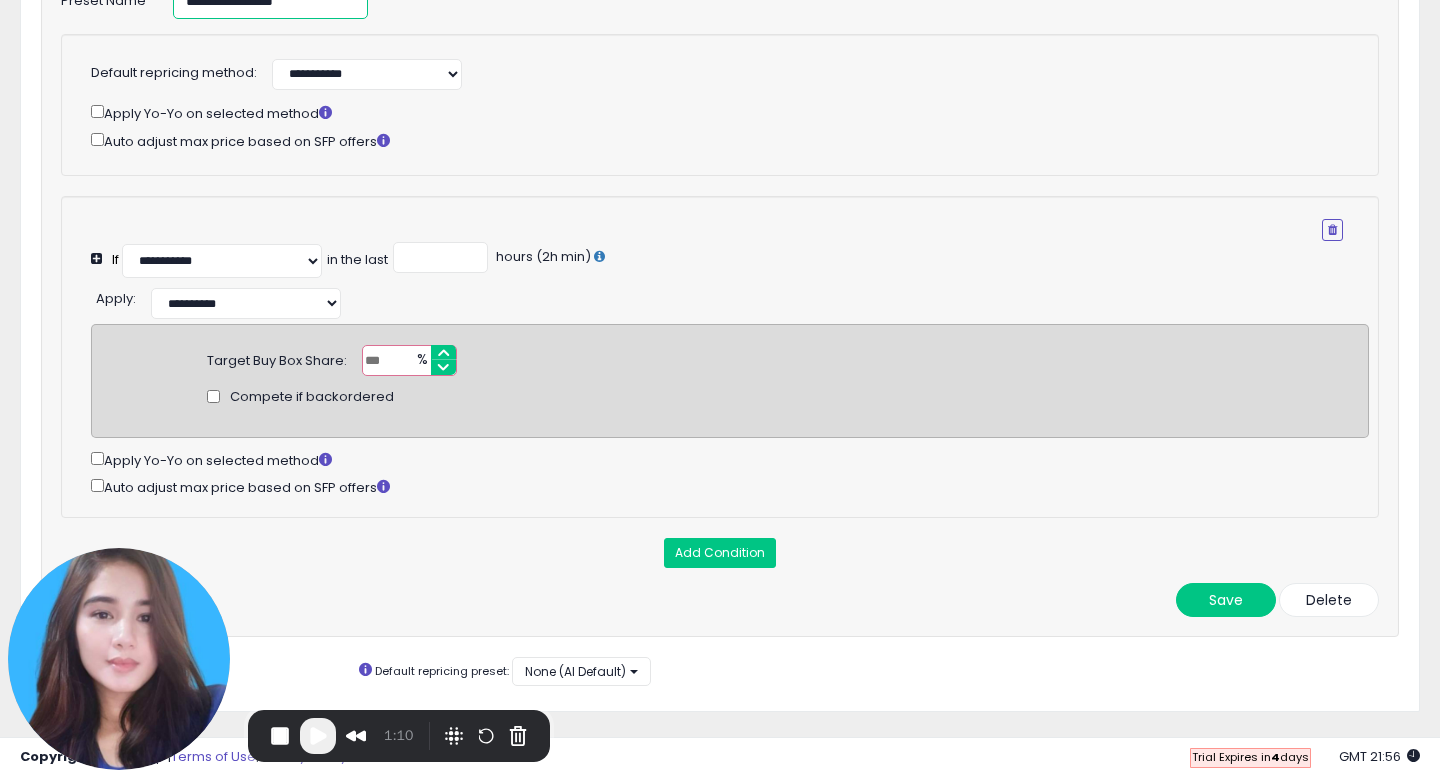 scroll, scrollTop: 301, scrollLeft: 0, axis: vertical 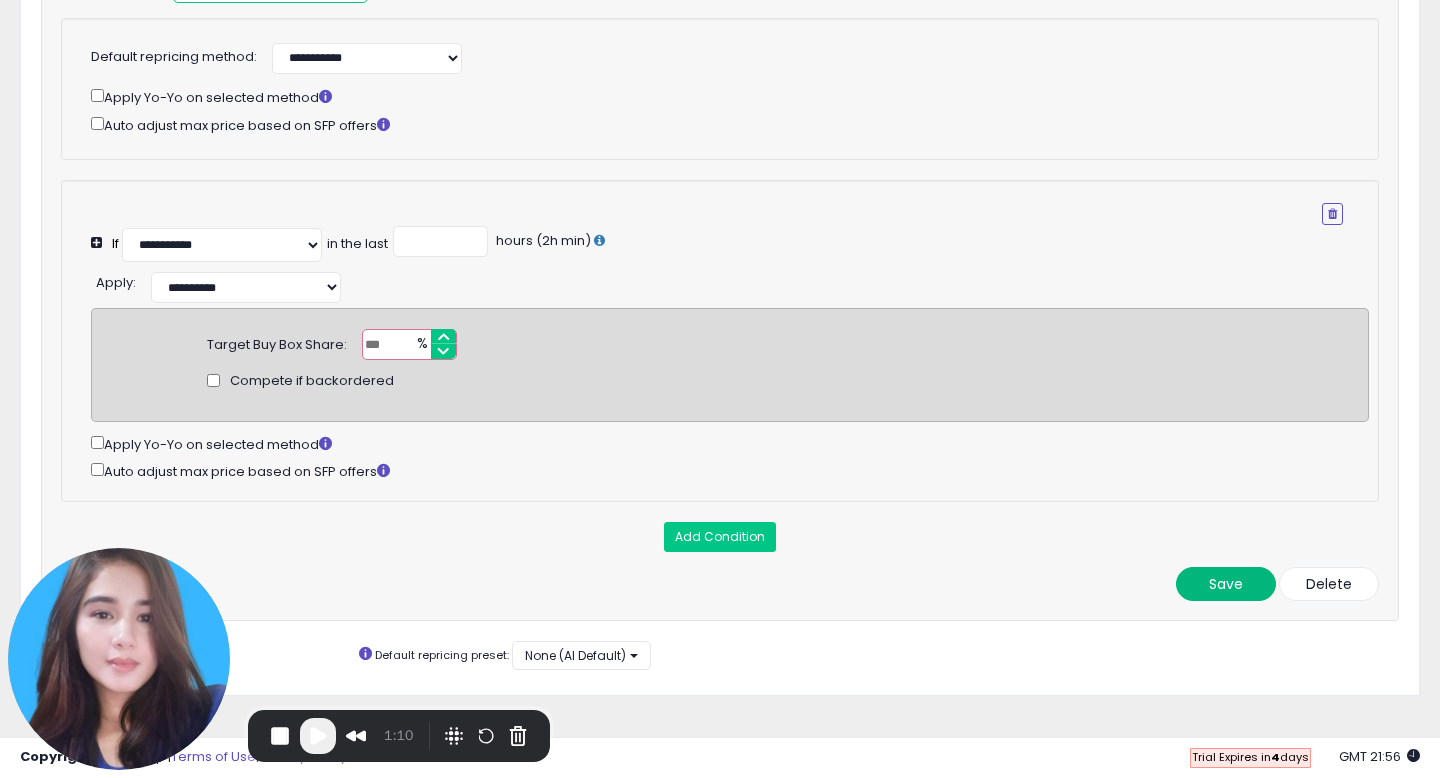 type on "**********" 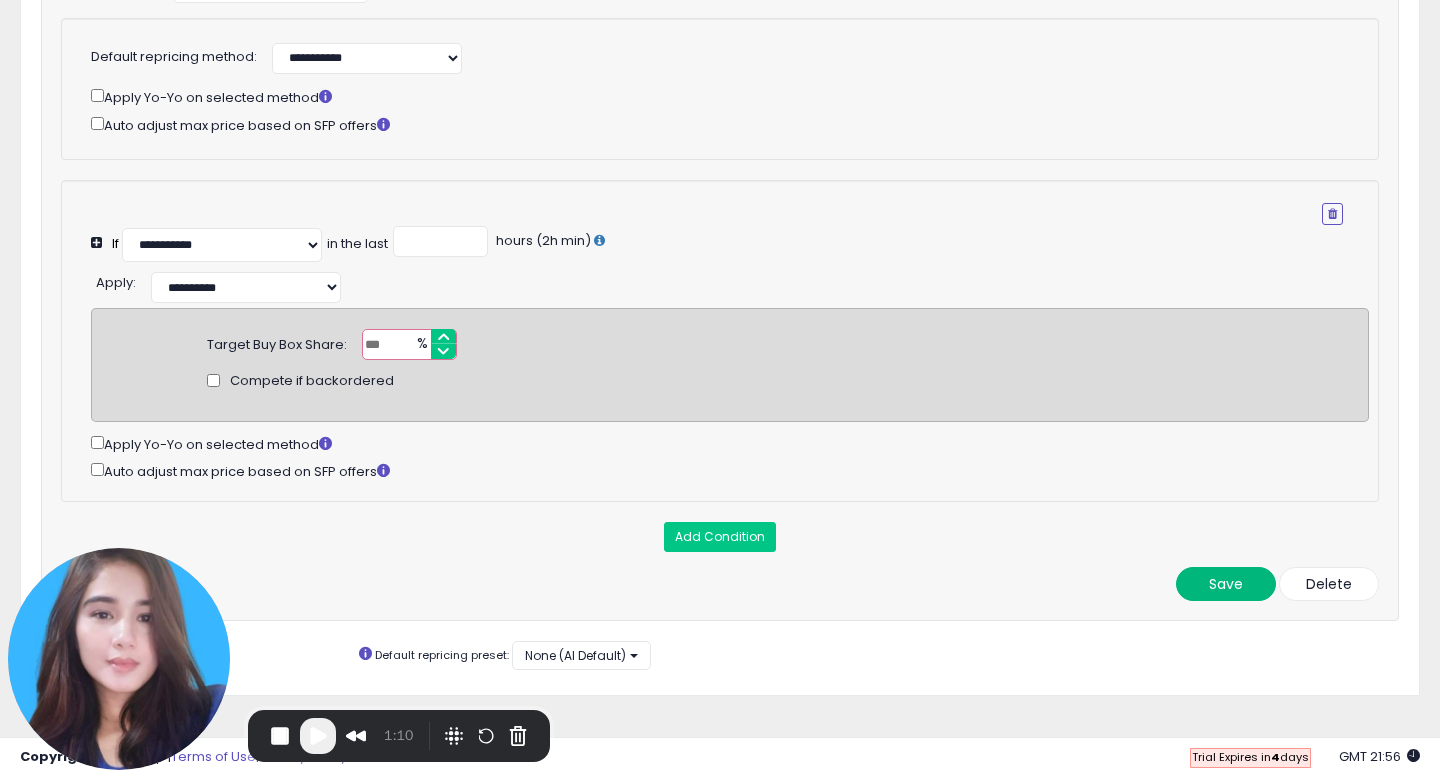 click on "Save" at bounding box center [1226, 584] 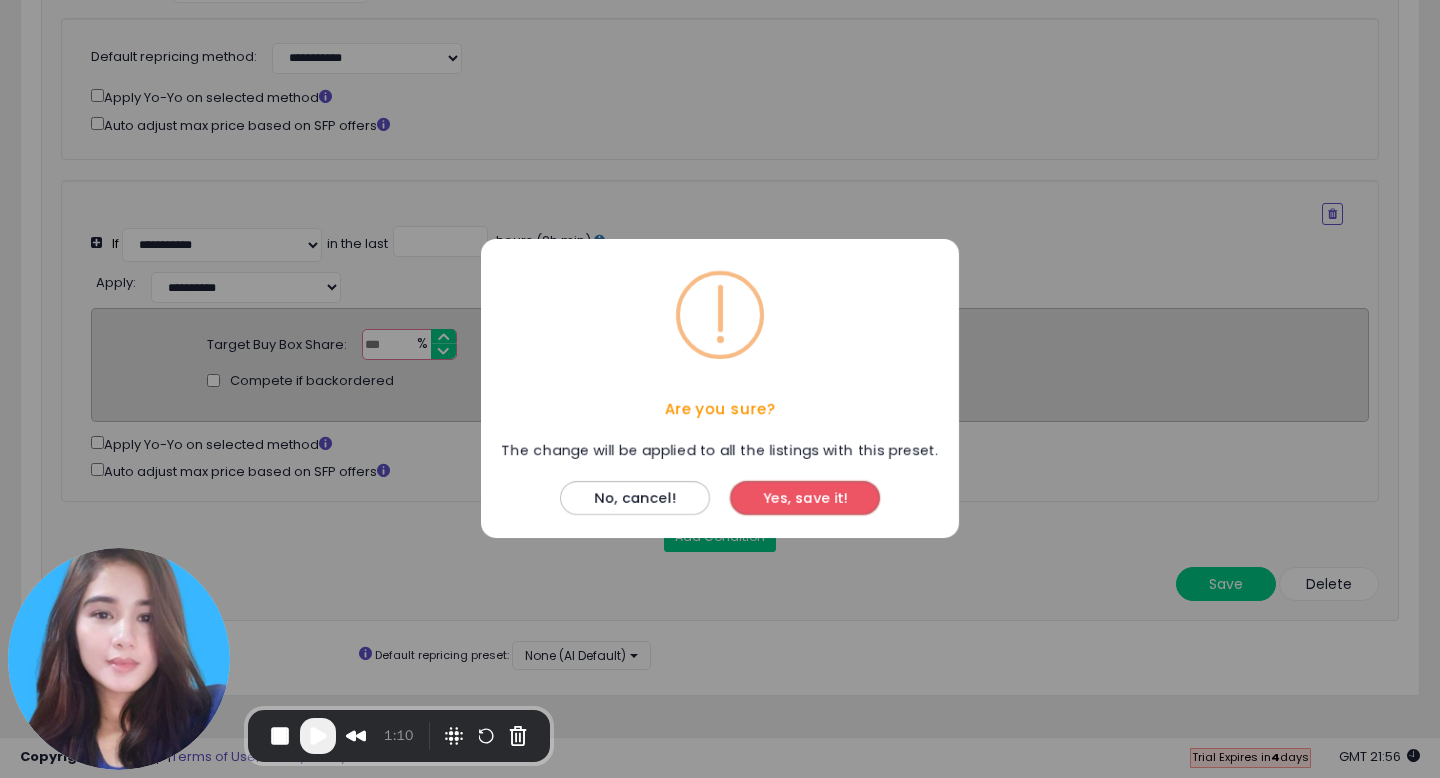 click on "Yes, save it!" at bounding box center [805, 499] 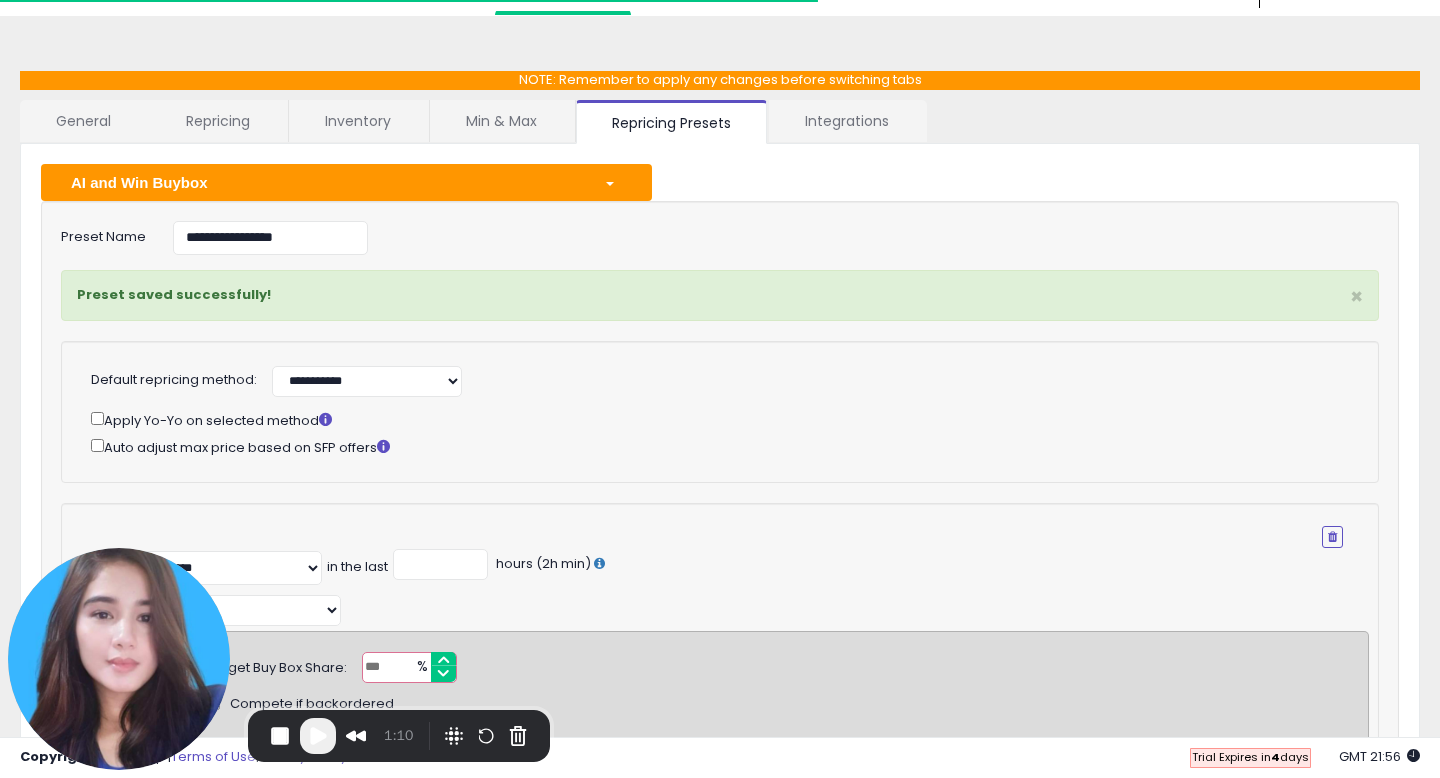 scroll, scrollTop: 26, scrollLeft: 0, axis: vertical 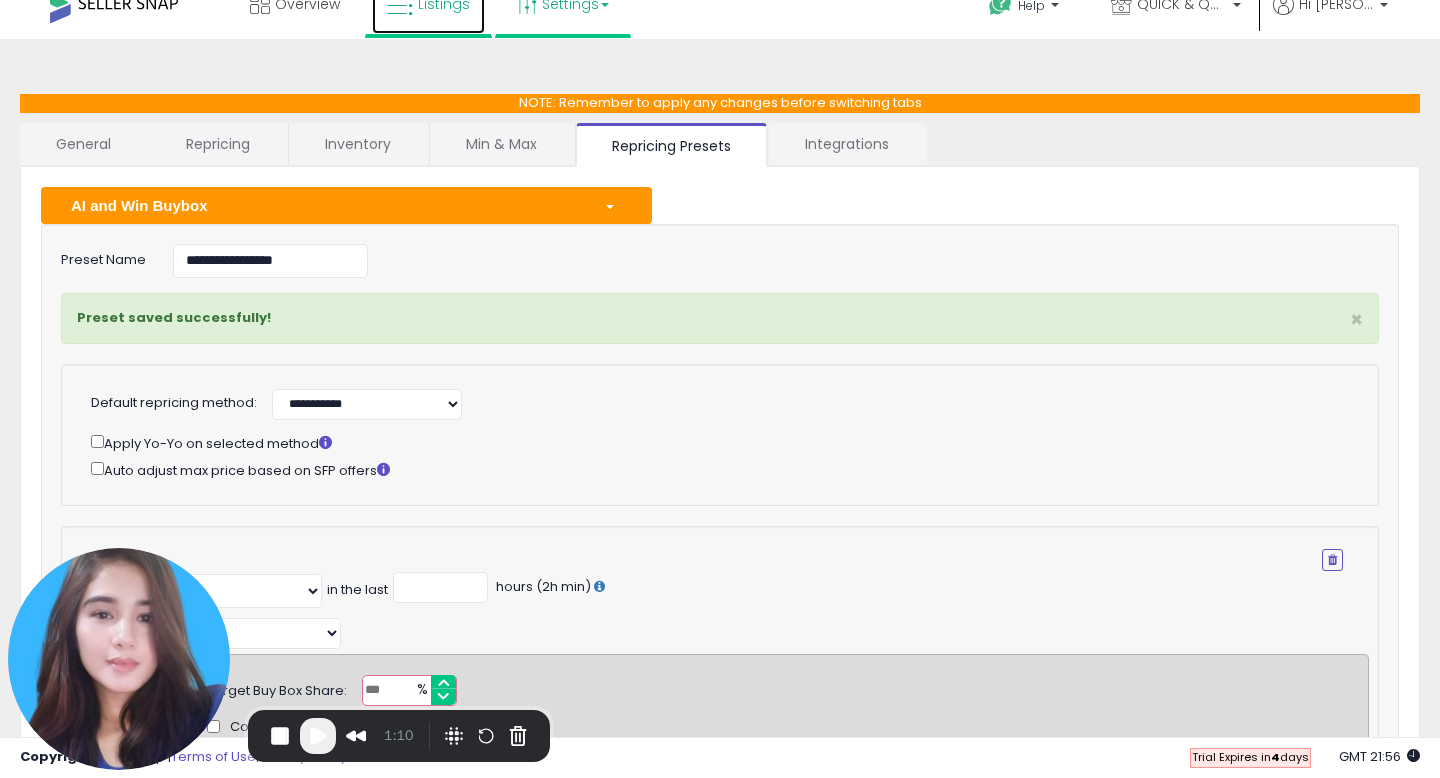 click on "Listings" at bounding box center (428, 4) 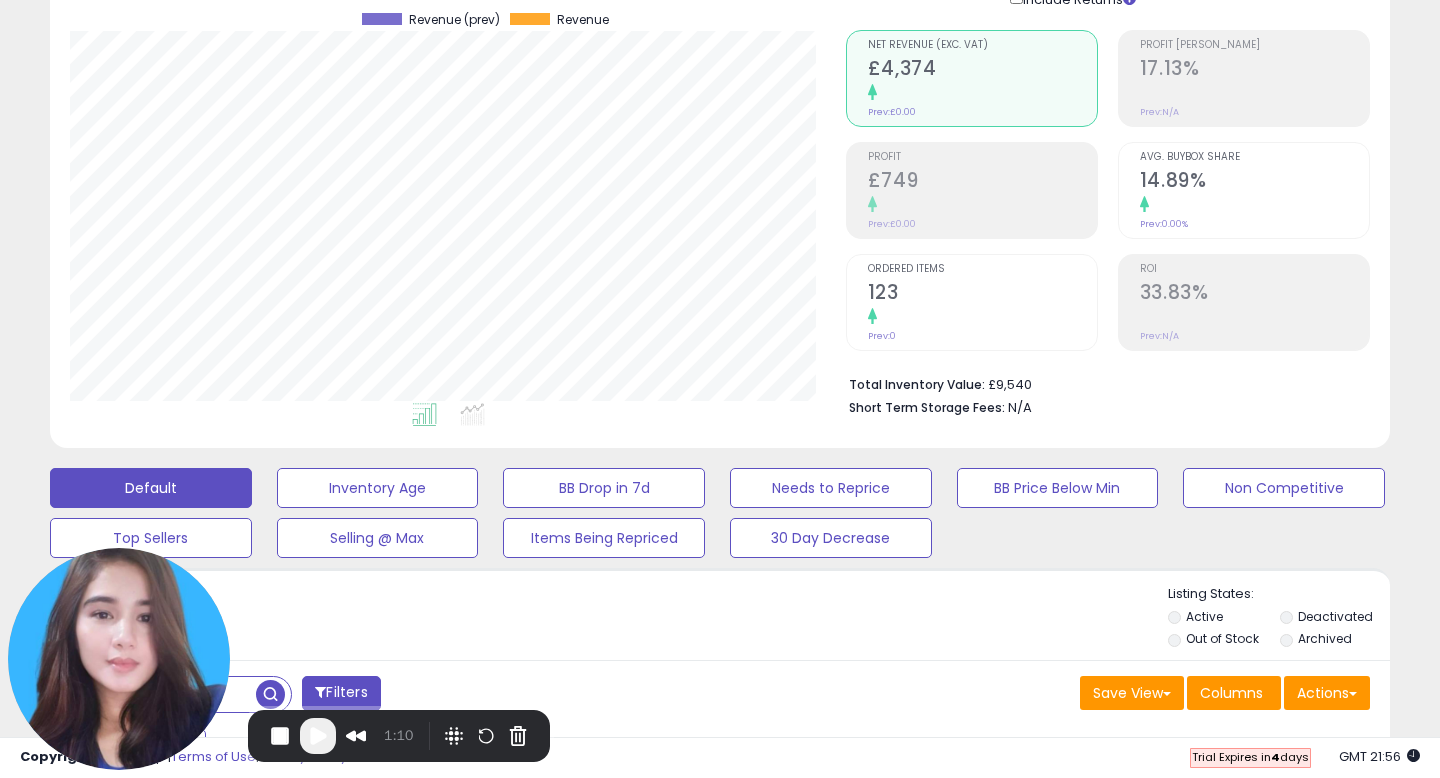 scroll, scrollTop: 273, scrollLeft: 0, axis: vertical 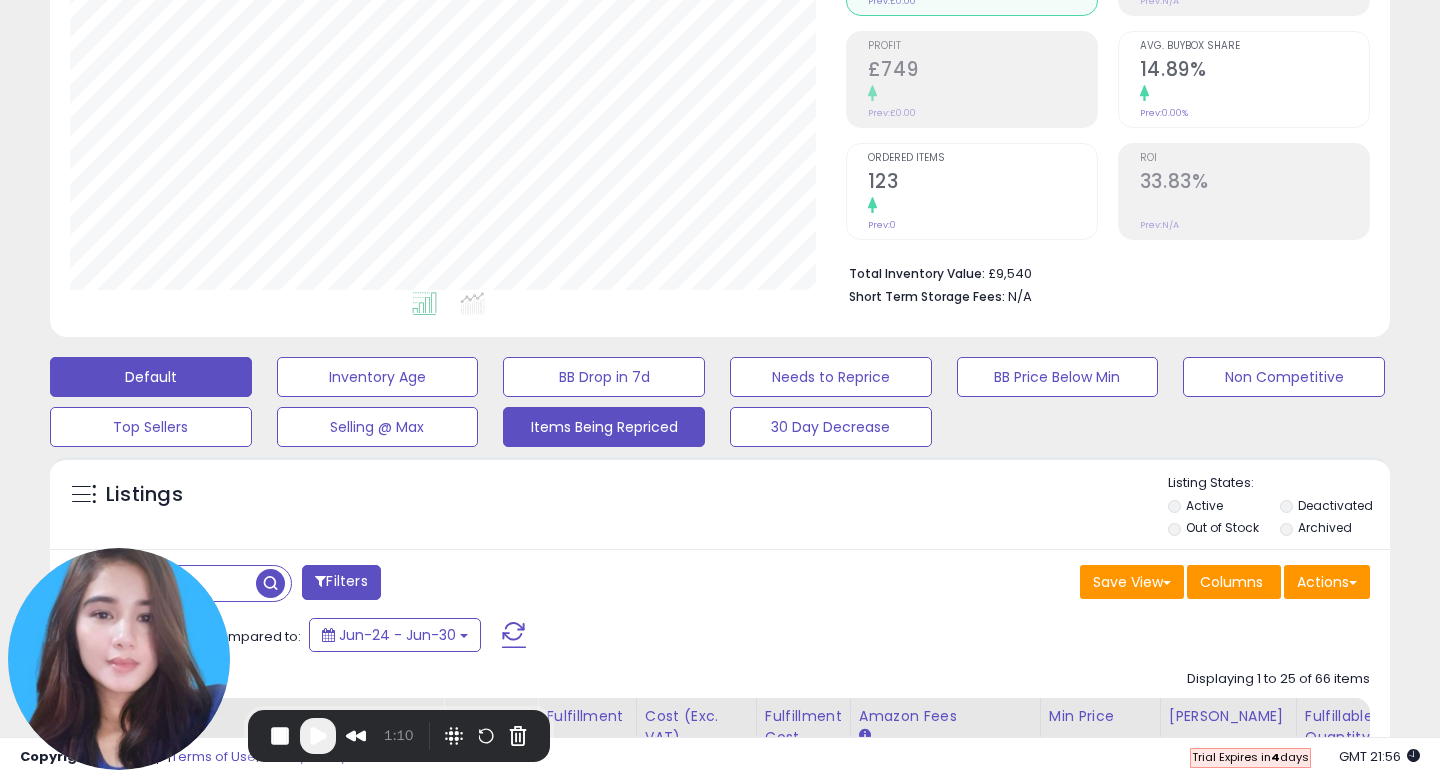 click on "Items Being Repriced" at bounding box center (378, 377) 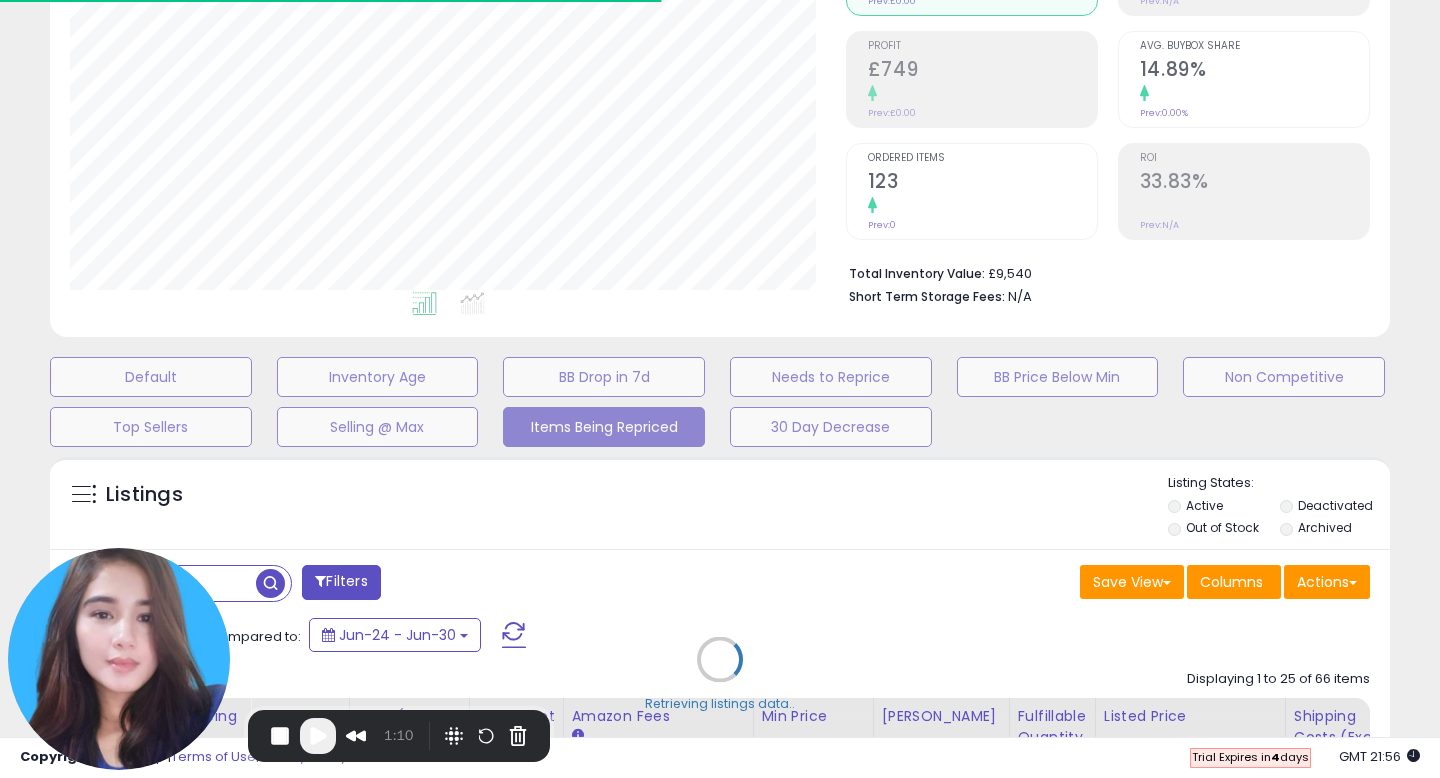 select on "**" 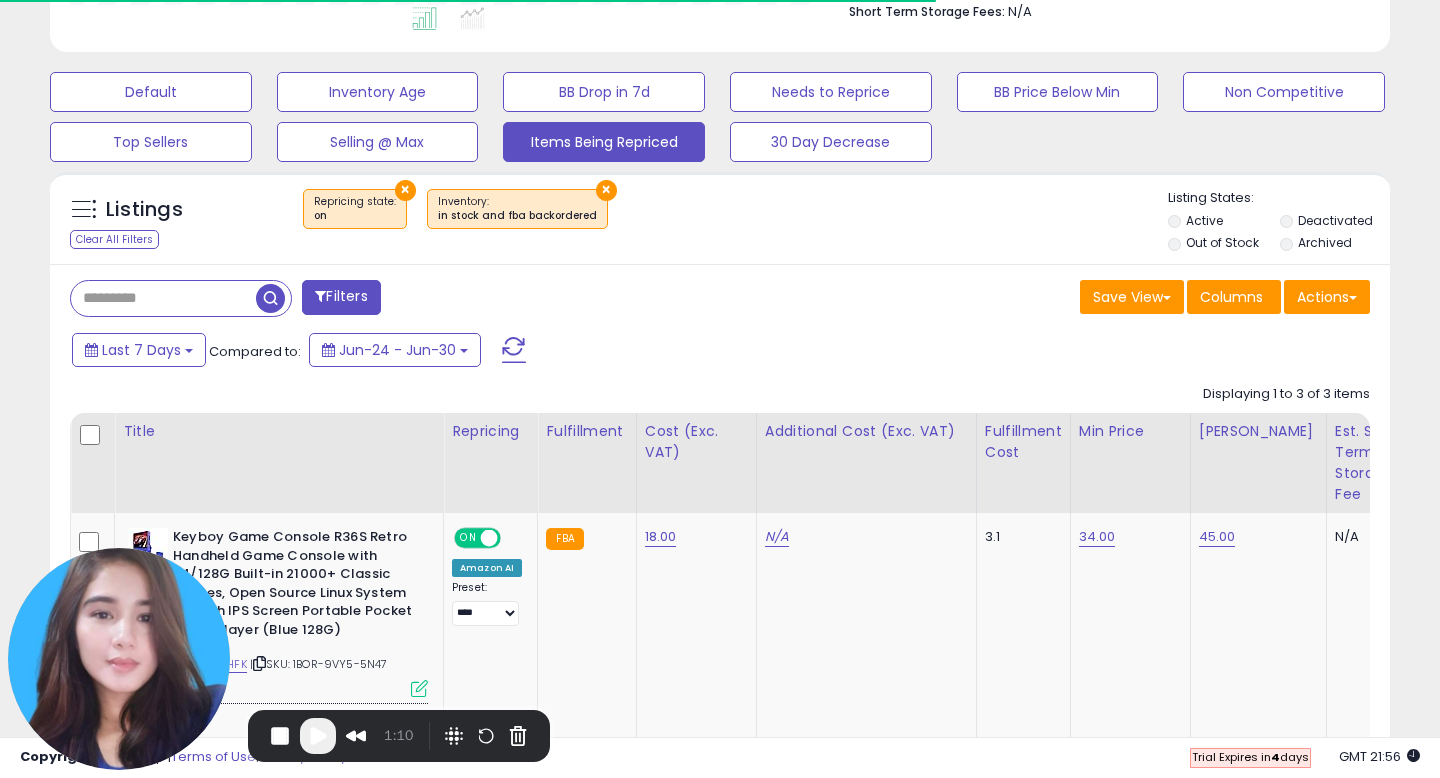 scroll, scrollTop: 729, scrollLeft: 0, axis: vertical 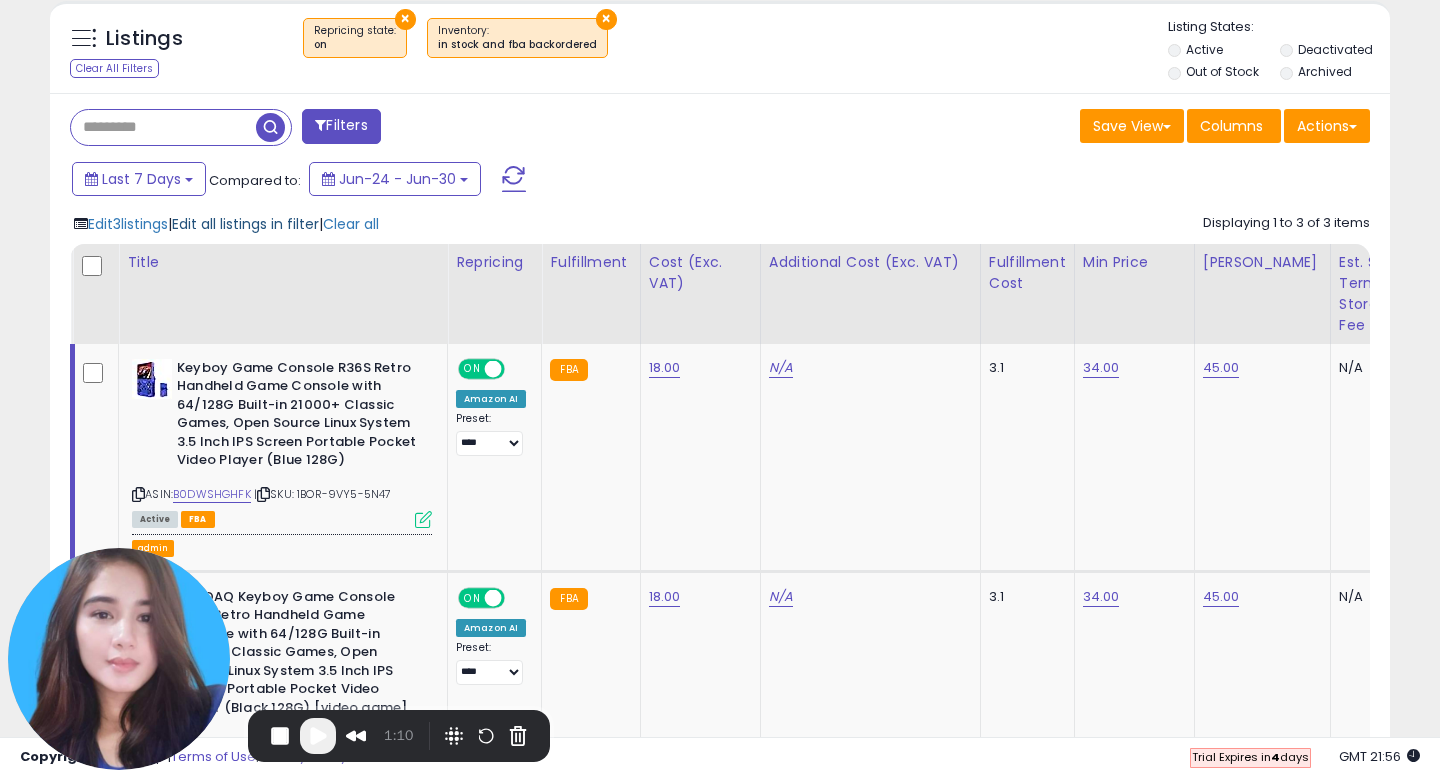 click on "Edit all listings in filter" at bounding box center [245, 224] 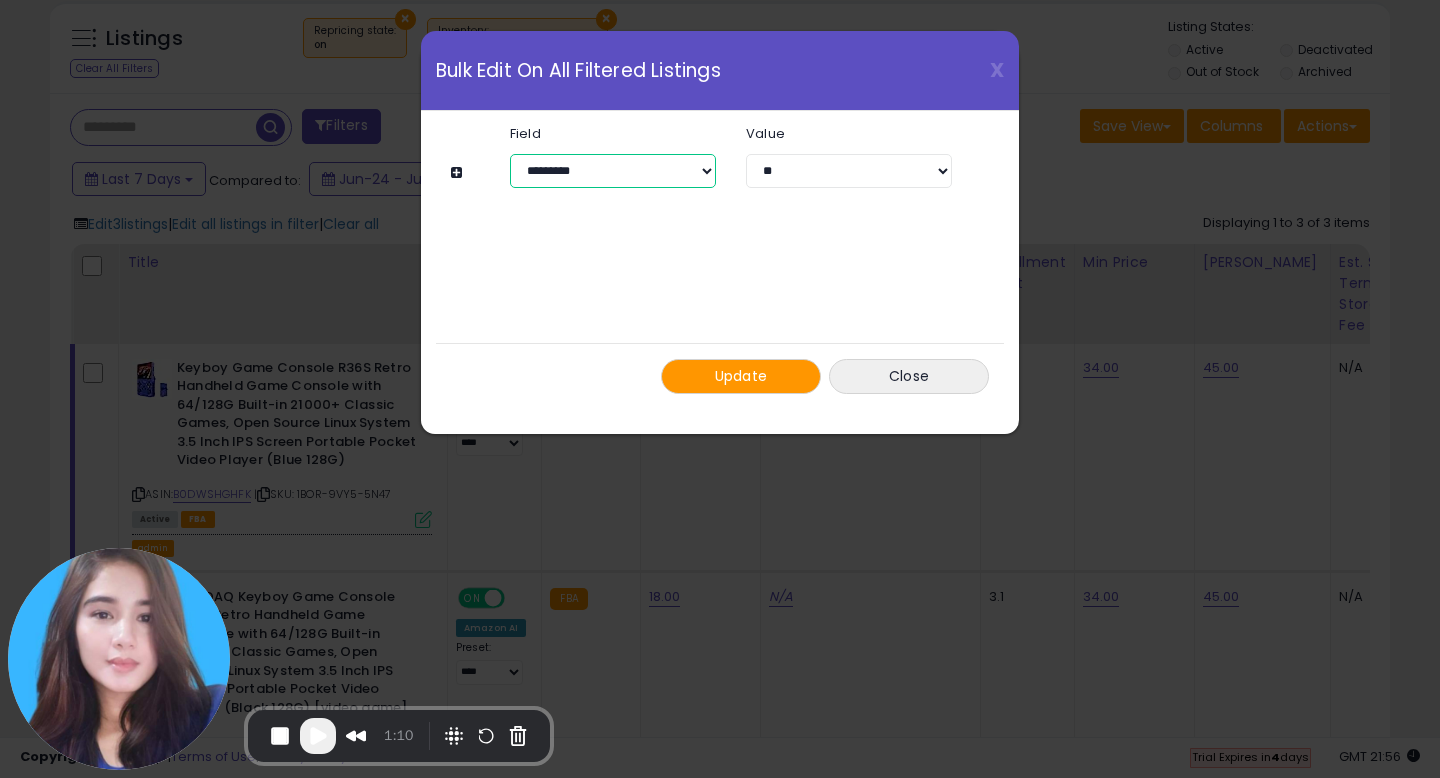 click on "**********" at bounding box center [613, 171] 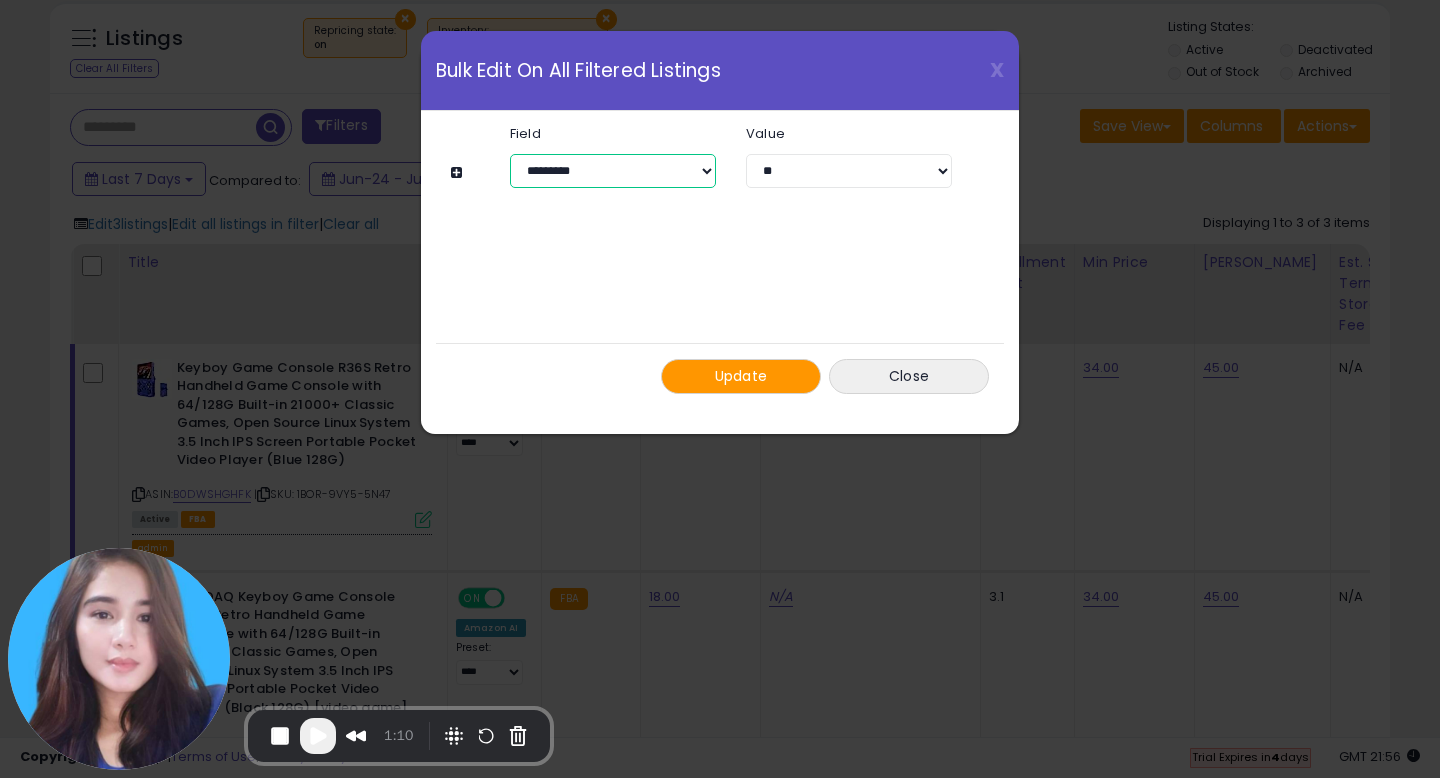 select on "**********" 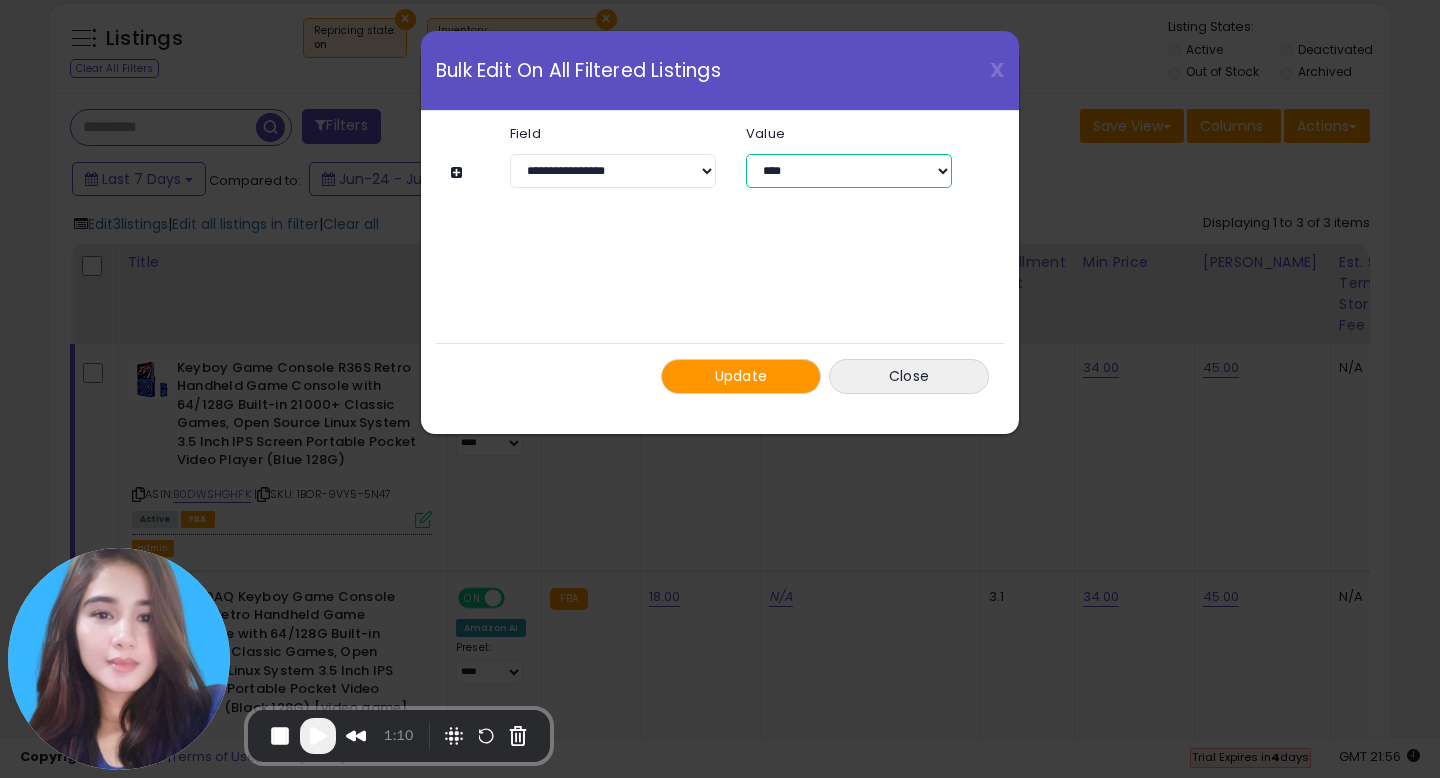 click on "**********" at bounding box center [849, 171] 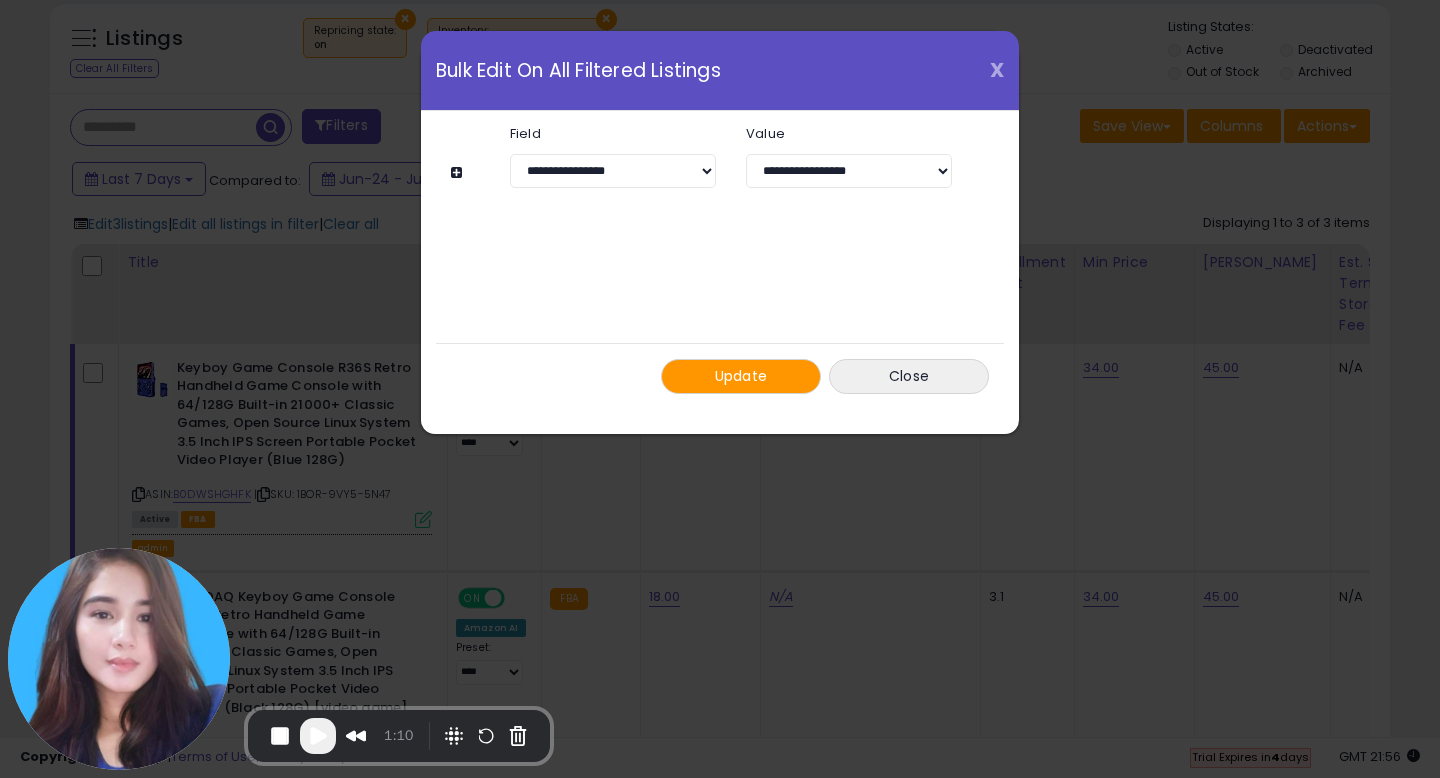 click on "X" at bounding box center [997, 70] 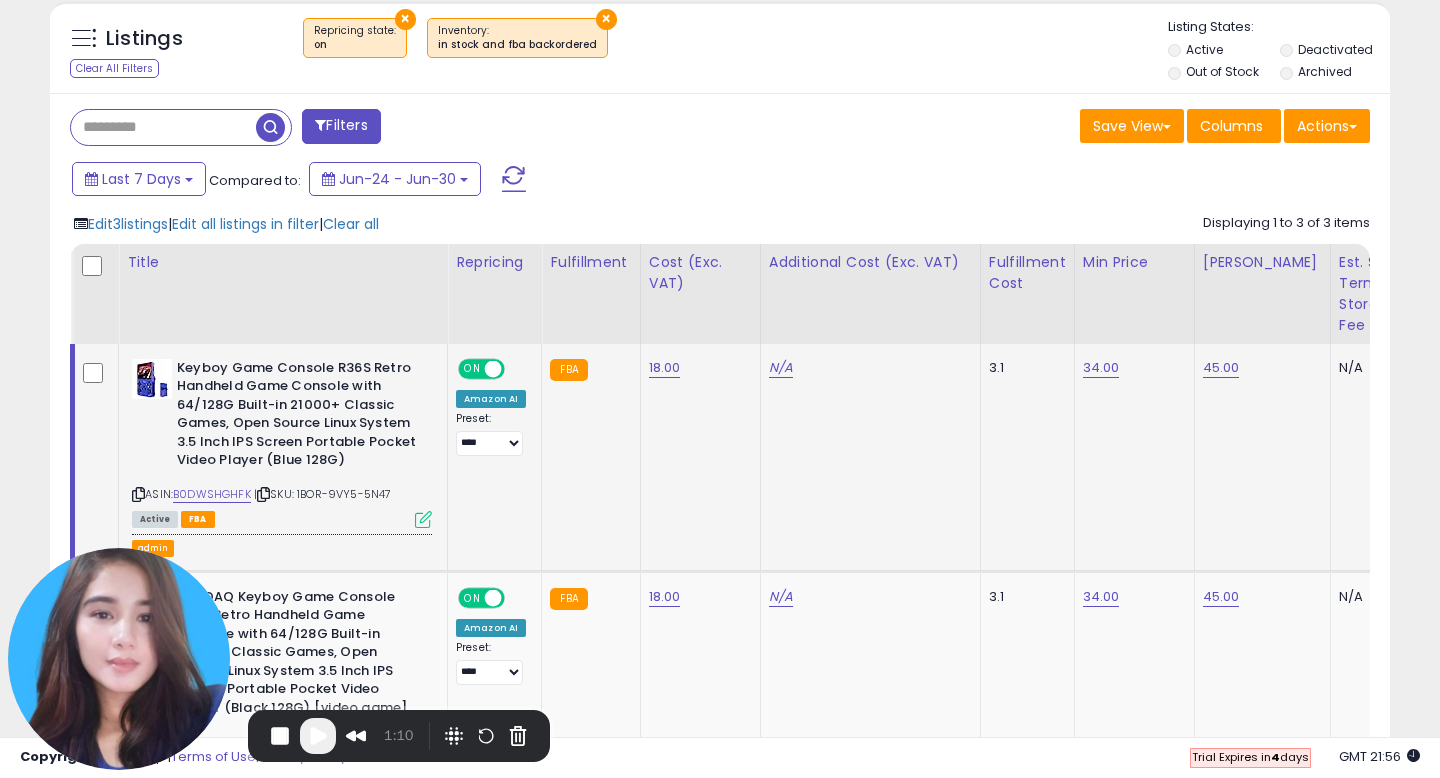 click at bounding box center (423, 519) 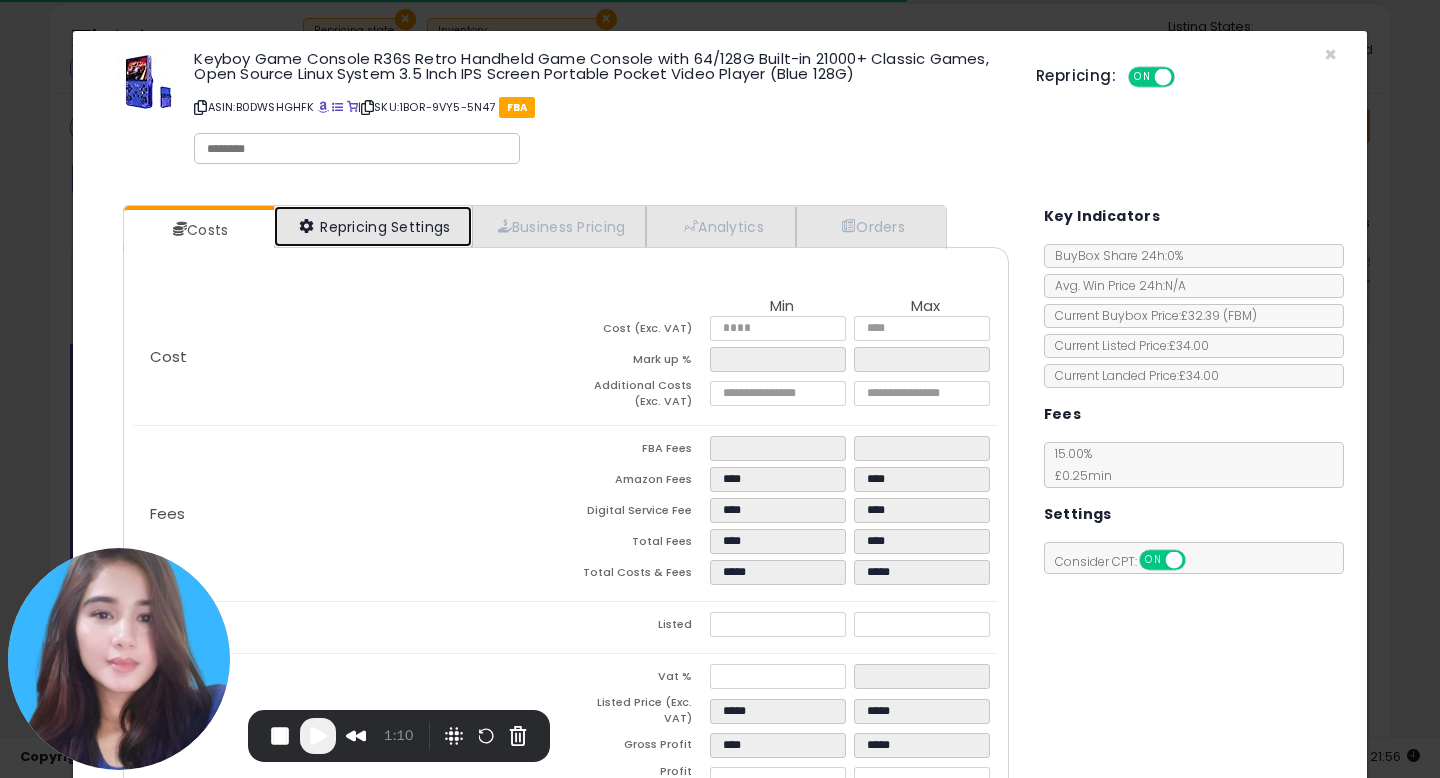click on "Repricing Settings" at bounding box center [373, 226] 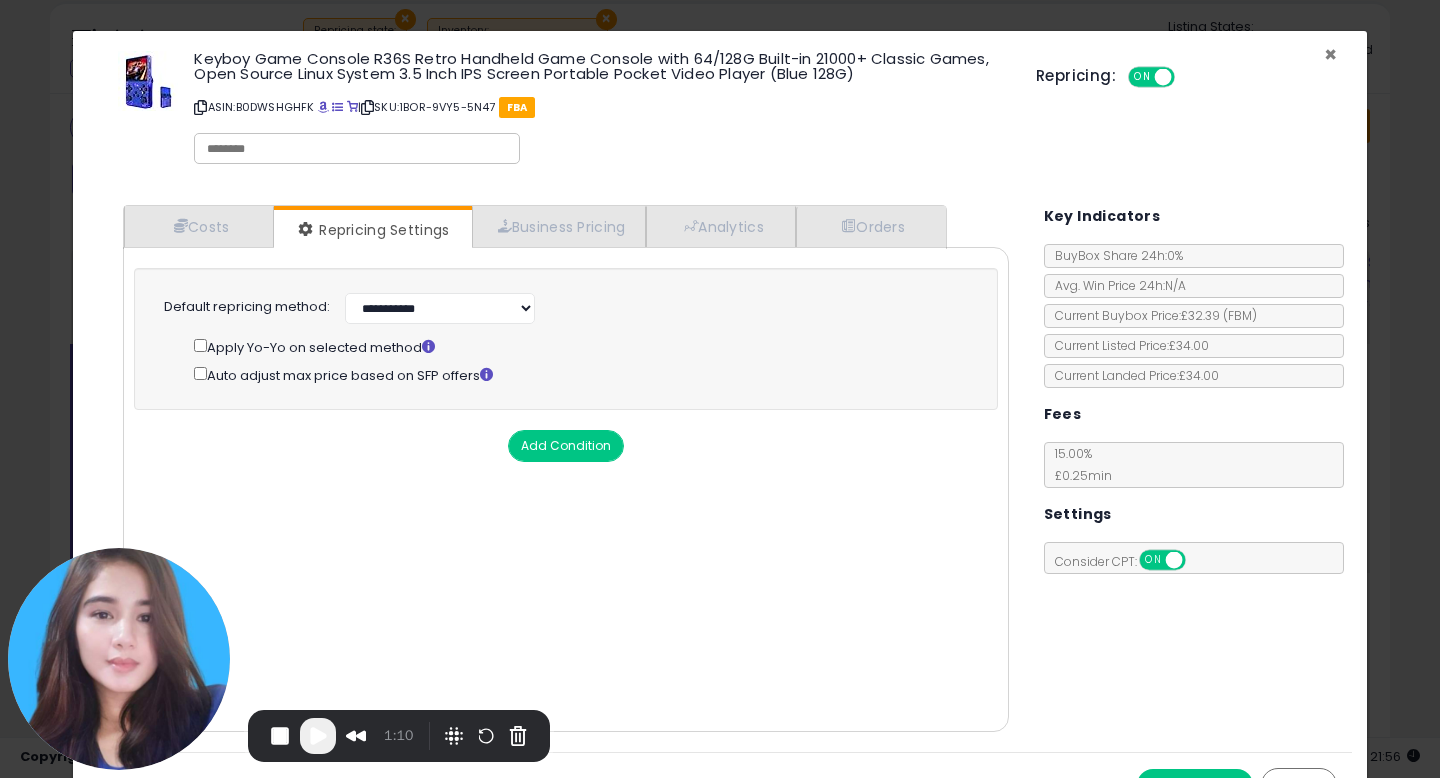 click on "×" at bounding box center [1330, 54] 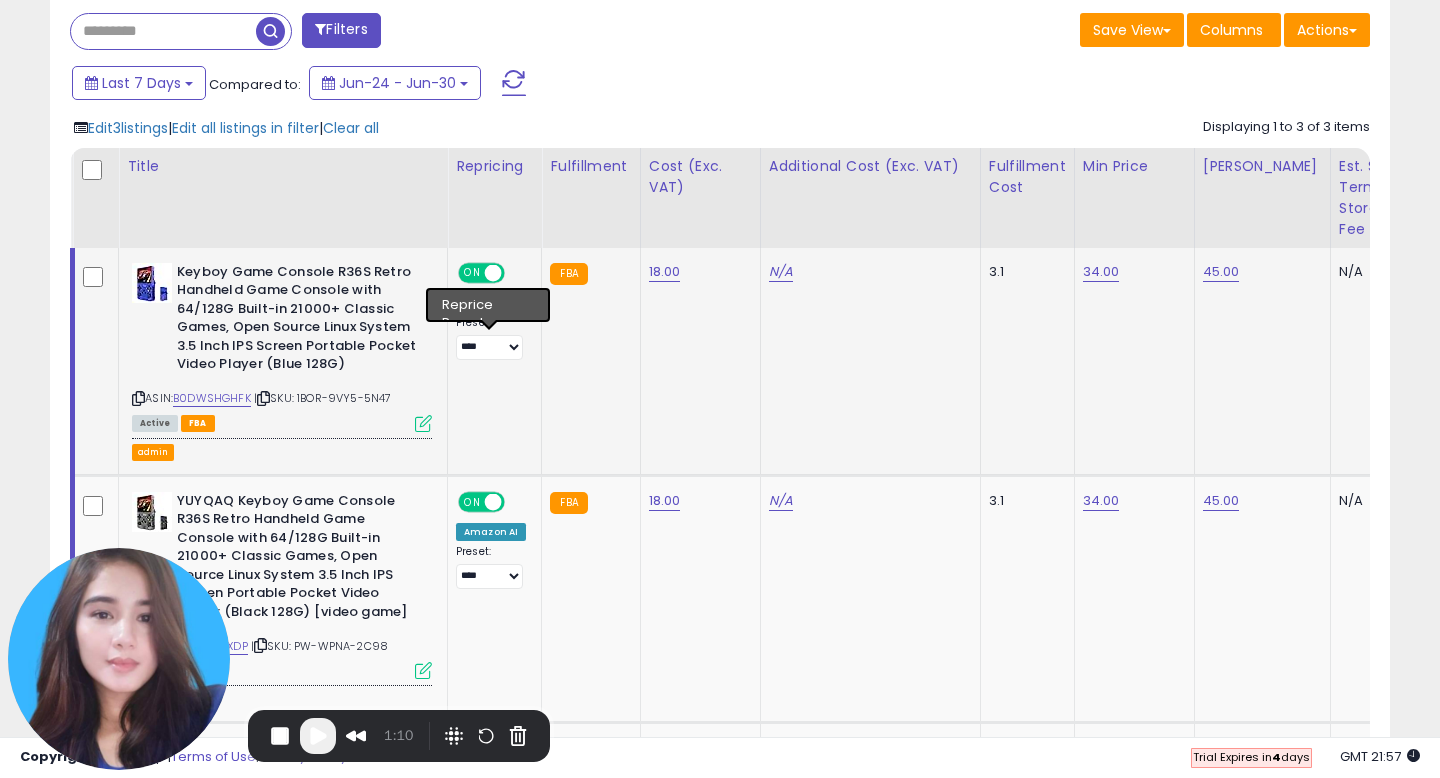 scroll, scrollTop: 823, scrollLeft: 0, axis: vertical 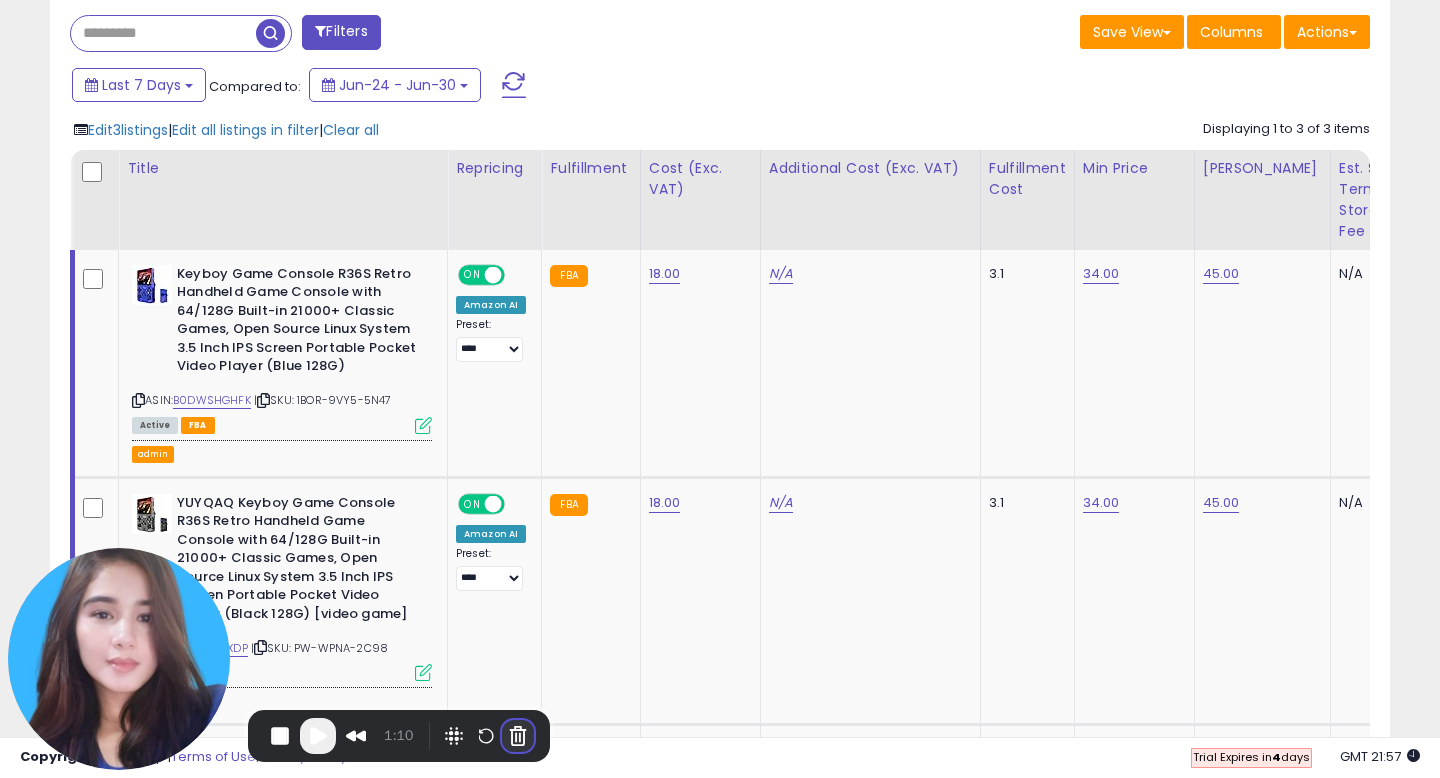 click at bounding box center (518, 736) 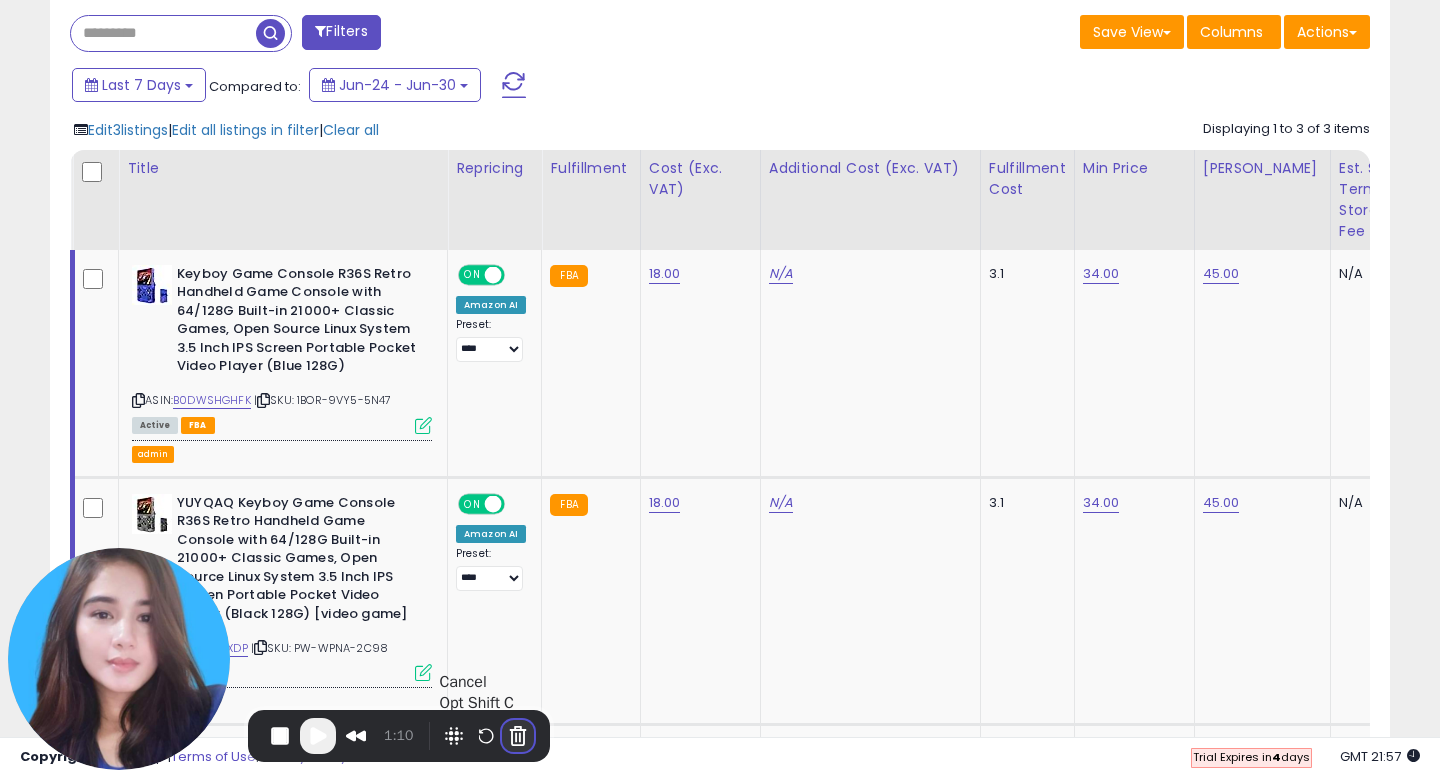 scroll, scrollTop: 0, scrollLeft: 0, axis: both 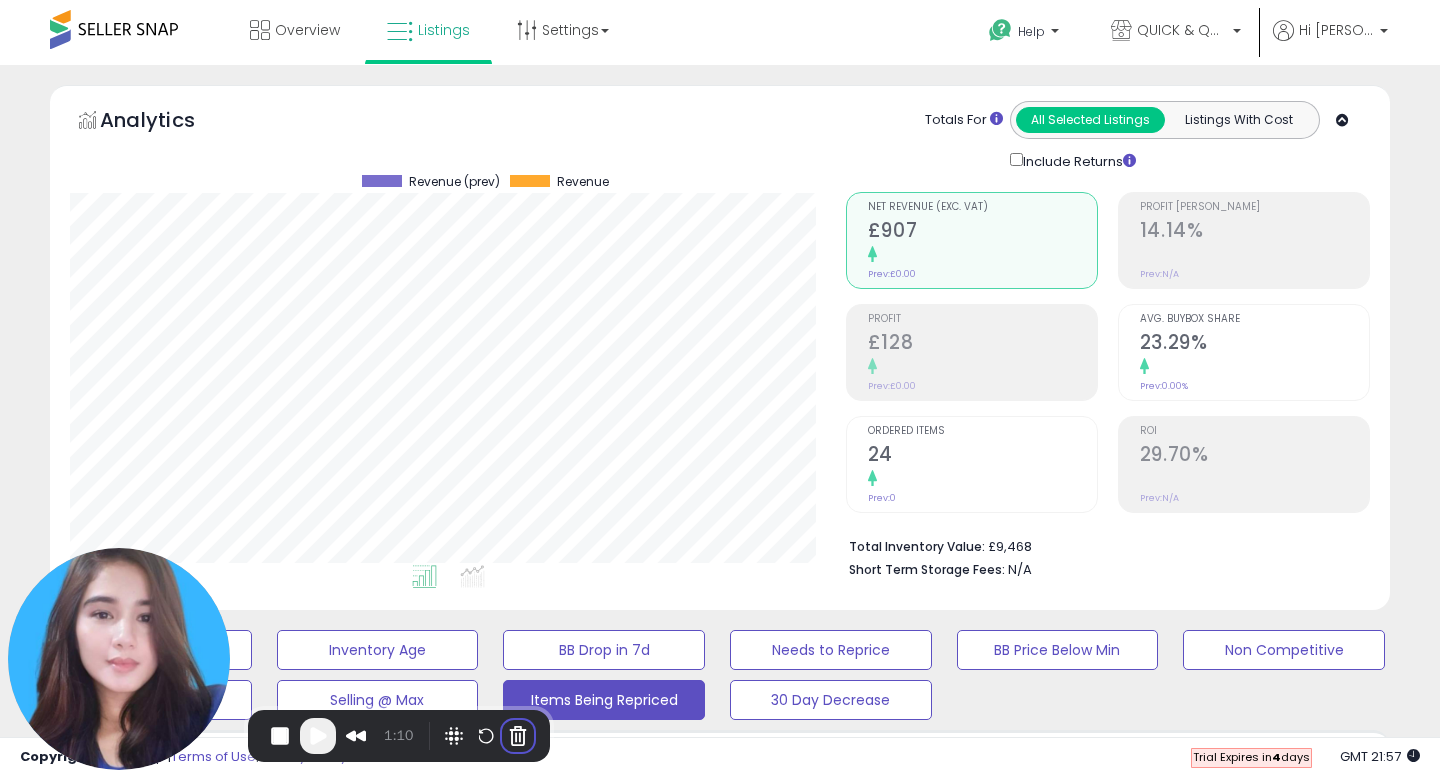 click on "Cancel recording" at bounding box center [543, 947] 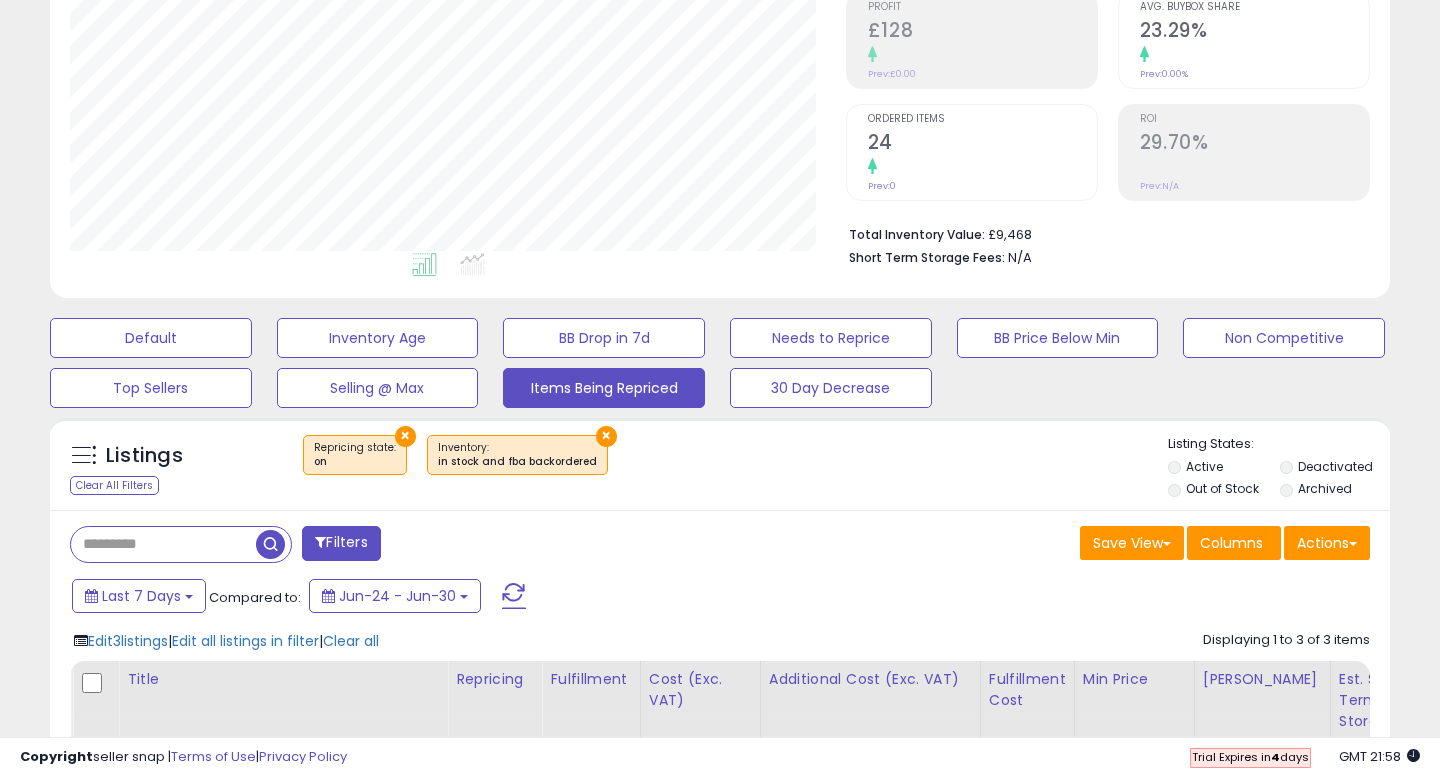 scroll, scrollTop: 823, scrollLeft: 0, axis: vertical 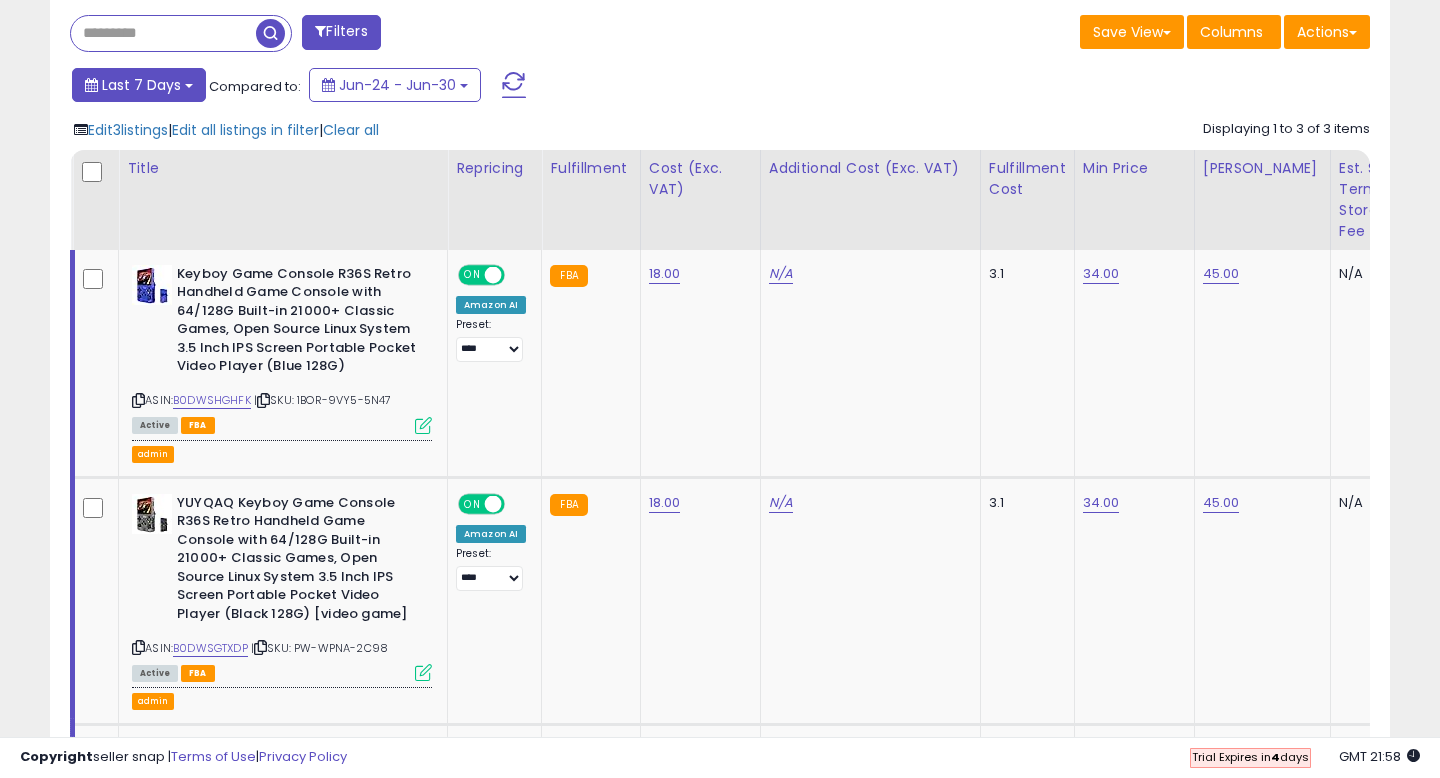 click on "Last 7 Days" at bounding box center (139, 85) 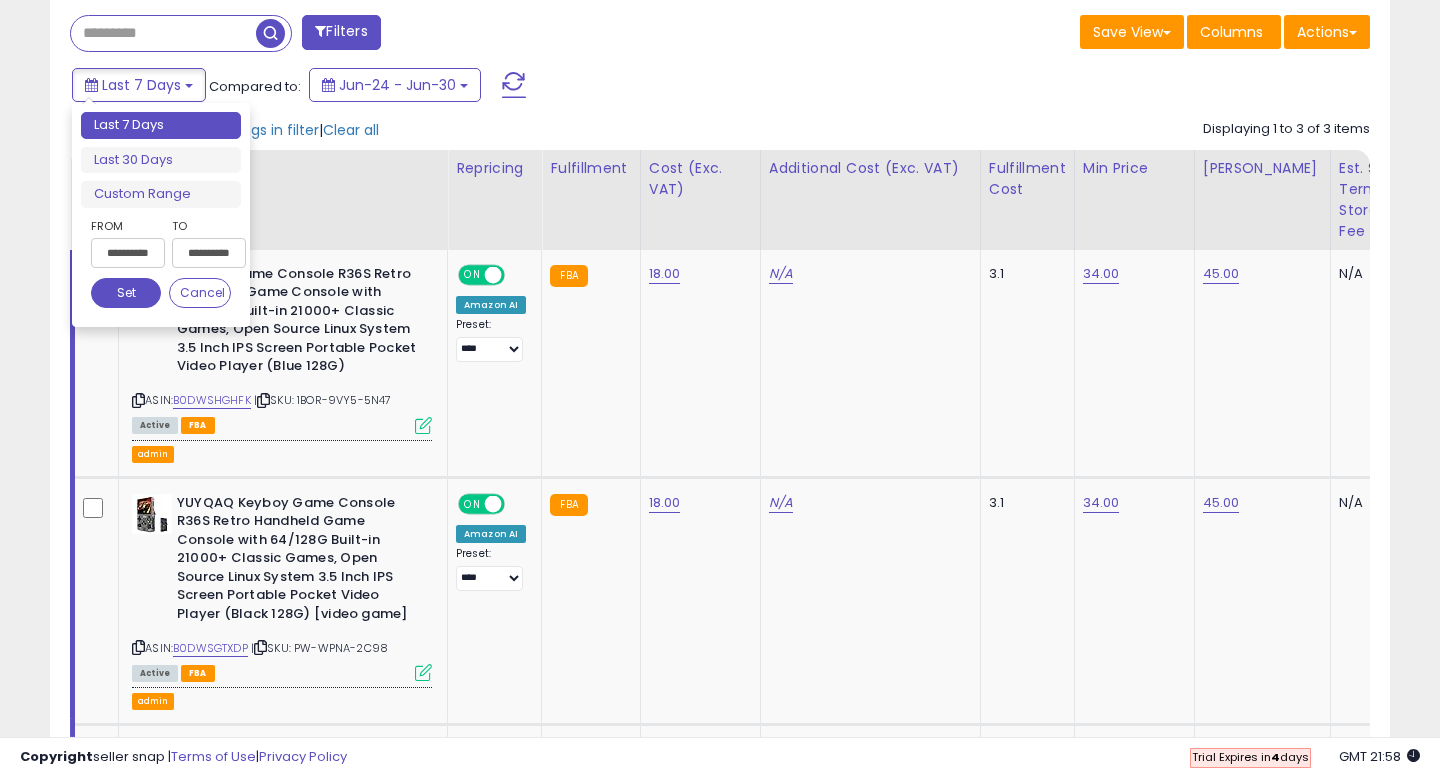 click on "**********" at bounding box center [128, 253] 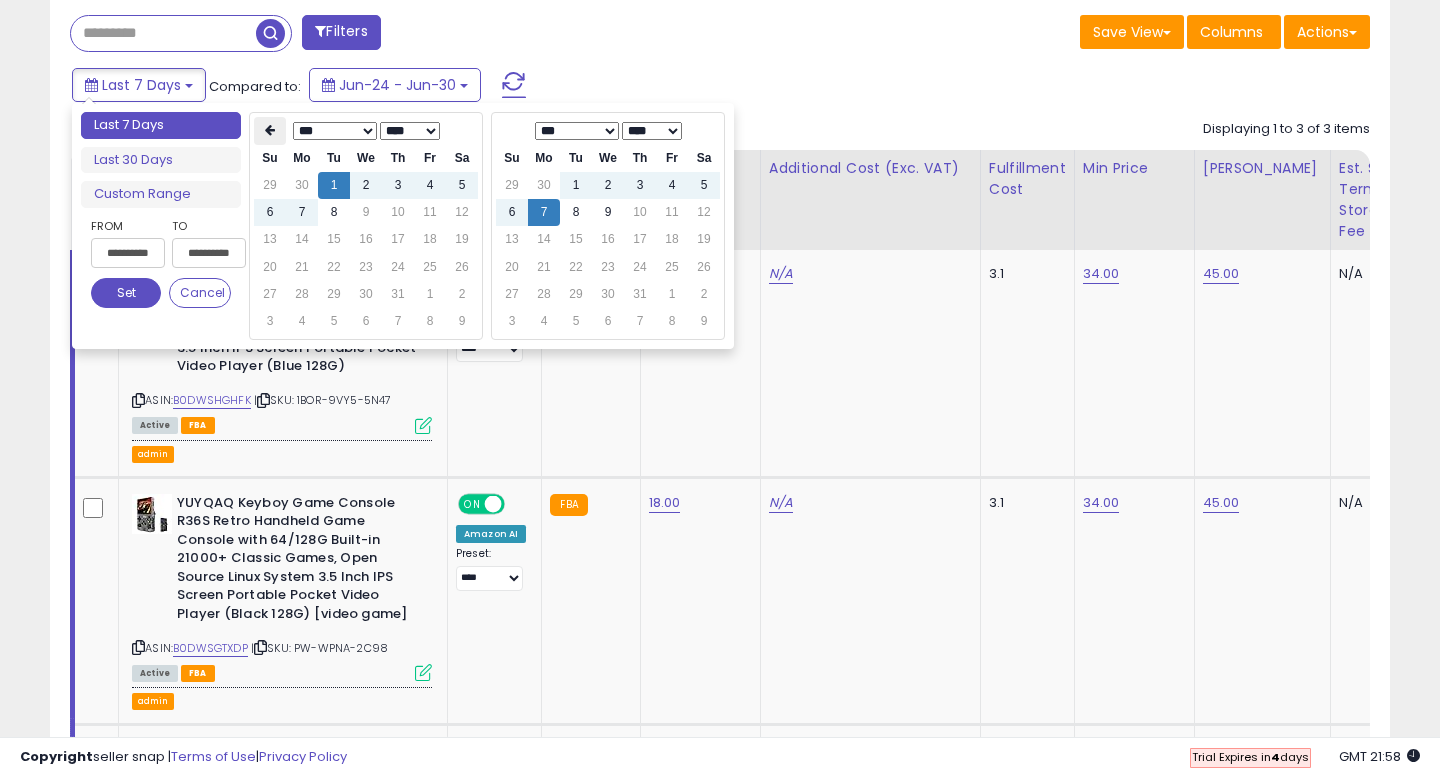 click at bounding box center (270, 130) 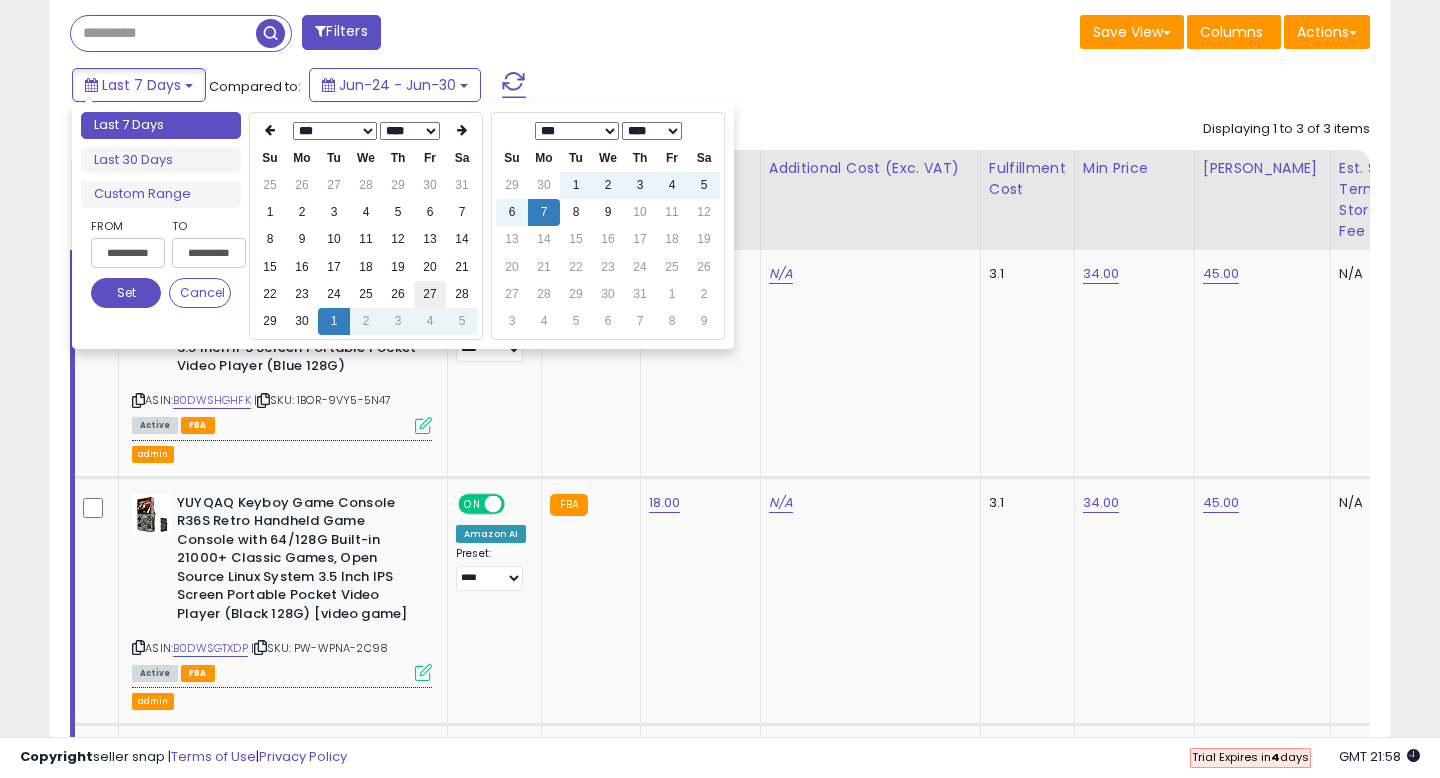 click on "27" at bounding box center [430, 294] 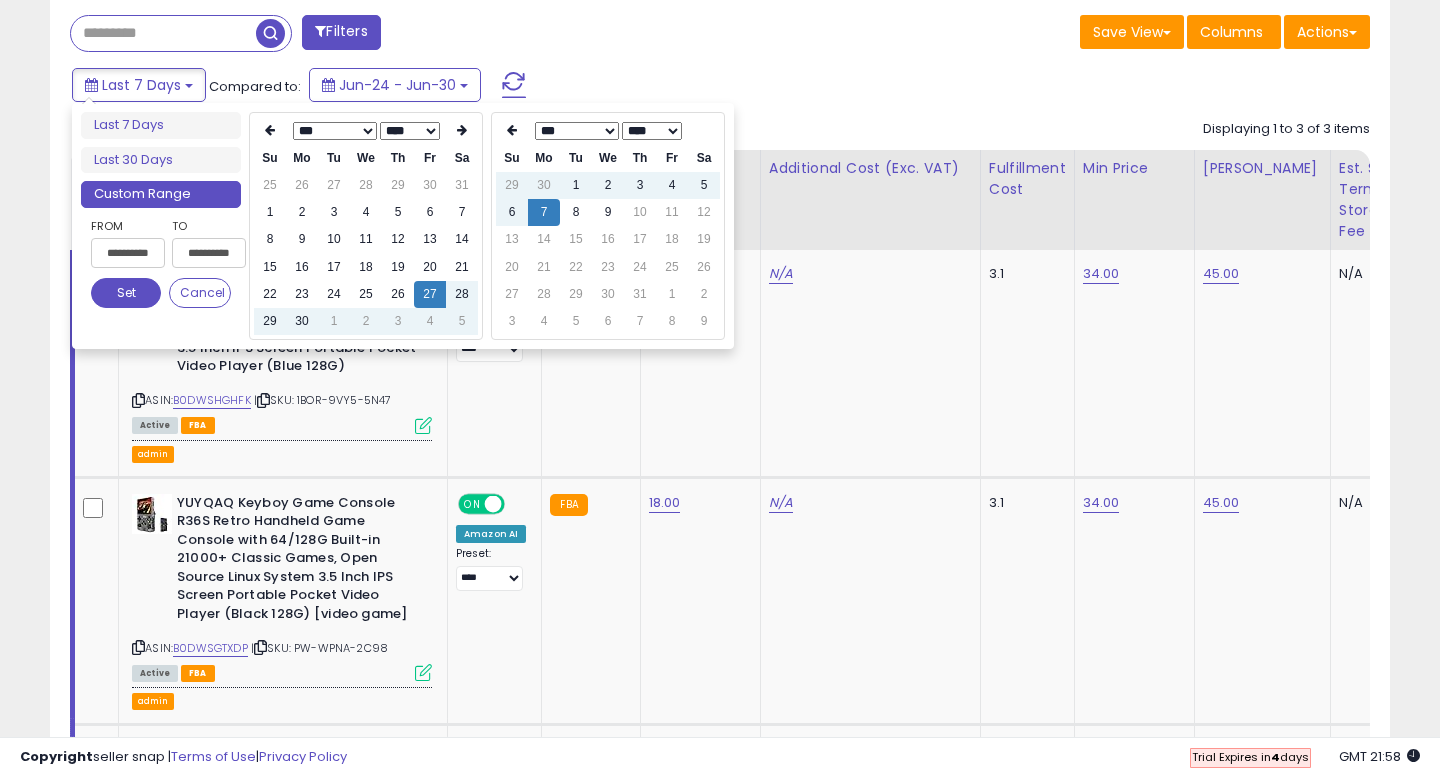 type on "**********" 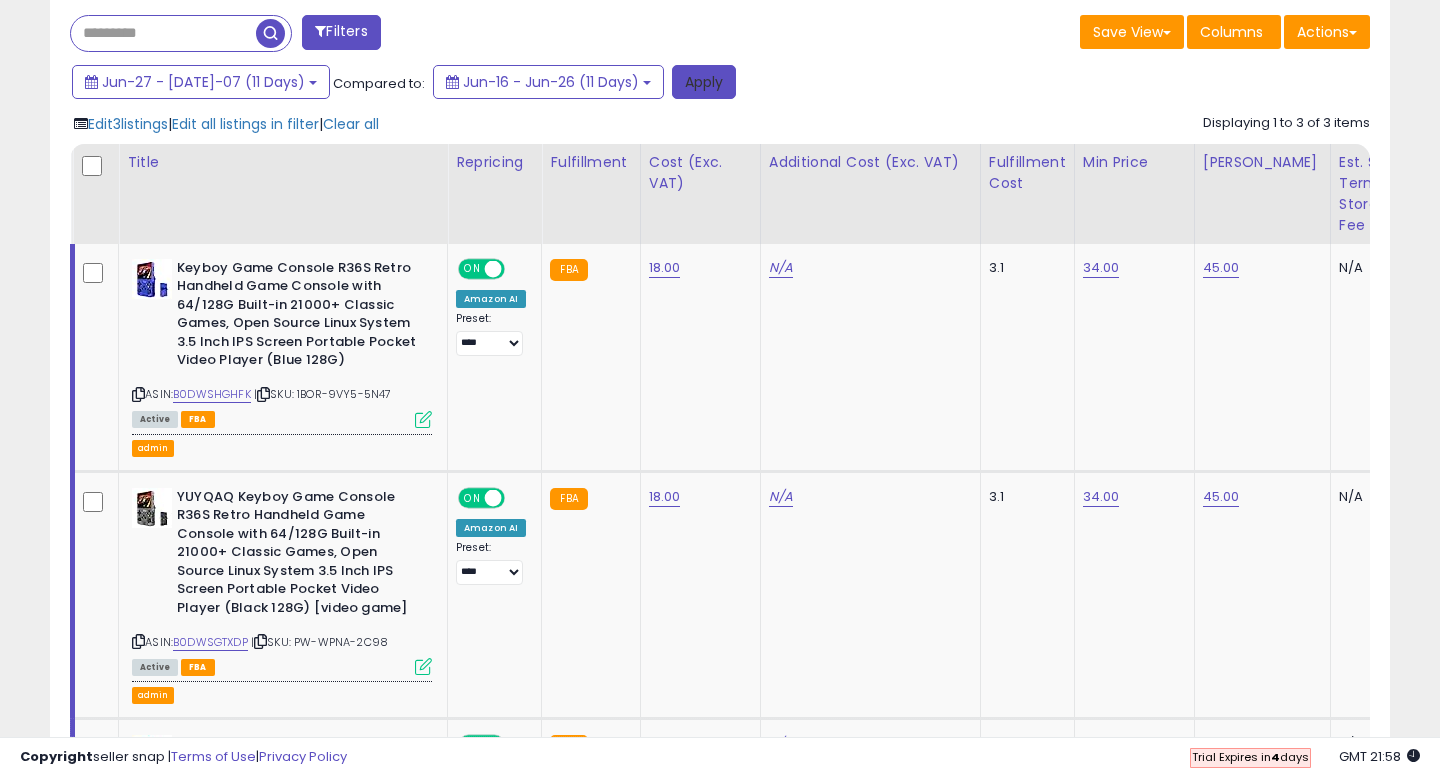 click on "Apply" at bounding box center (704, 82) 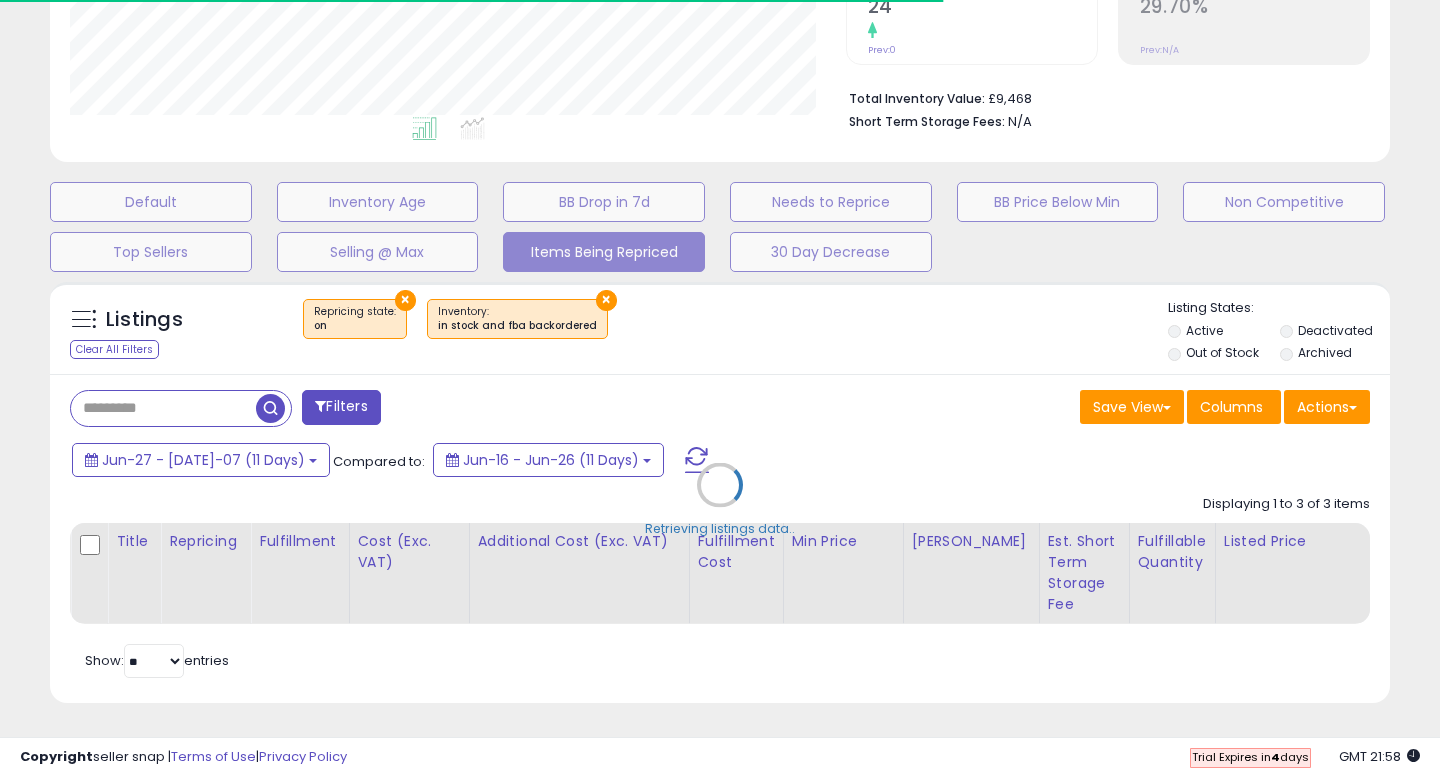 scroll, scrollTop: 823, scrollLeft: 0, axis: vertical 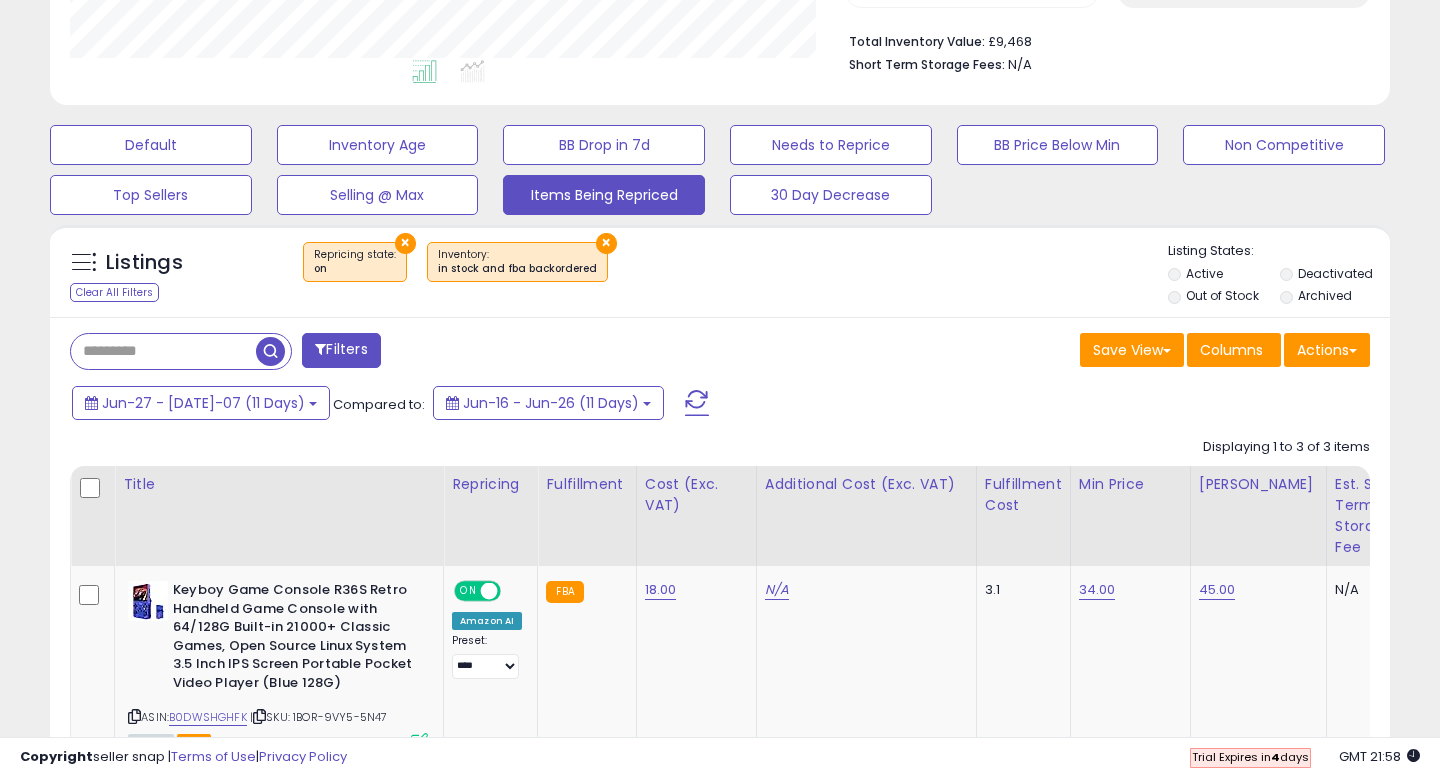 click on "Filters" at bounding box center (341, 350) 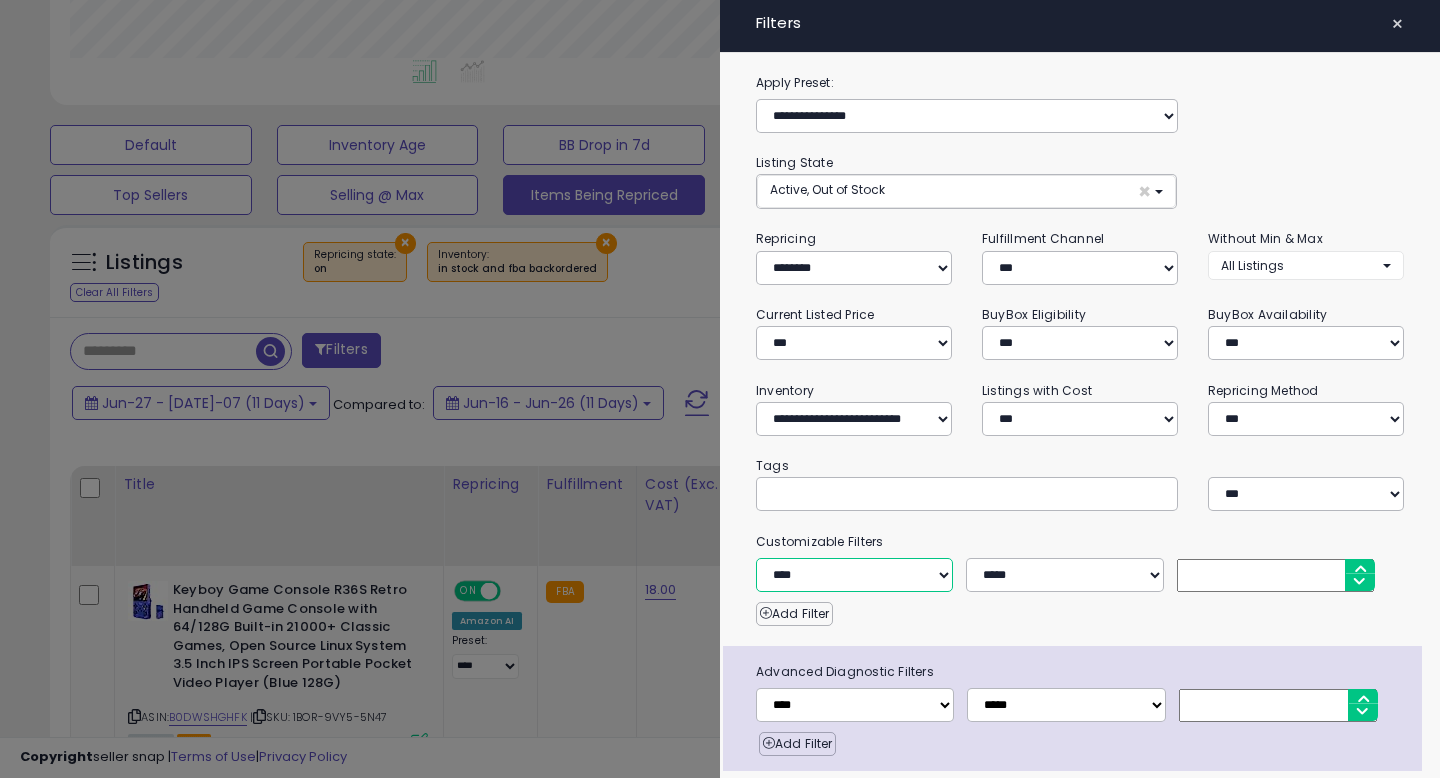 click on "**********" at bounding box center [854, 575] 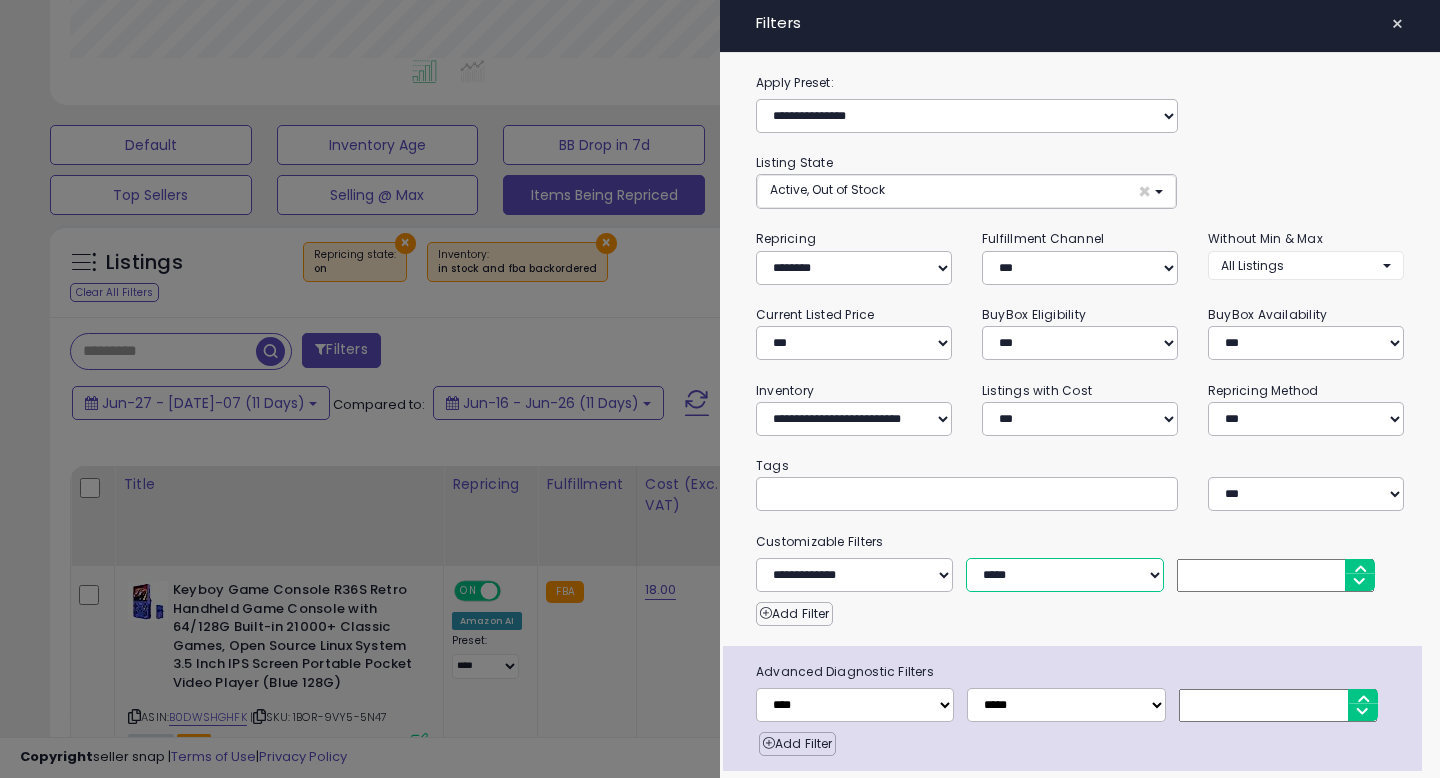 click on "**********" at bounding box center [1064, 575] 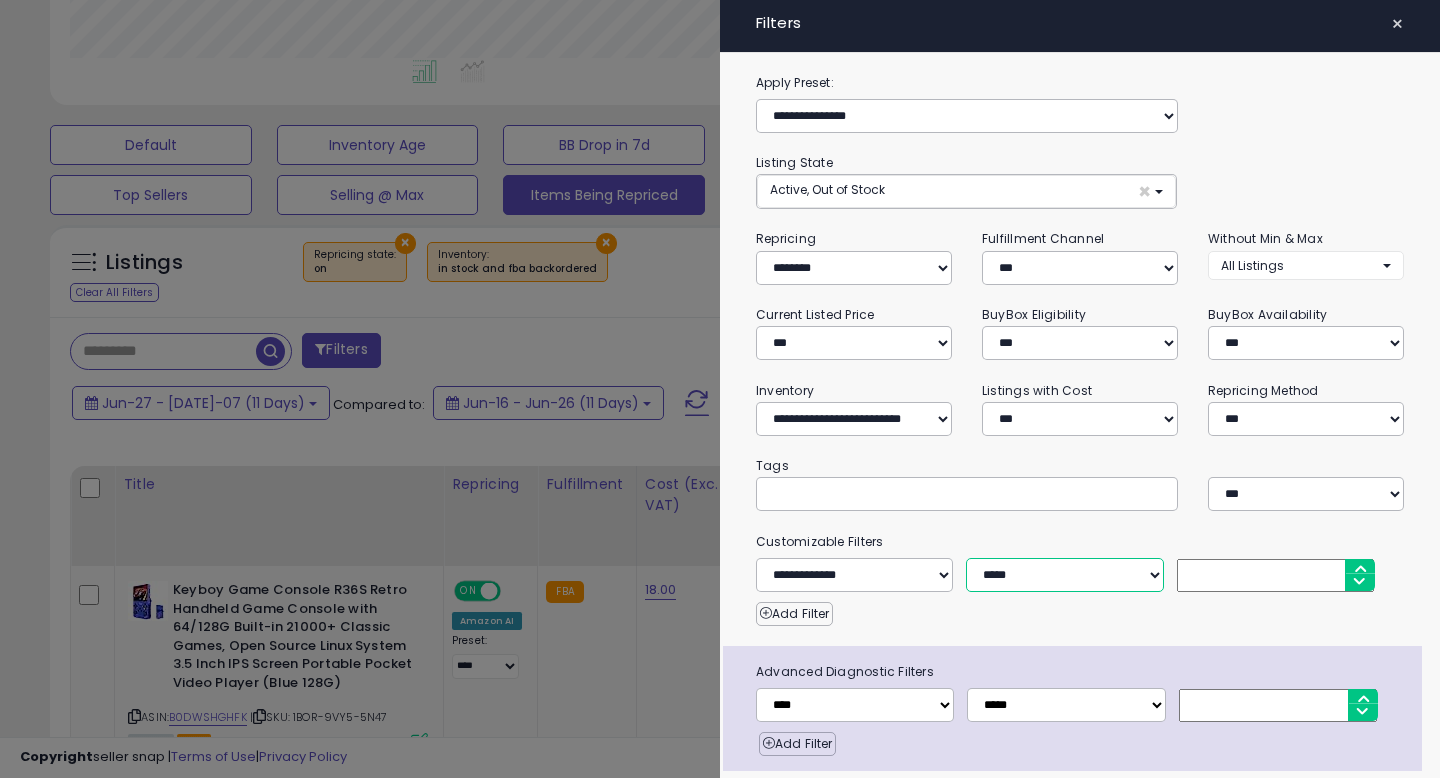 select on "**" 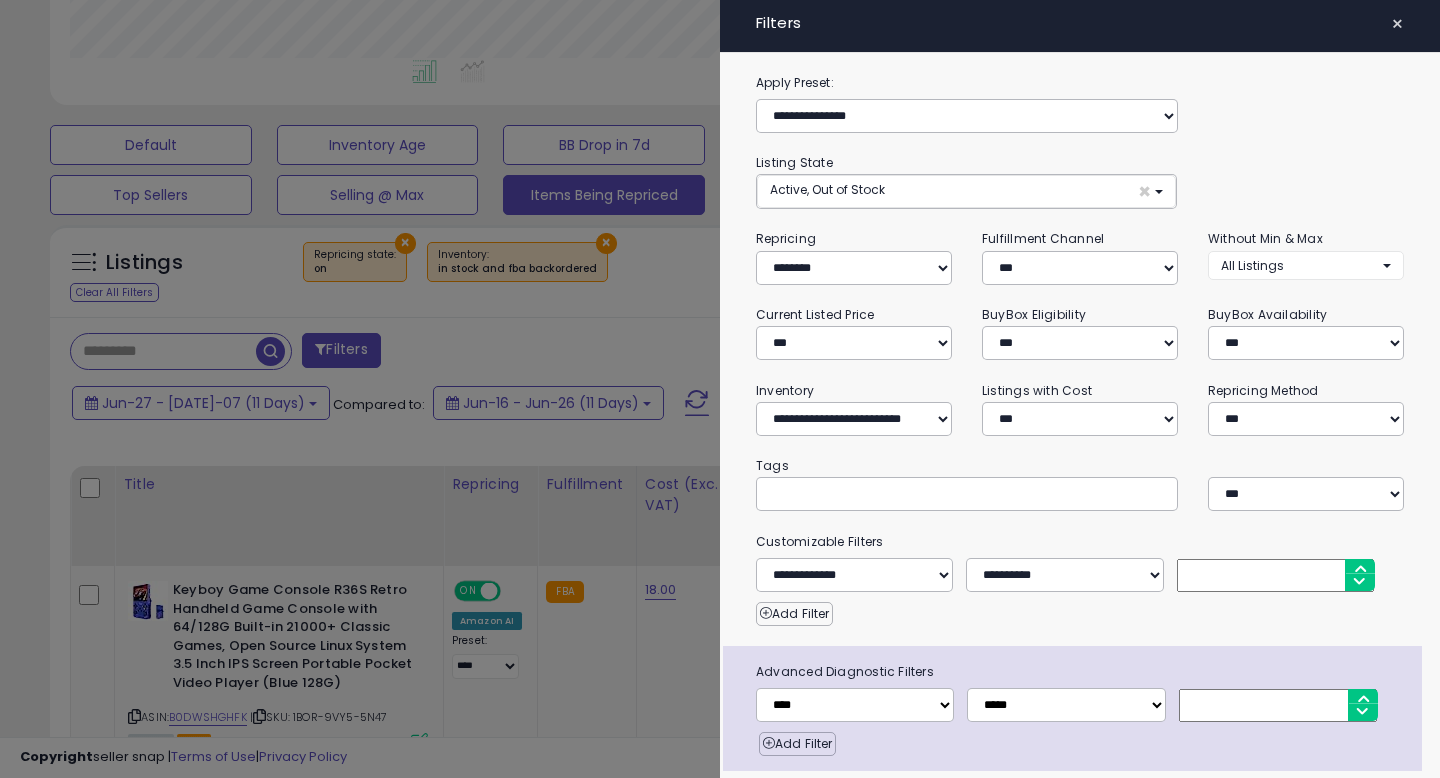 click at bounding box center [1275, 575] 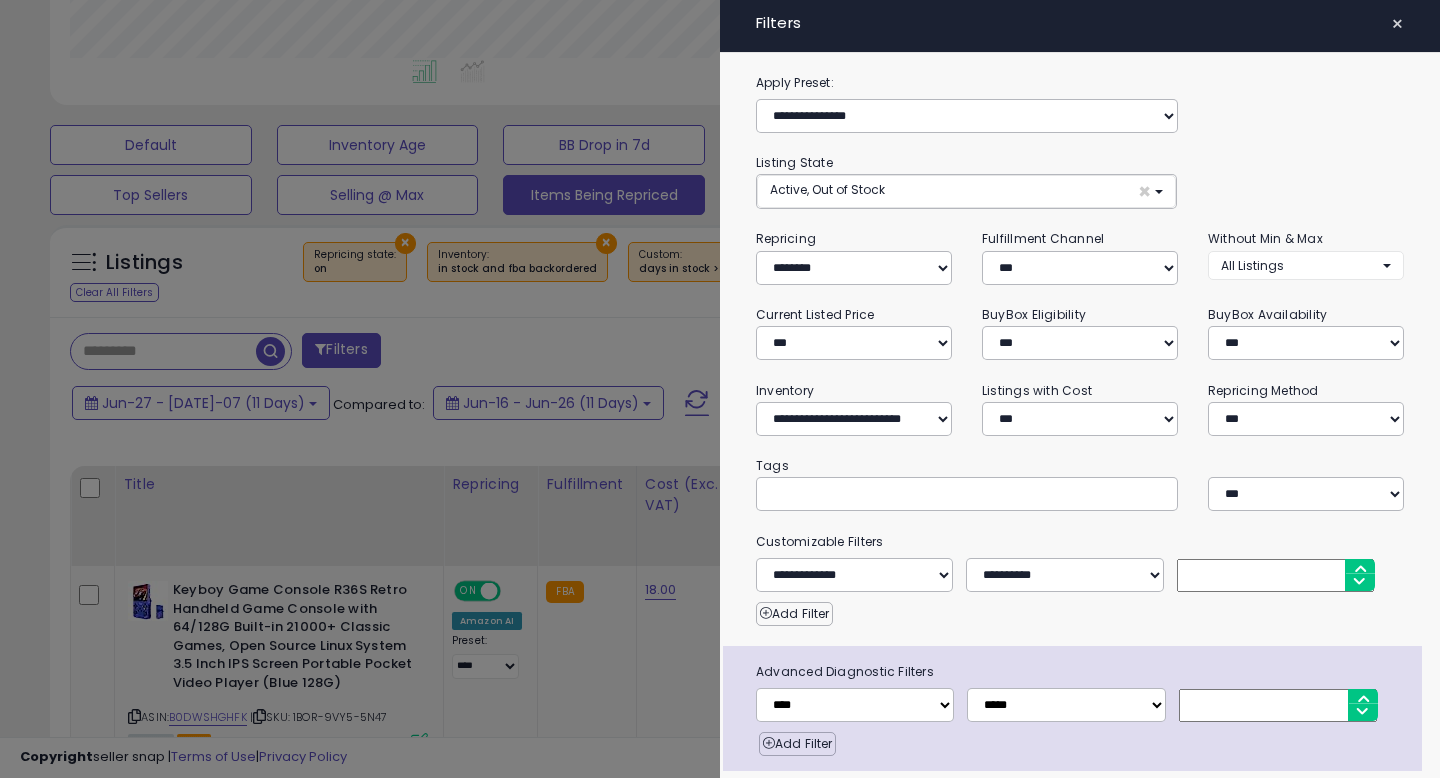 type on "*" 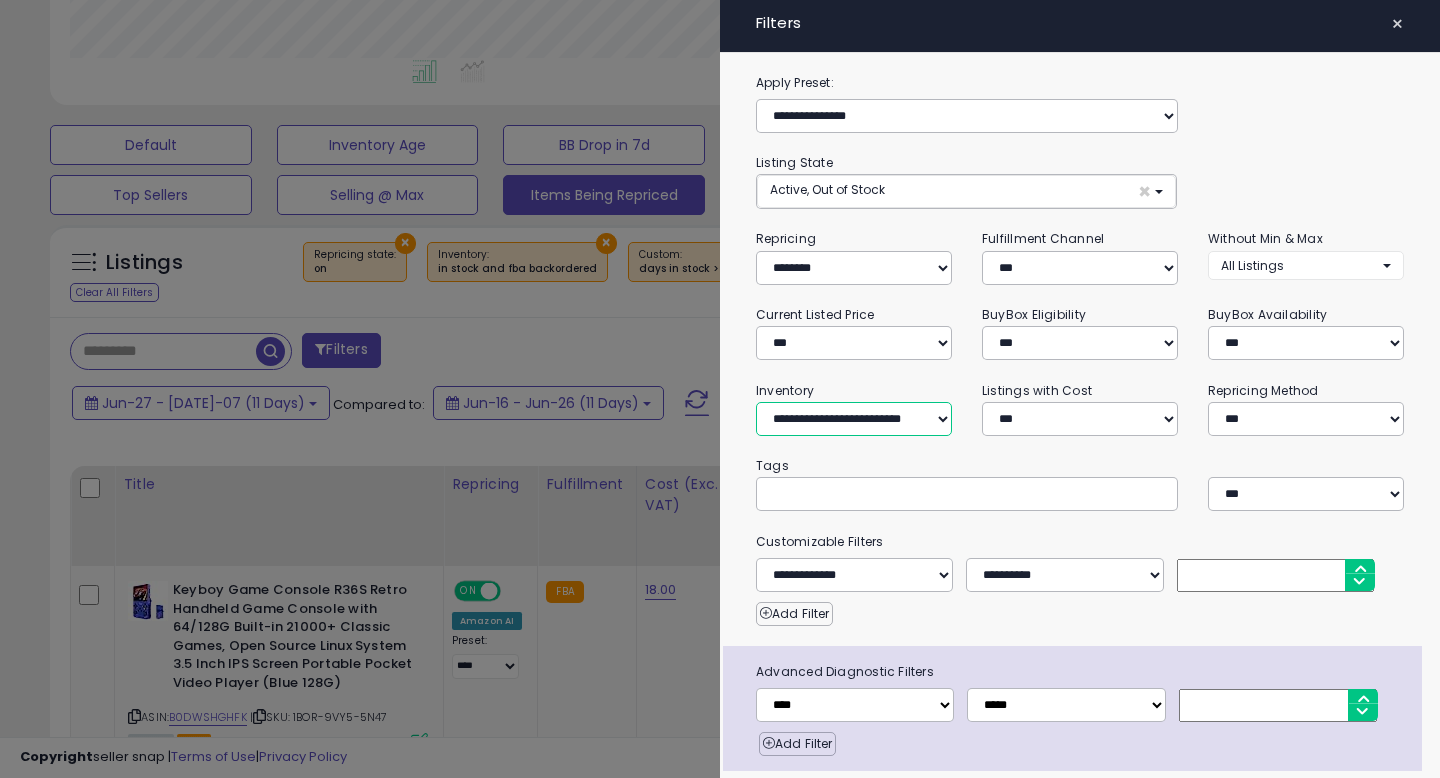 click on "**********" at bounding box center [854, 419] 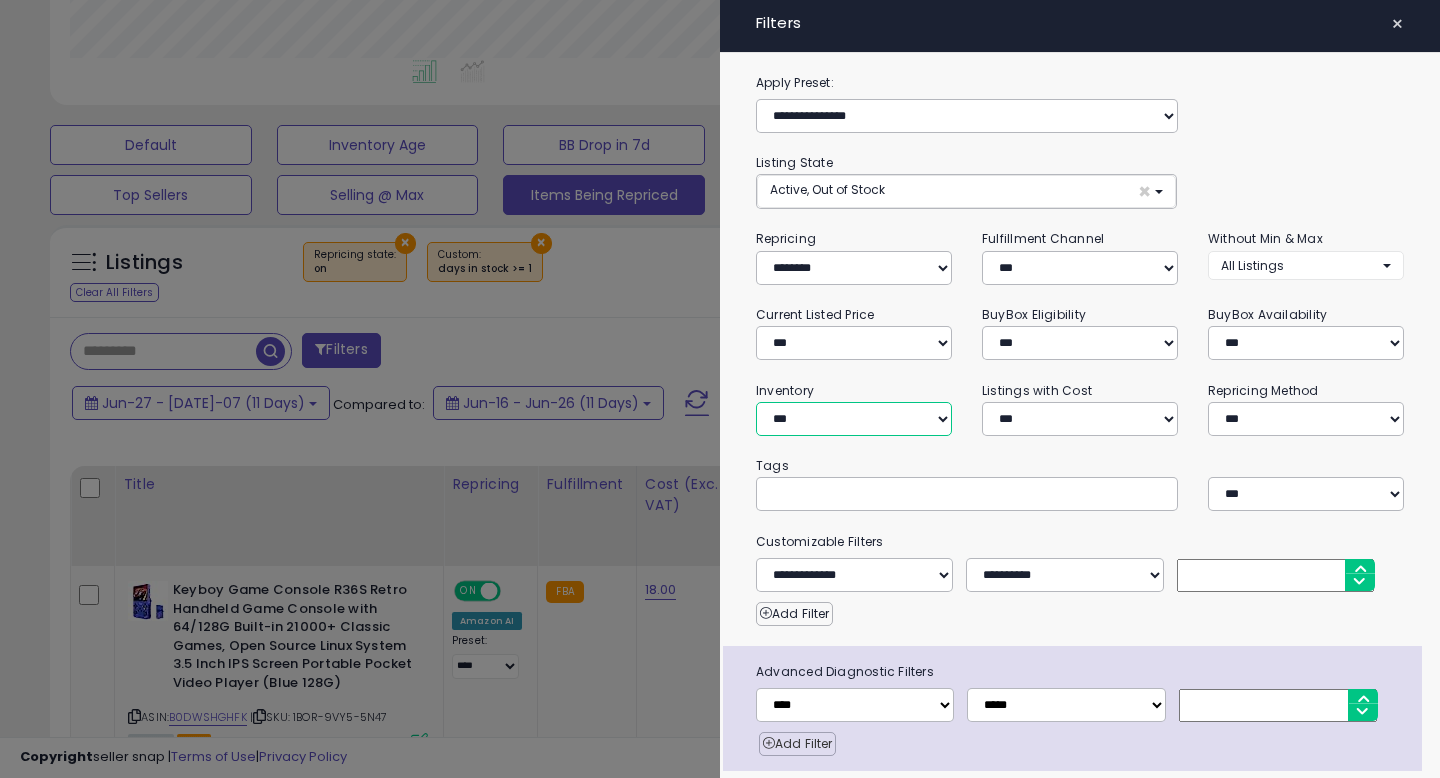 scroll, scrollTop: 66, scrollLeft: 0, axis: vertical 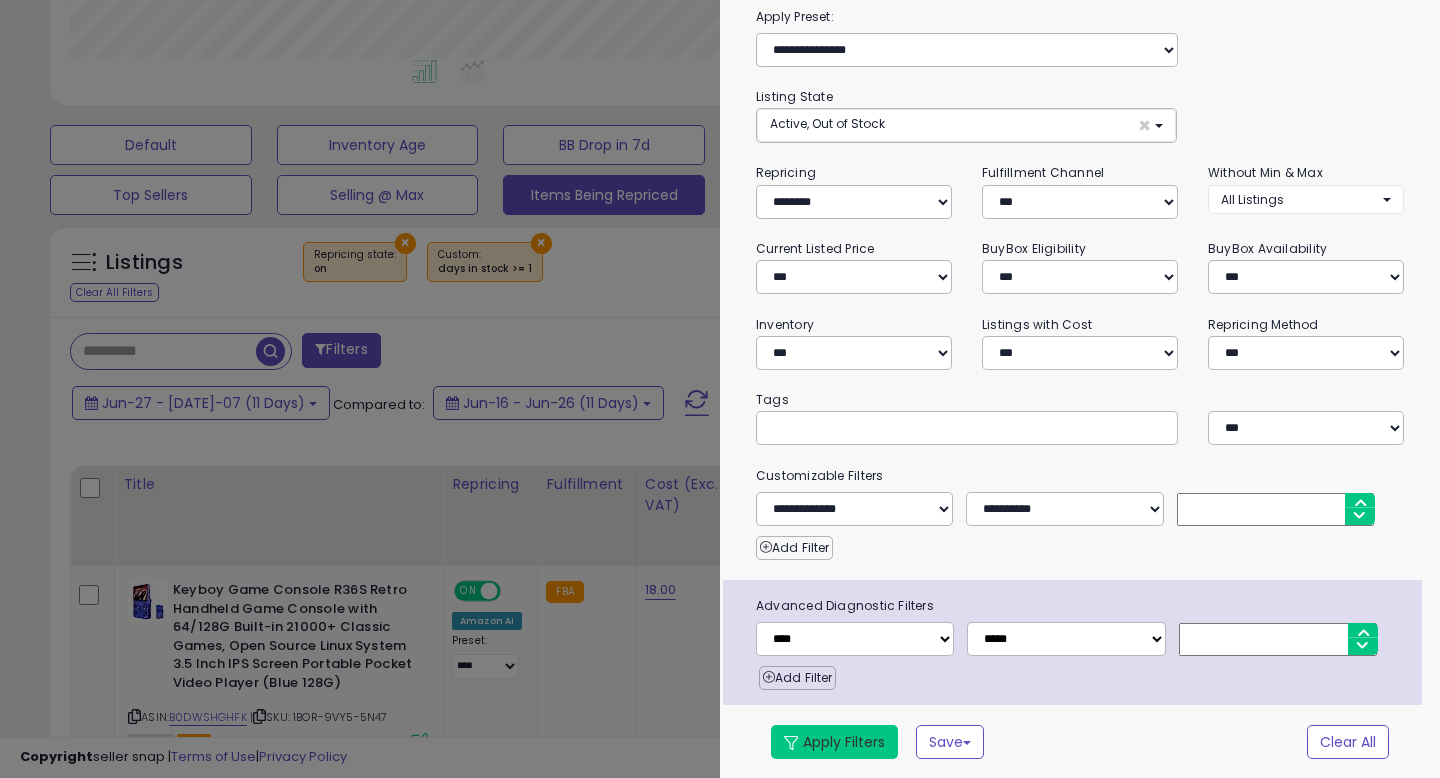 click on "Apply Filters" at bounding box center (834, 742) 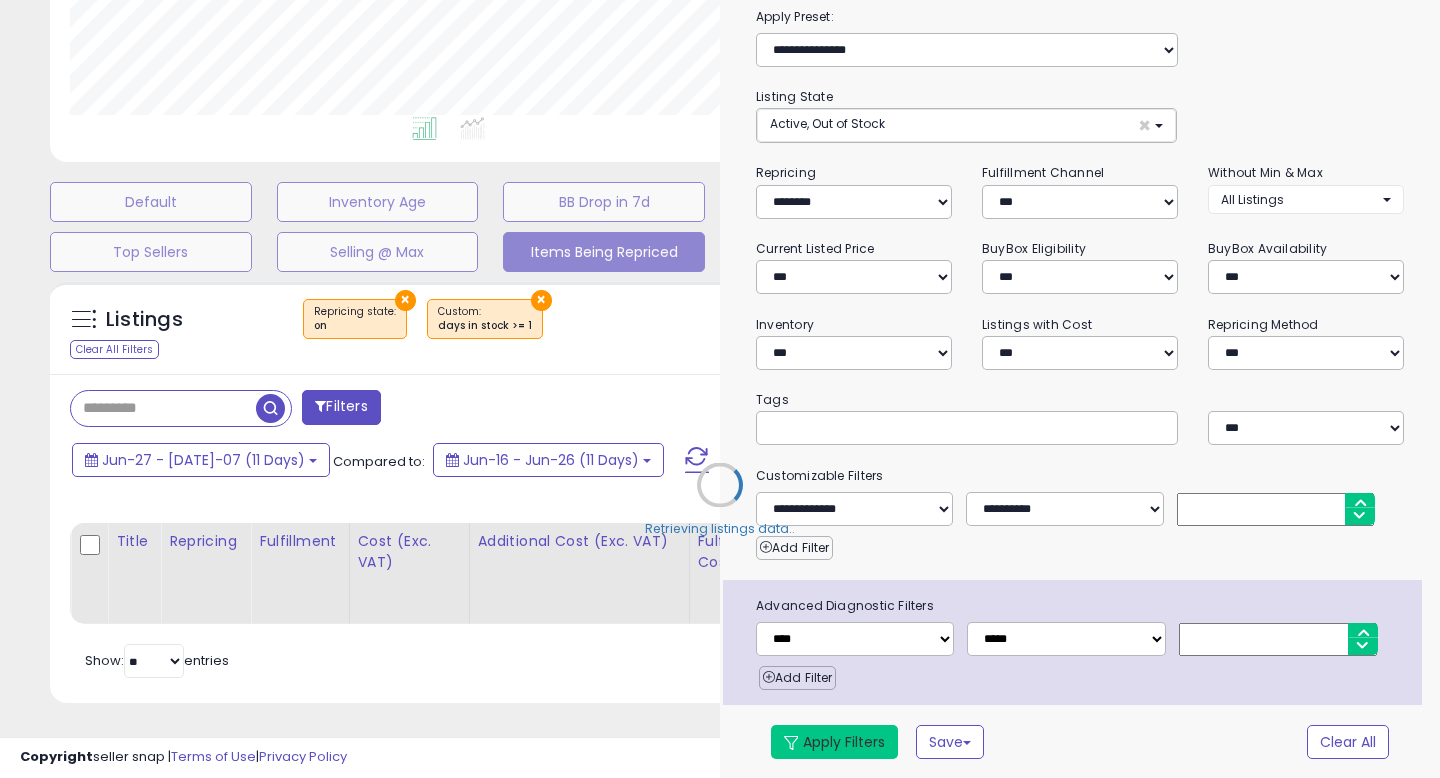 scroll, scrollTop: 448, scrollLeft: 0, axis: vertical 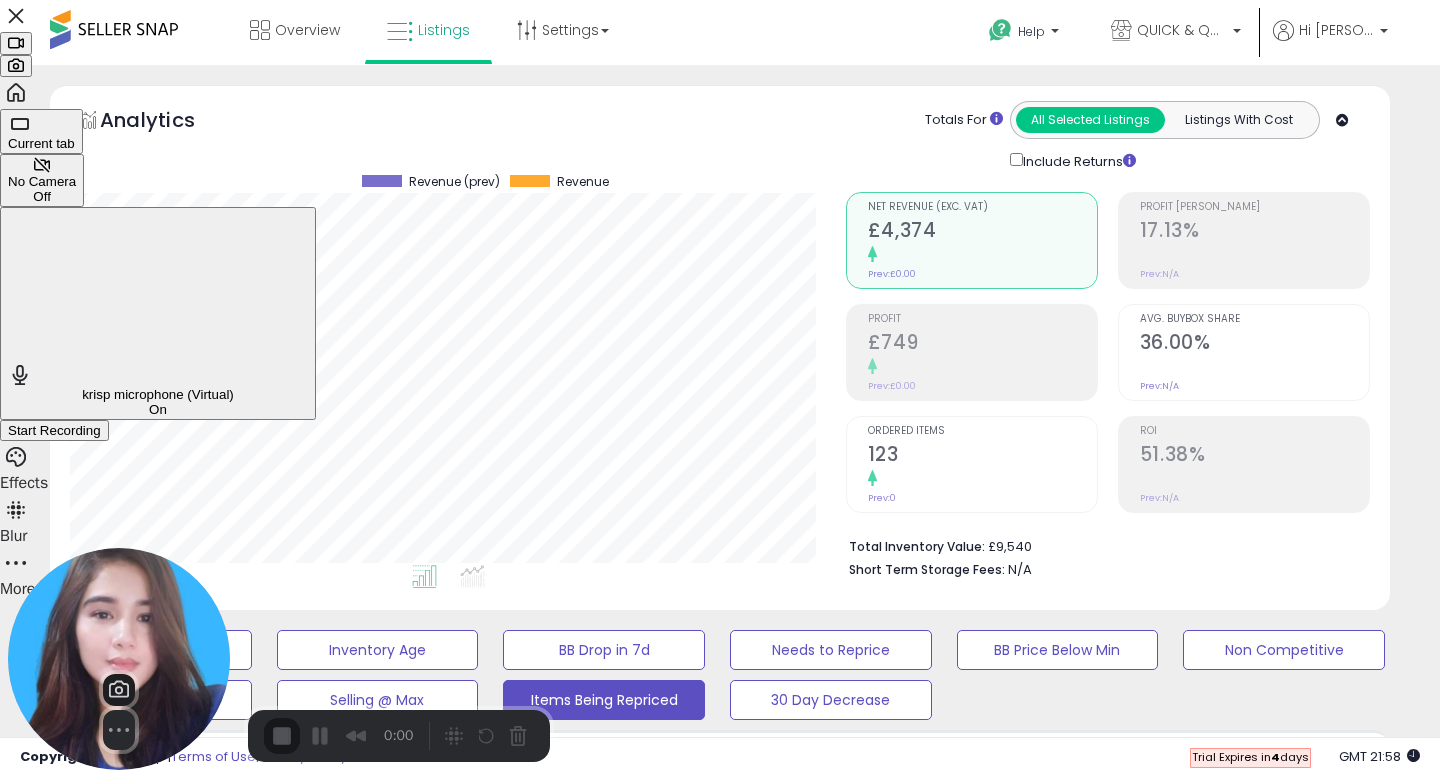 click on "Start Recording" at bounding box center (54, 430) 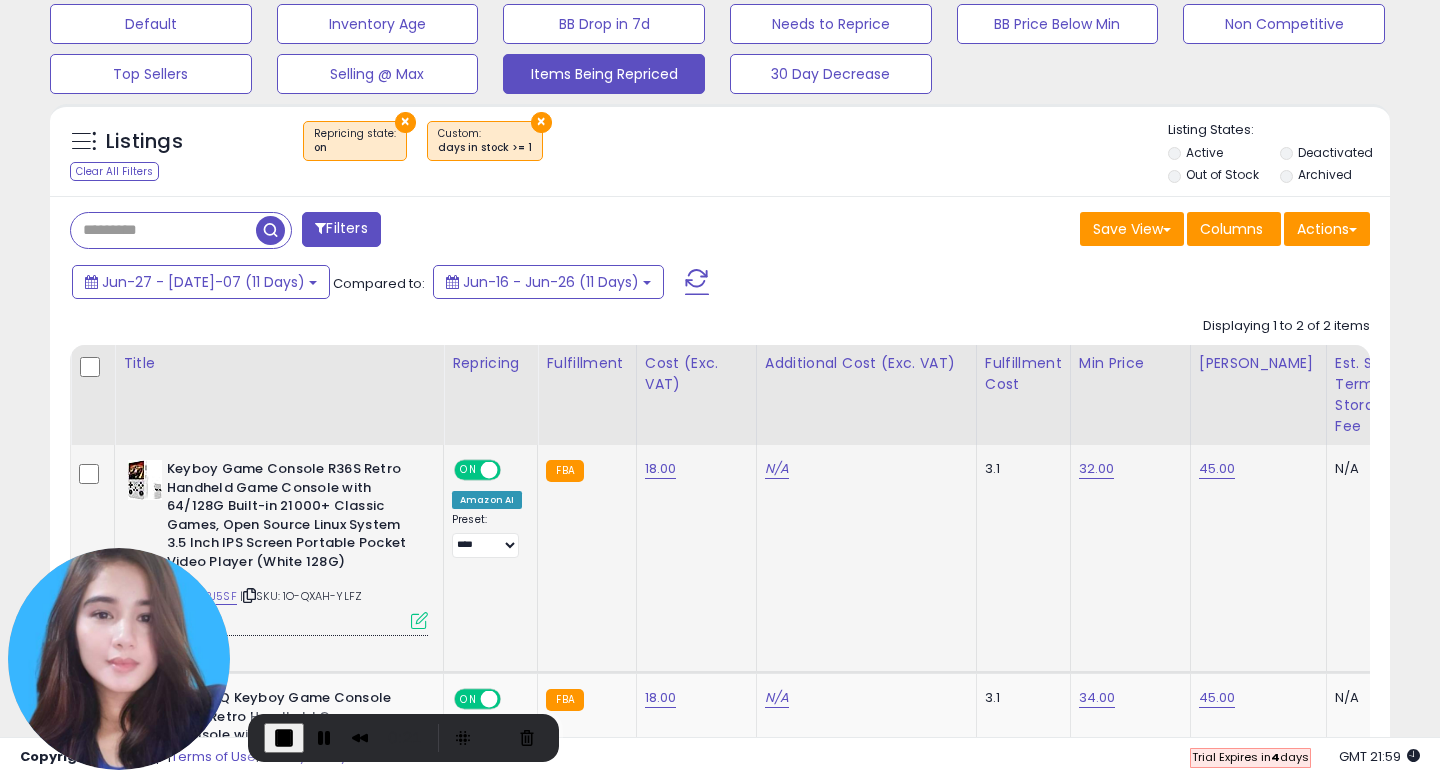 scroll, scrollTop: 806, scrollLeft: 0, axis: vertical 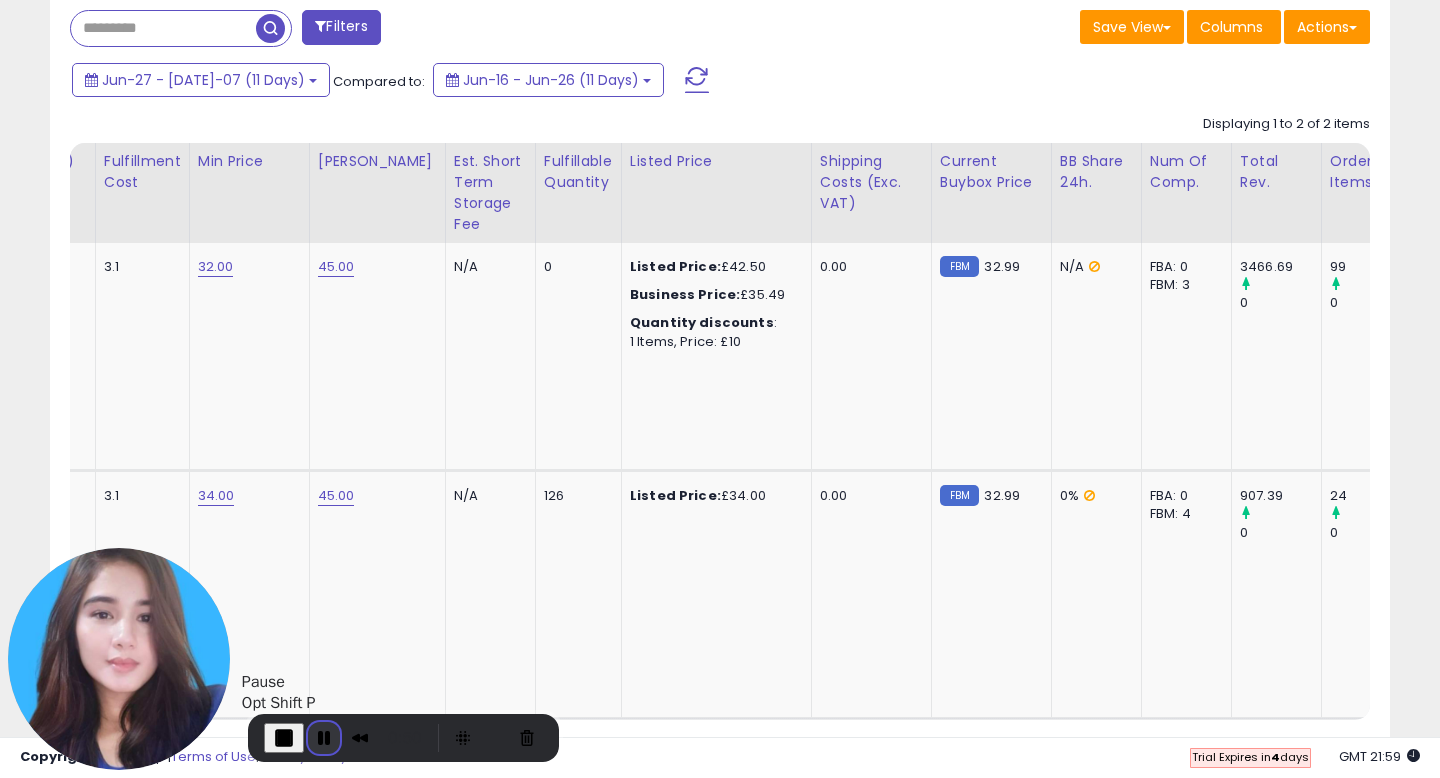 click at bounding box center (324, 738) 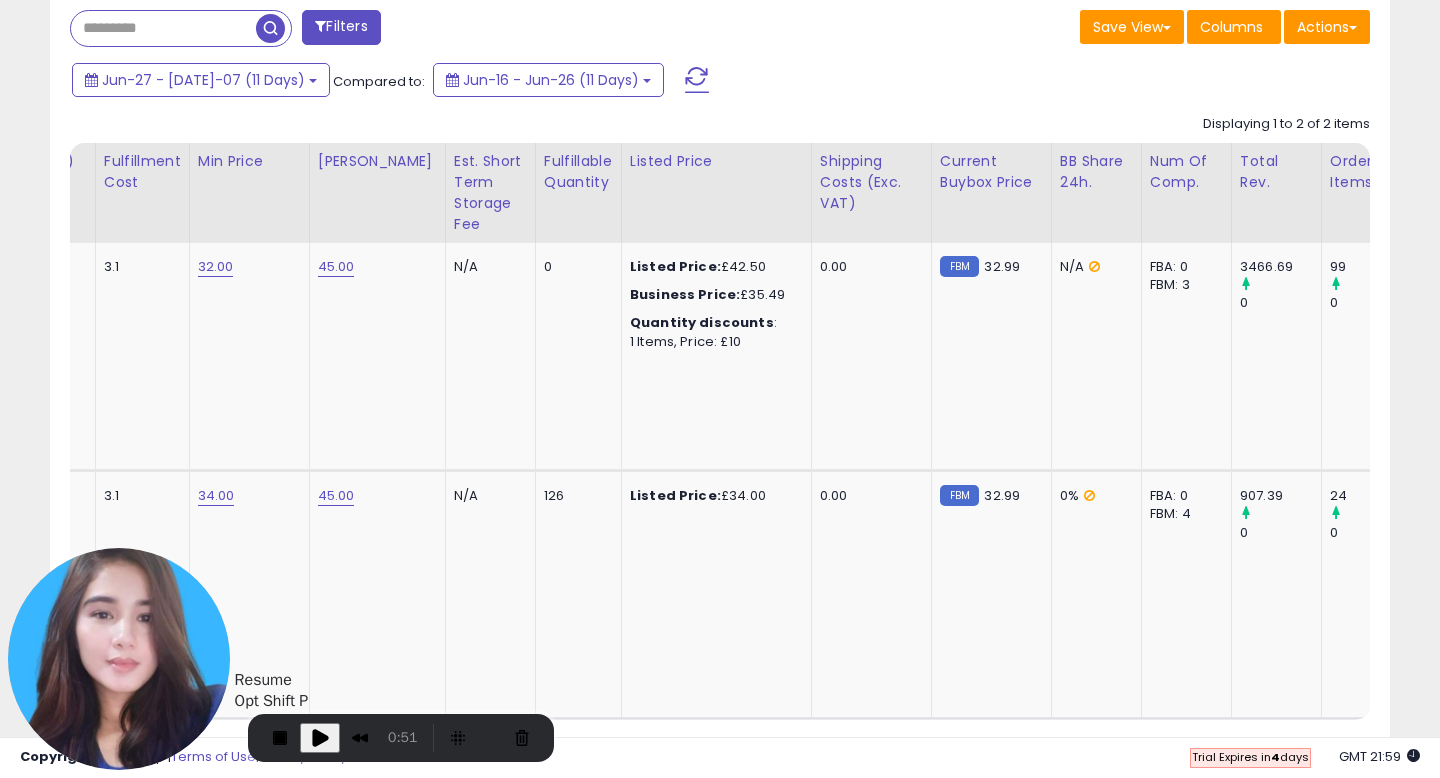 click at bounding box center [320, 738] 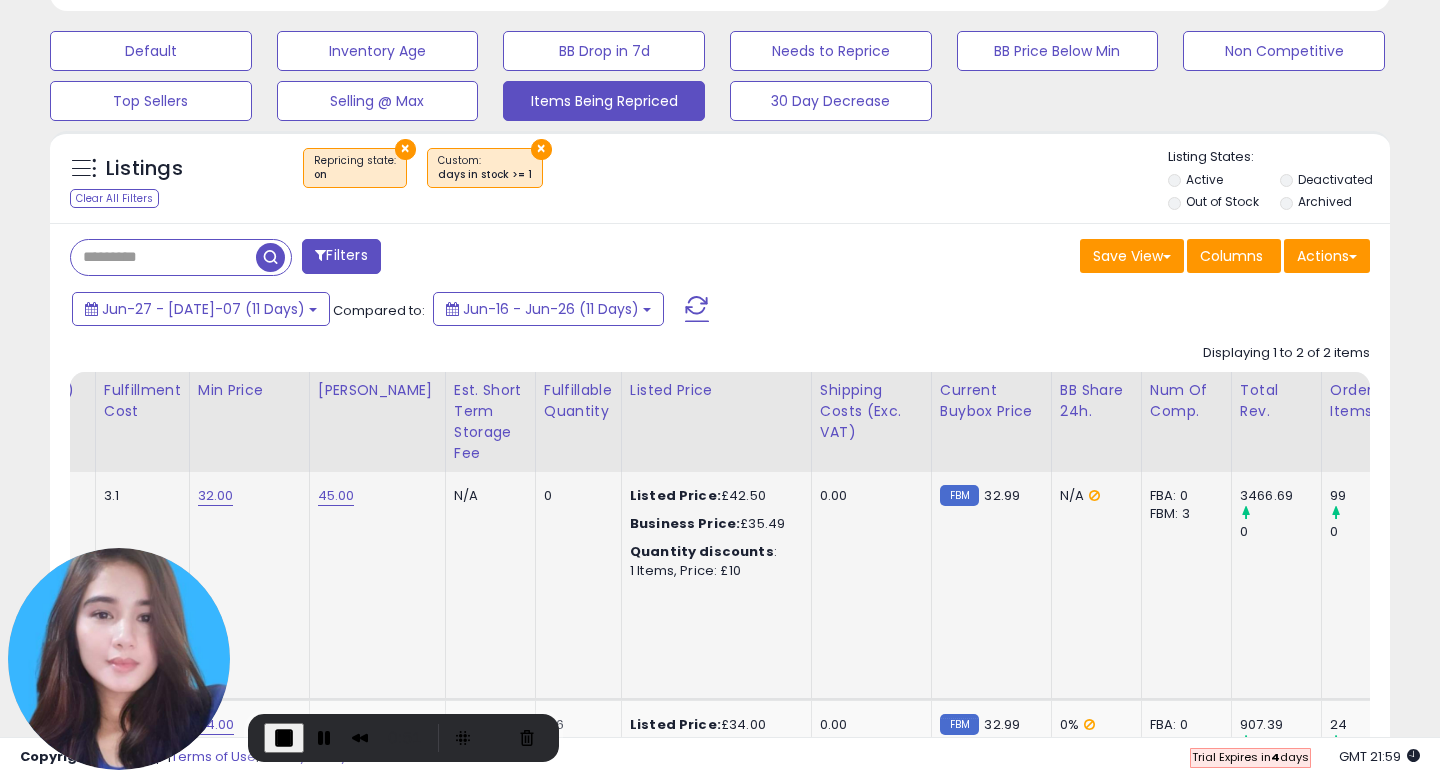 scroll, scrollTop: 591, scrollLeft: 0, axis: vertical 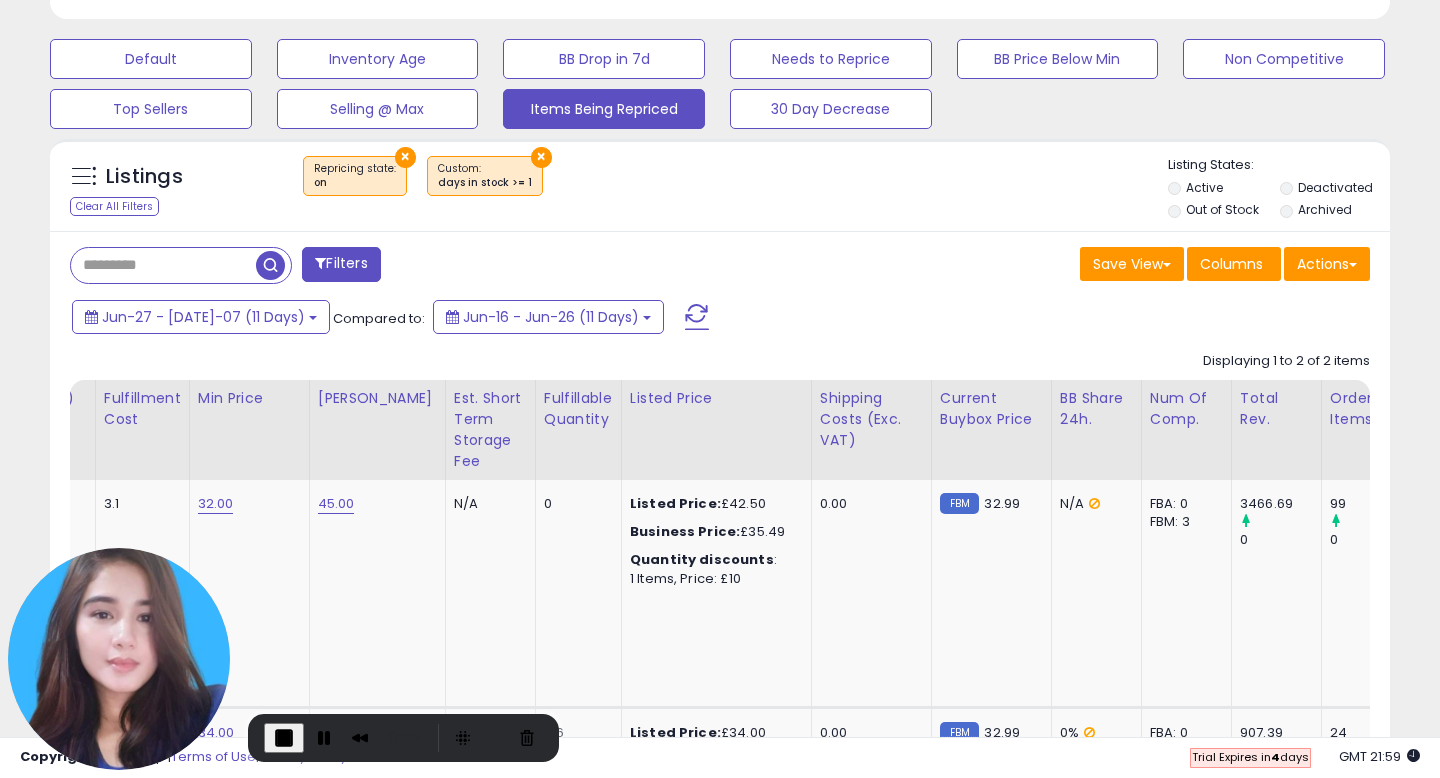 click on "Filters" at bounding box center [341, 264] 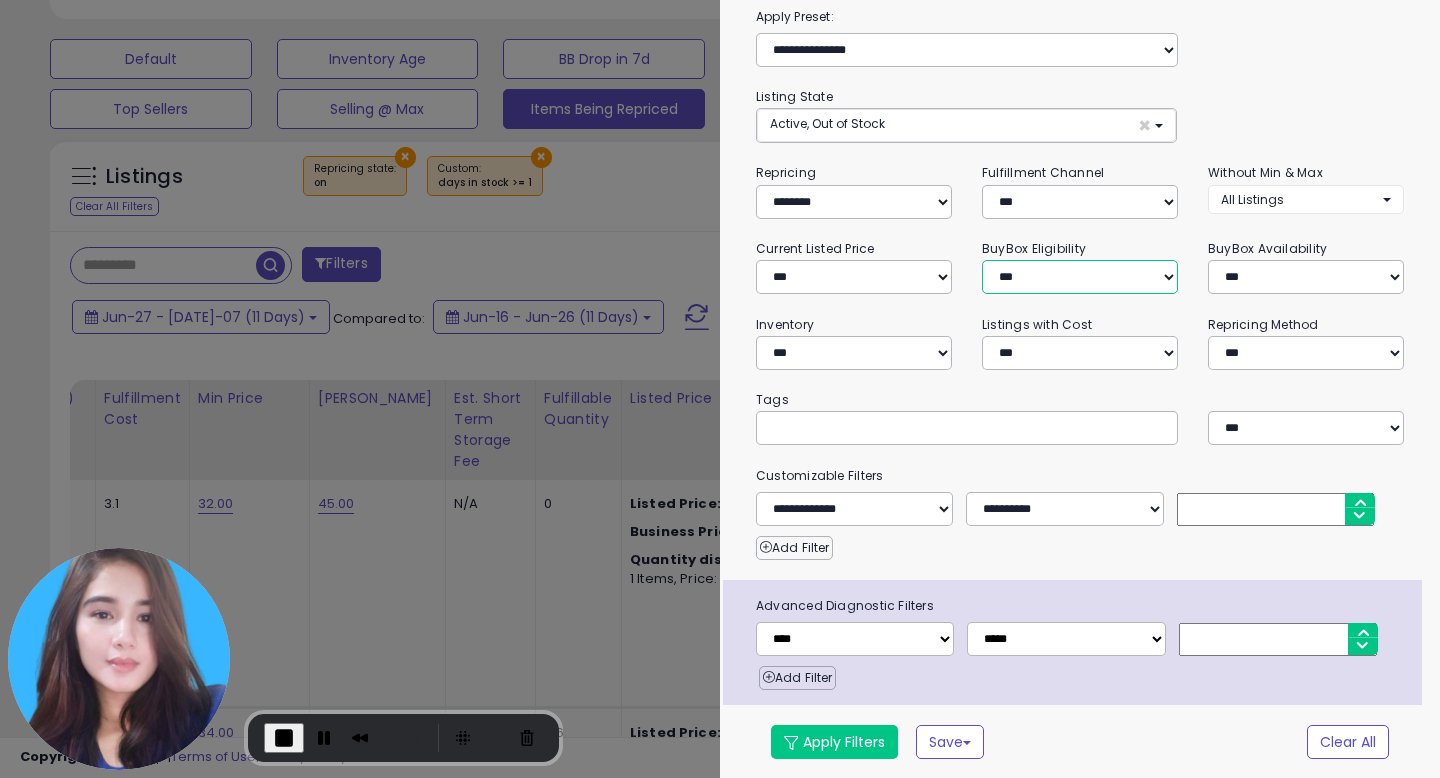 click on "**********" at bounding box center [1080, 277] 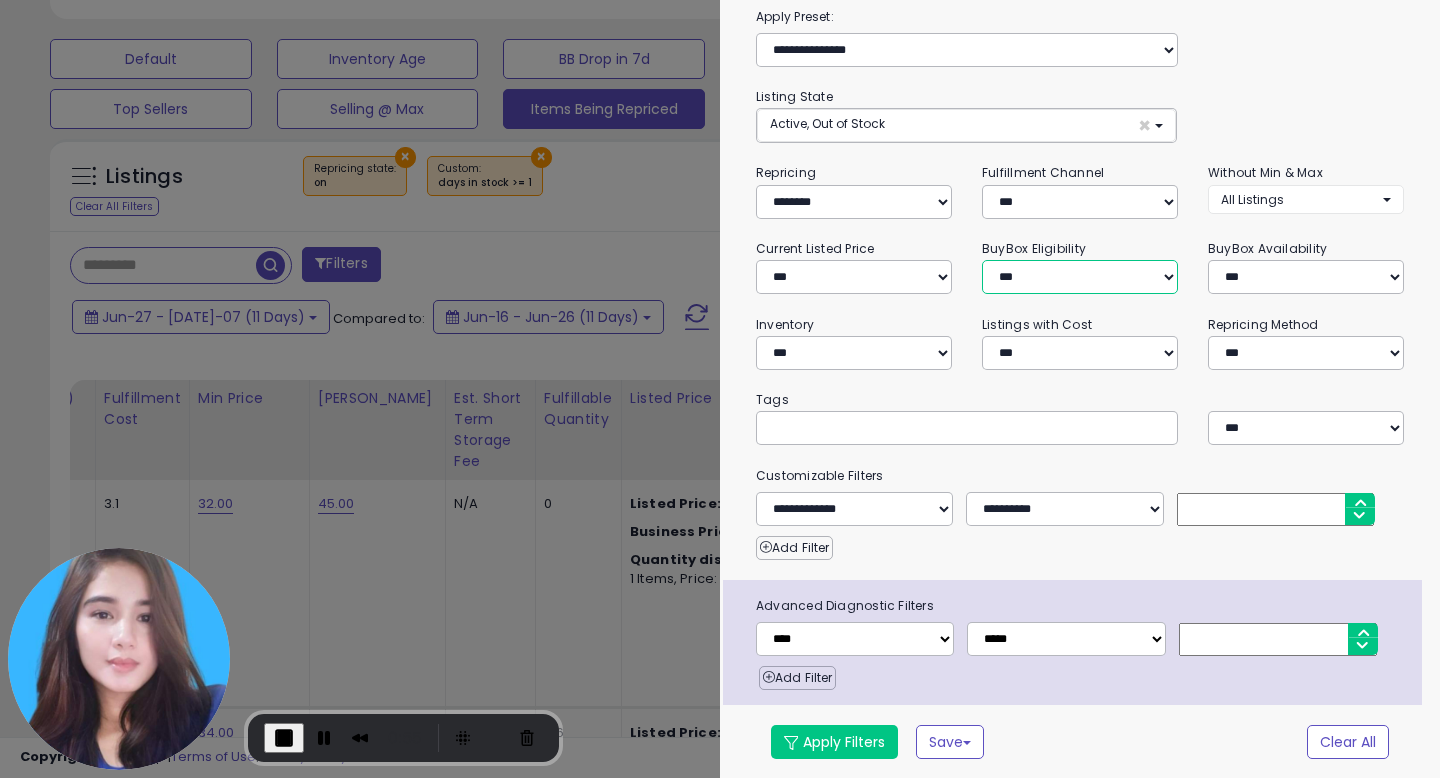 select on "**********" 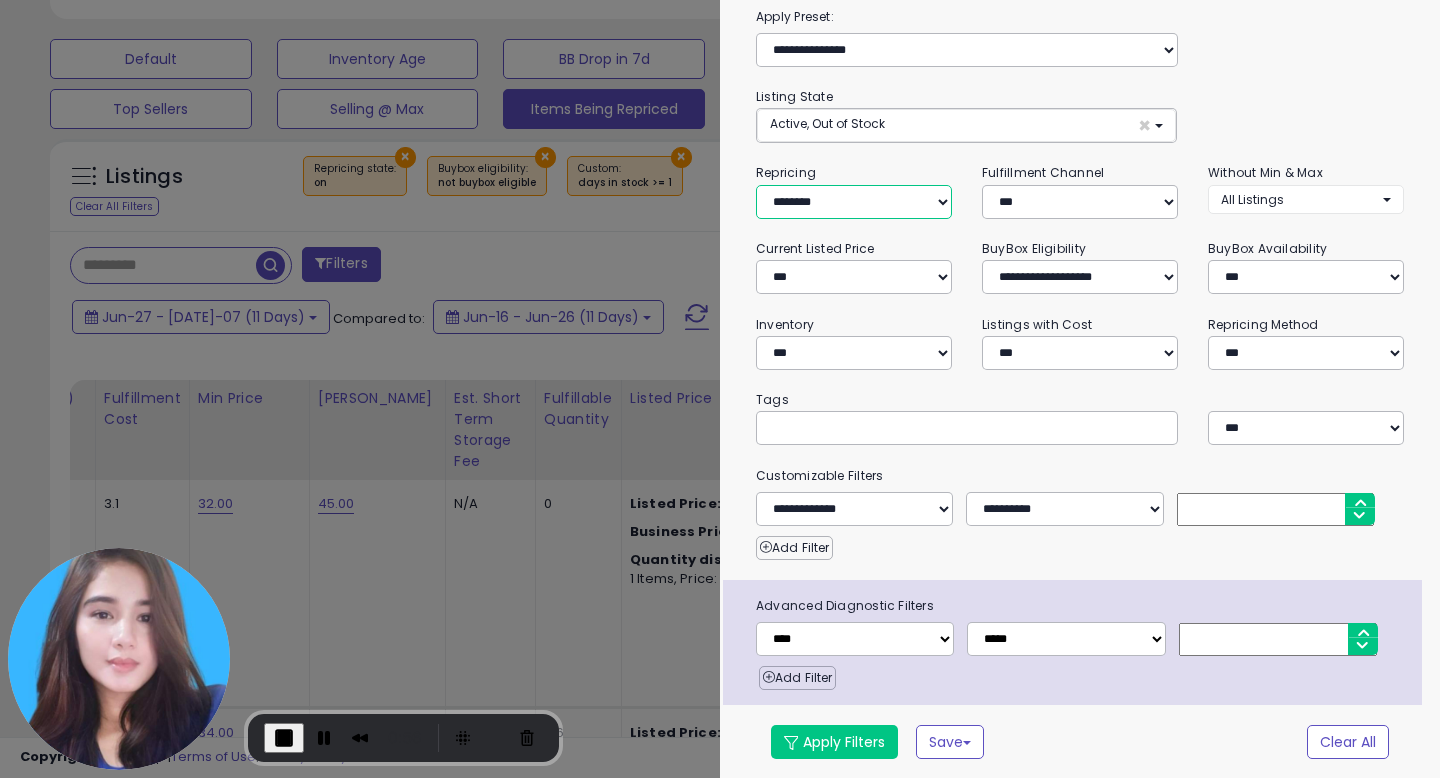 click on "**********" at bounding box center [854, 202] 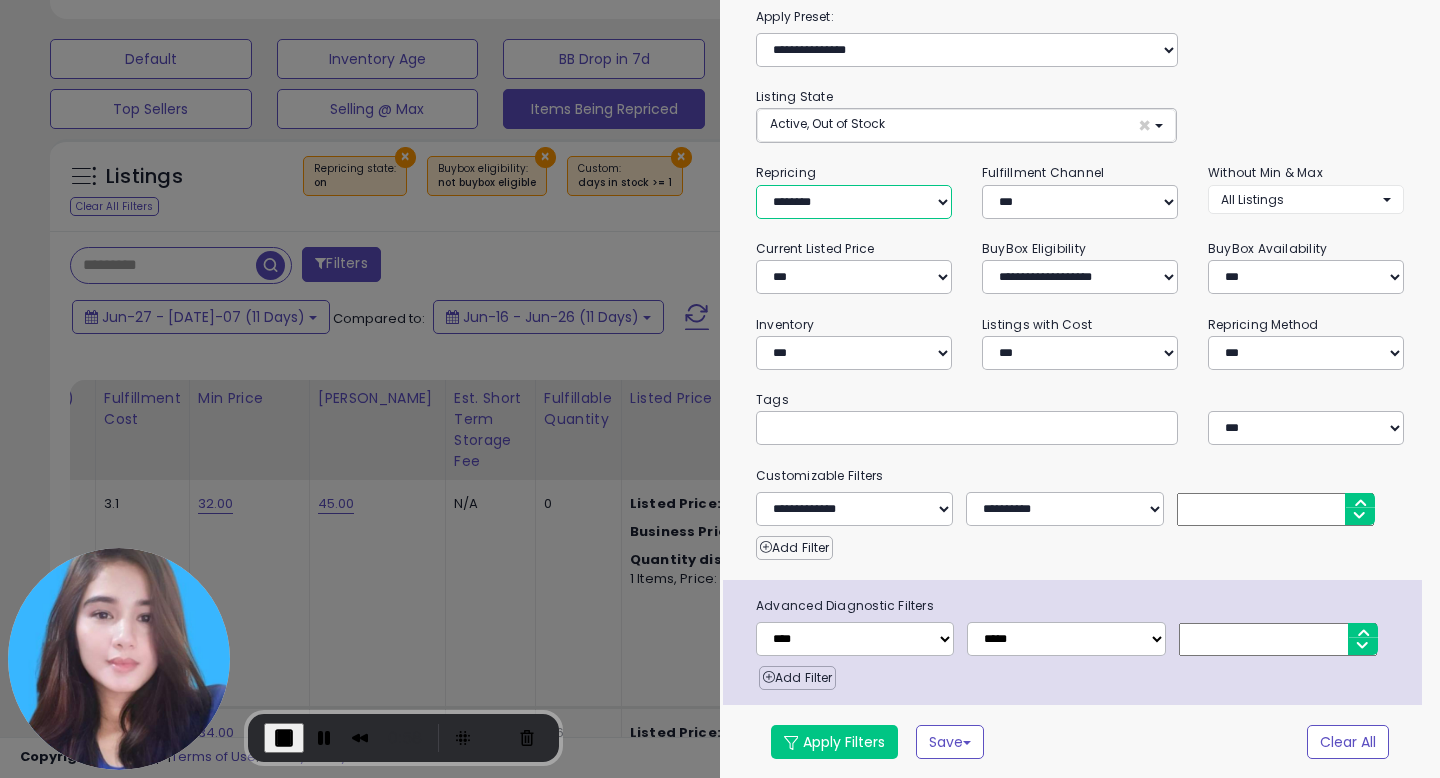select on "***" 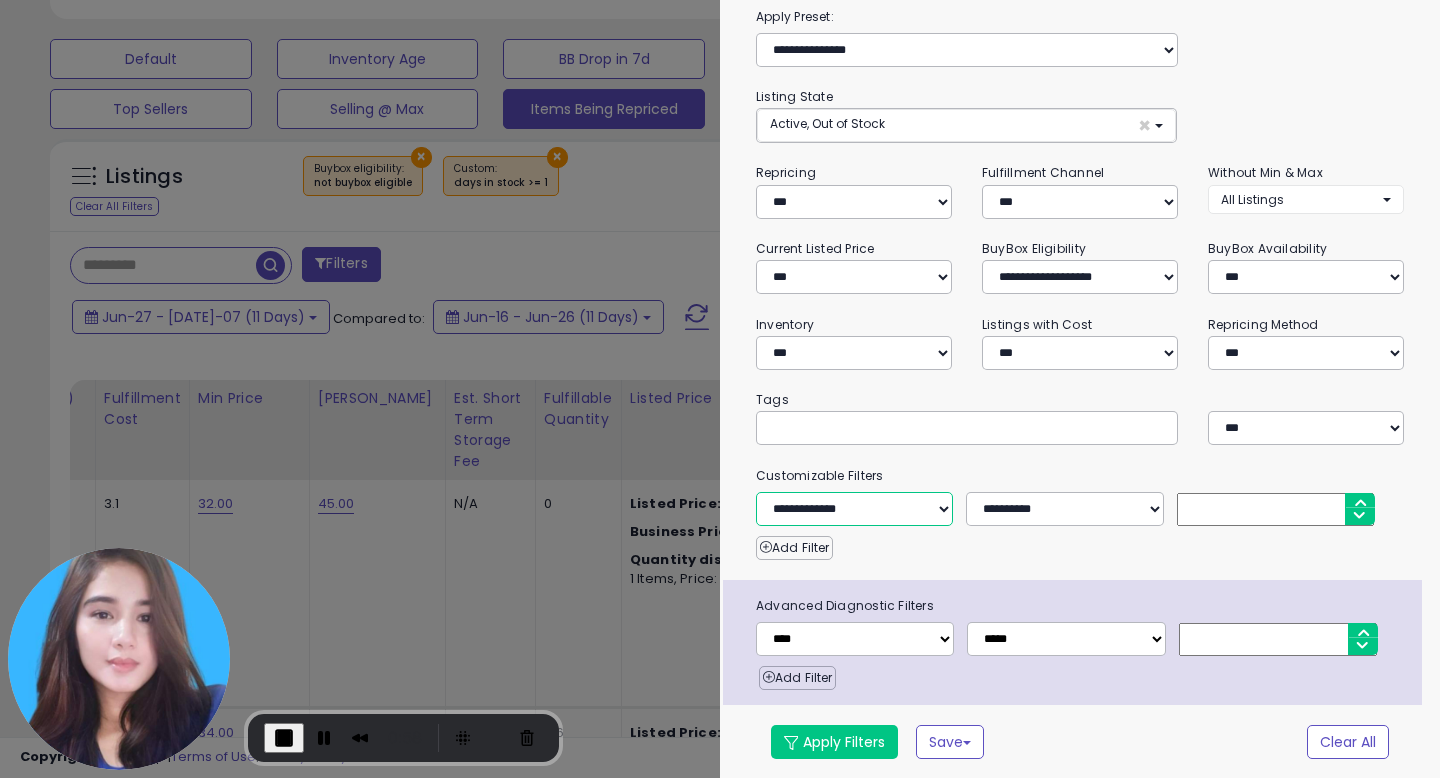 click on "**********" at bounding box center (854, 509) 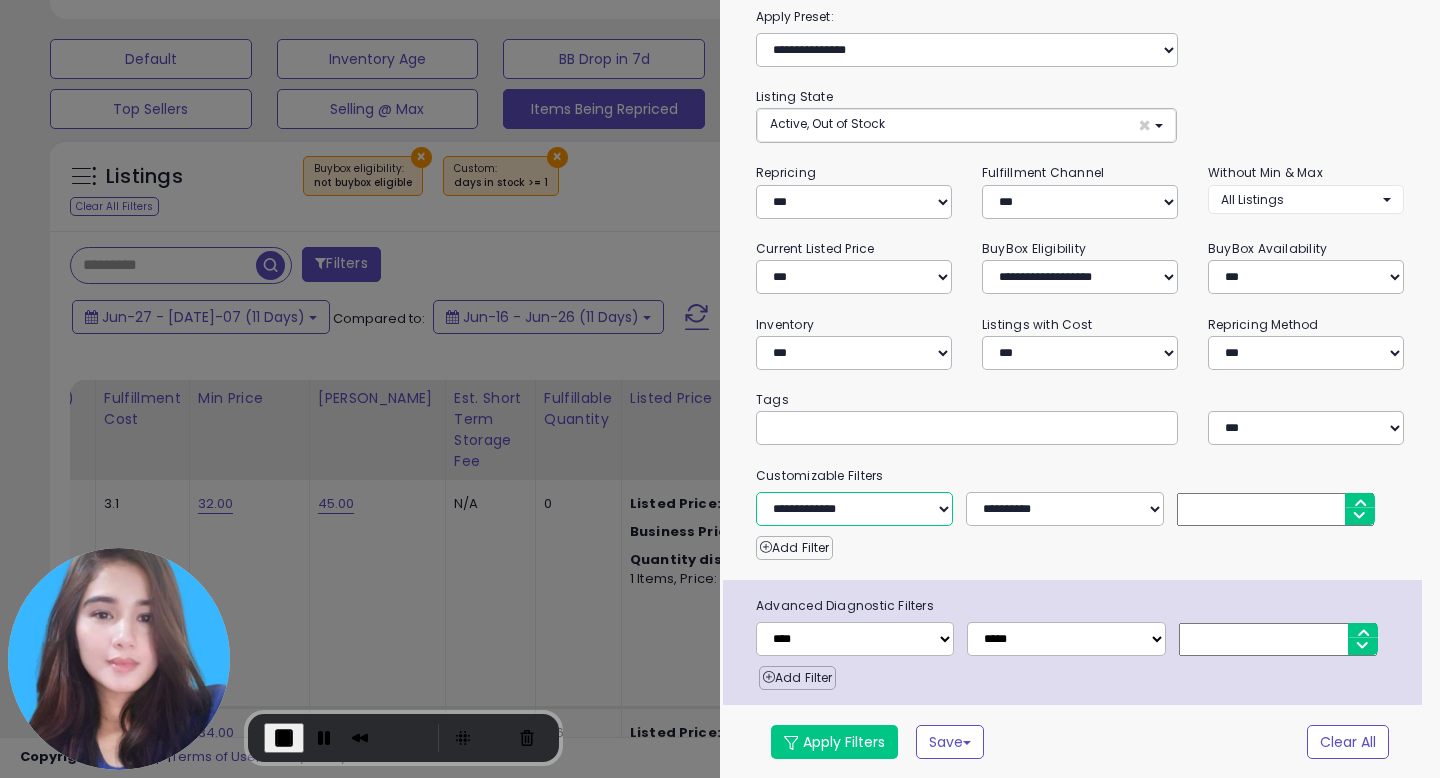 select on "****" 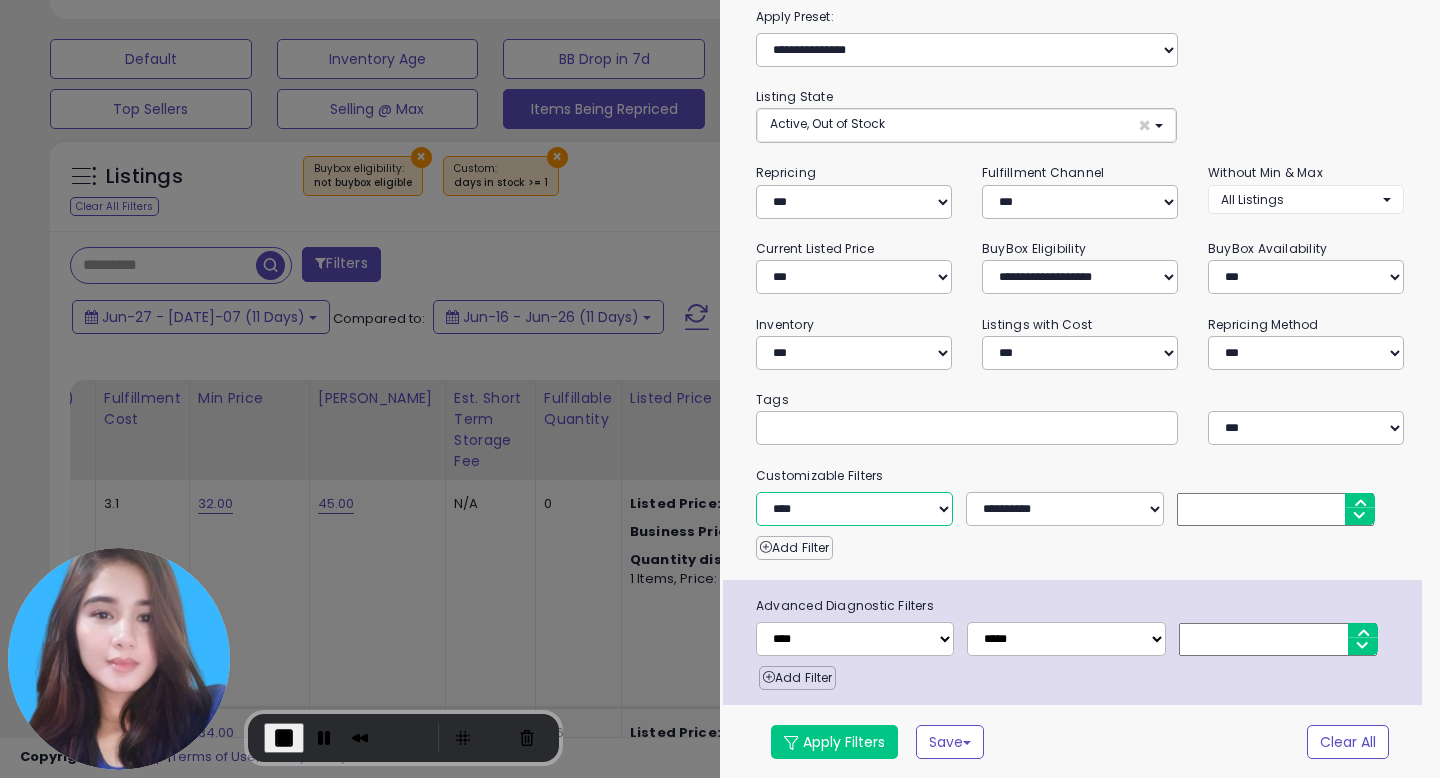 type 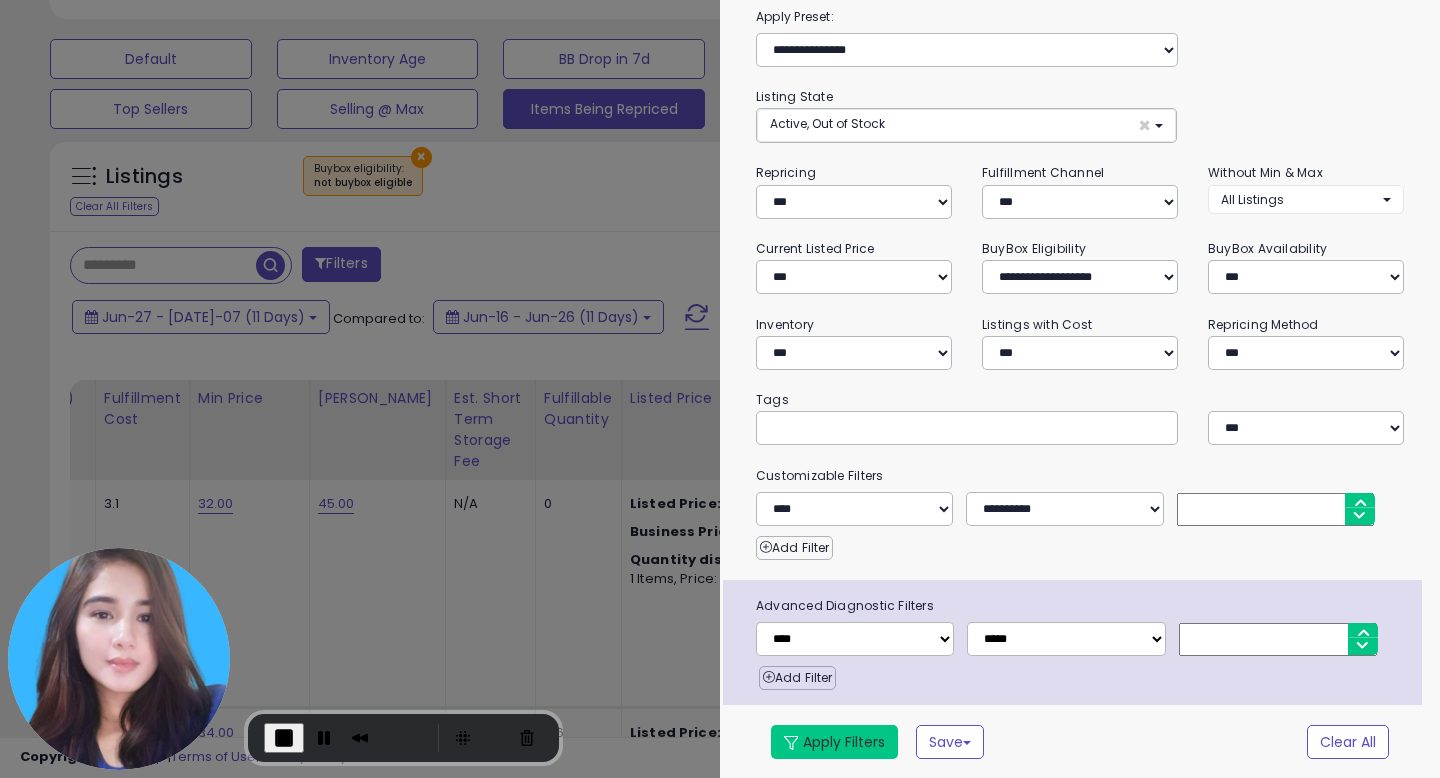 click on "Apply Filters" at bounding box center [834, 742] 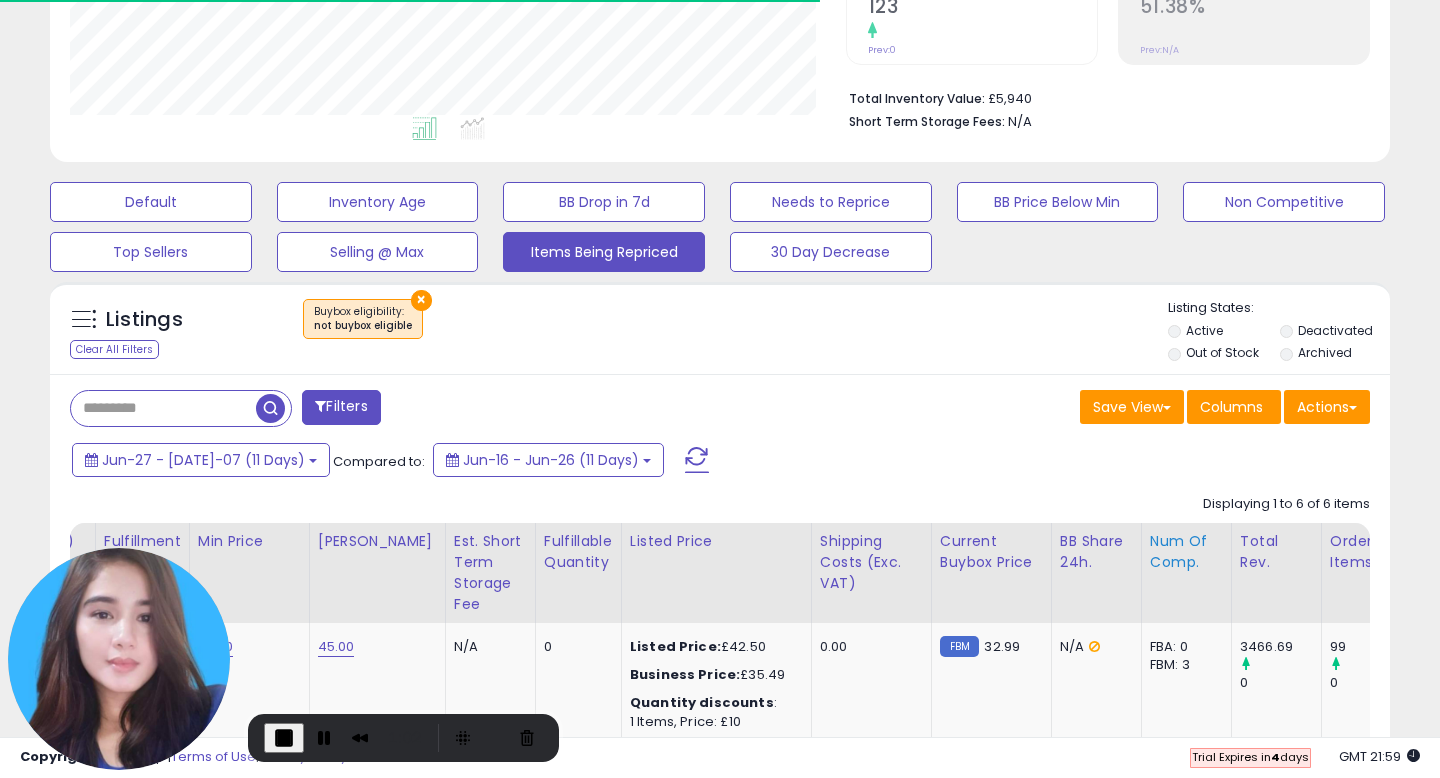 scroll, scrollTop: 647, scrollLeft: 0, axis: vertical 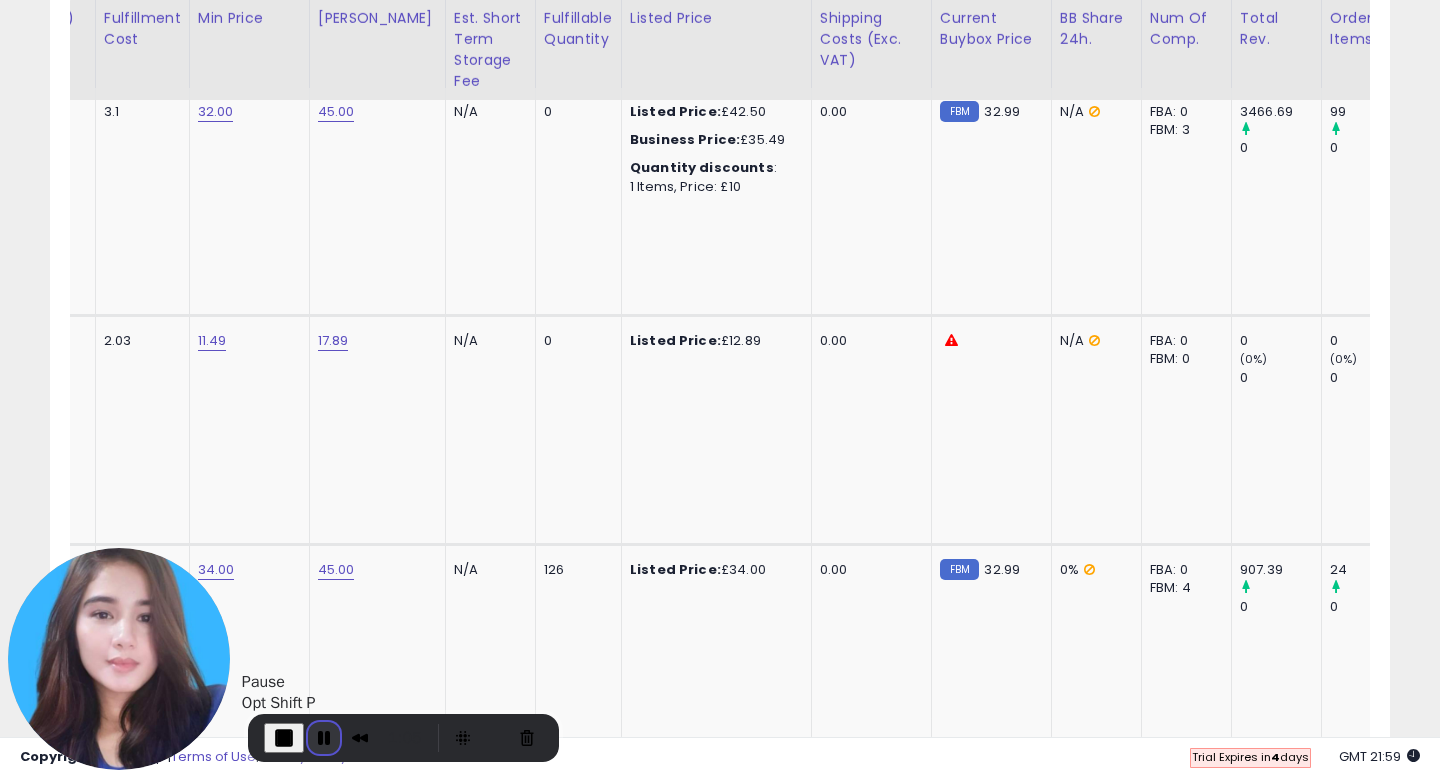 click at bounding box center (324, 738) 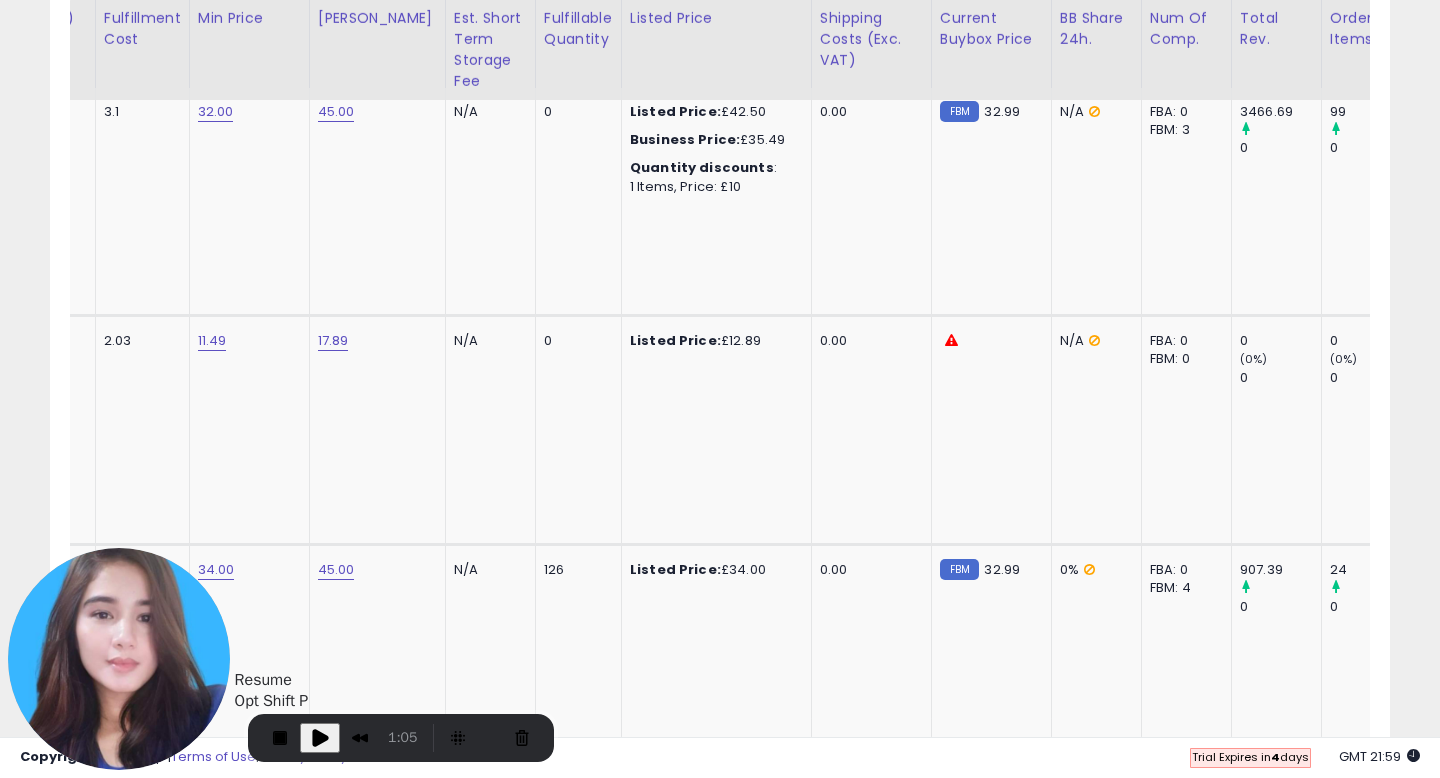 click at bounding box center [320, 738] 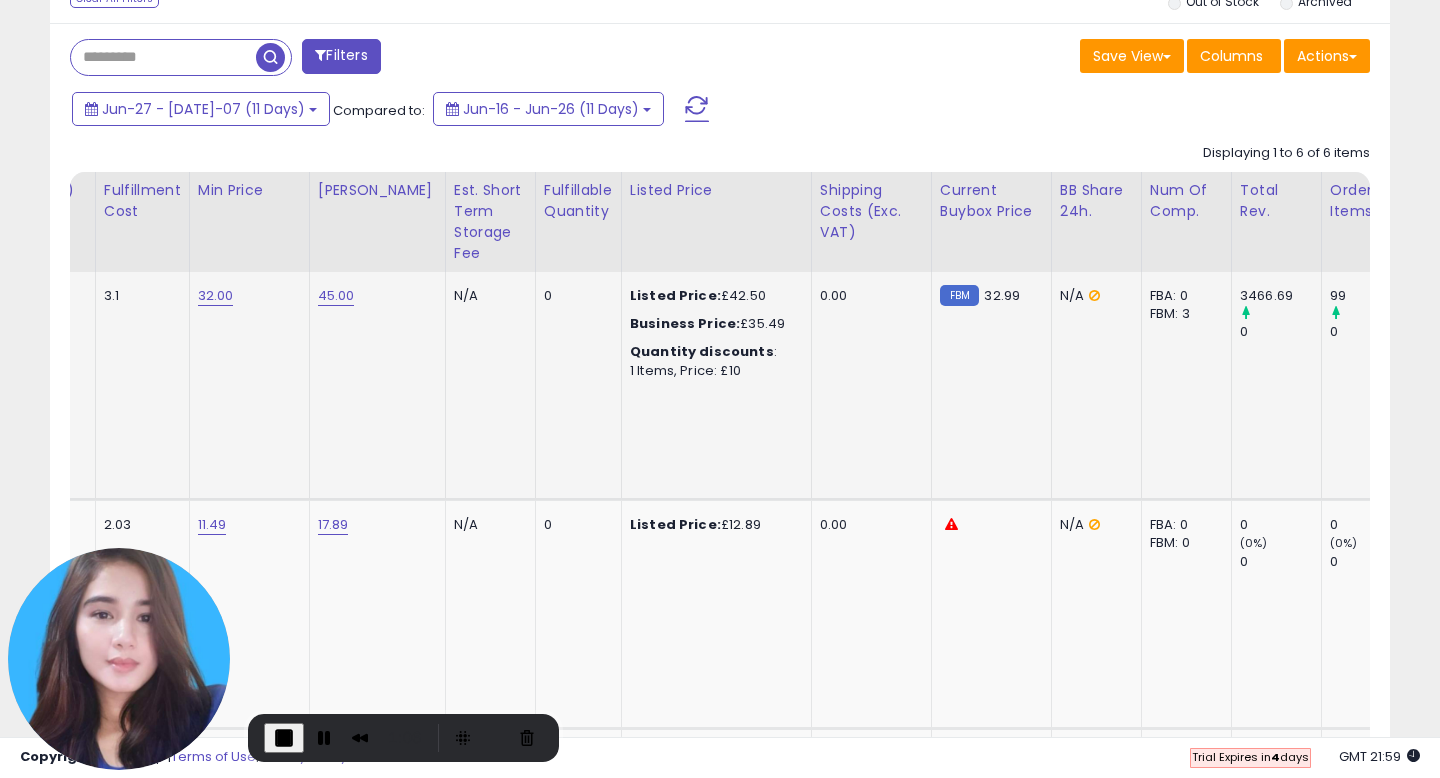 scroll, scrollTop: 791, scrollLeft: 0, axis: vertical 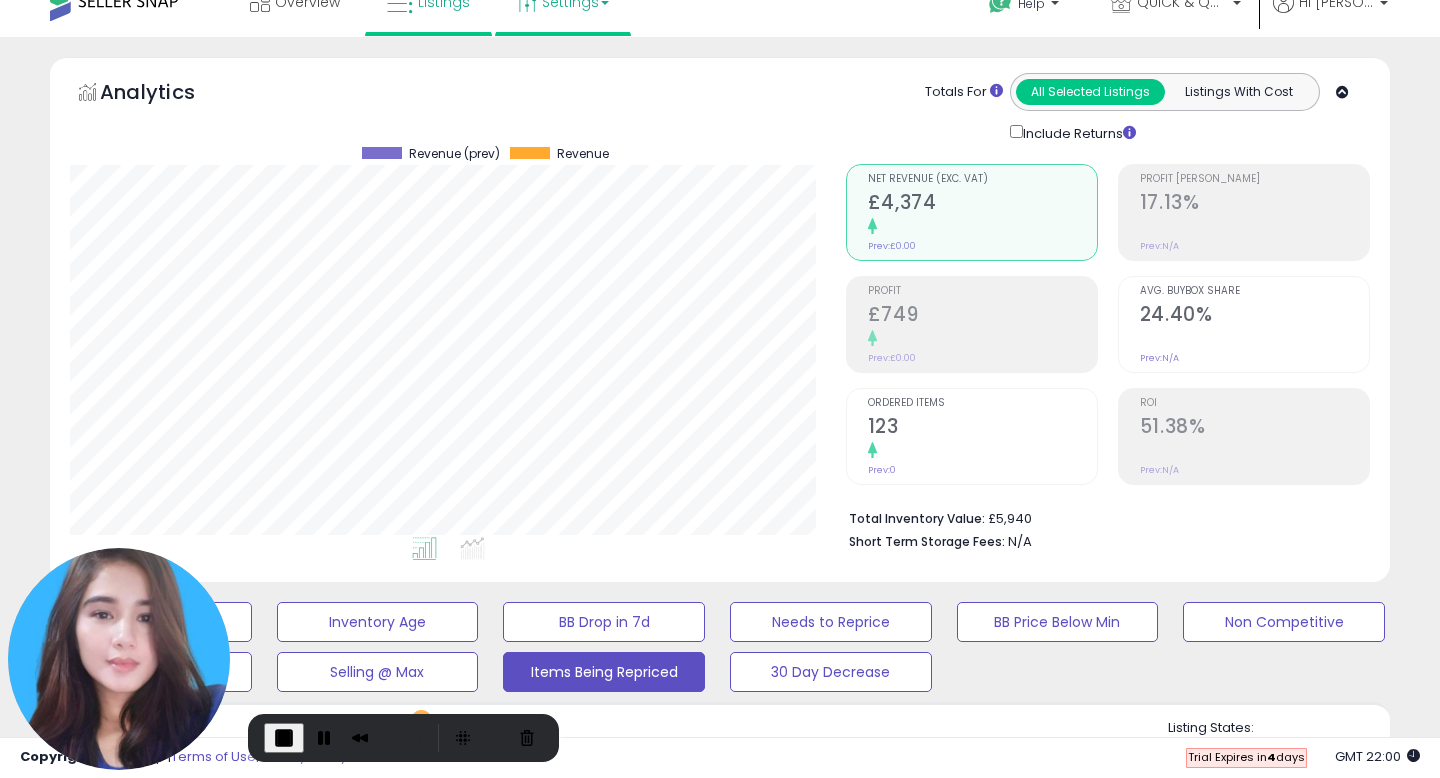 click on "Settings" at bounding box center [563, 2] 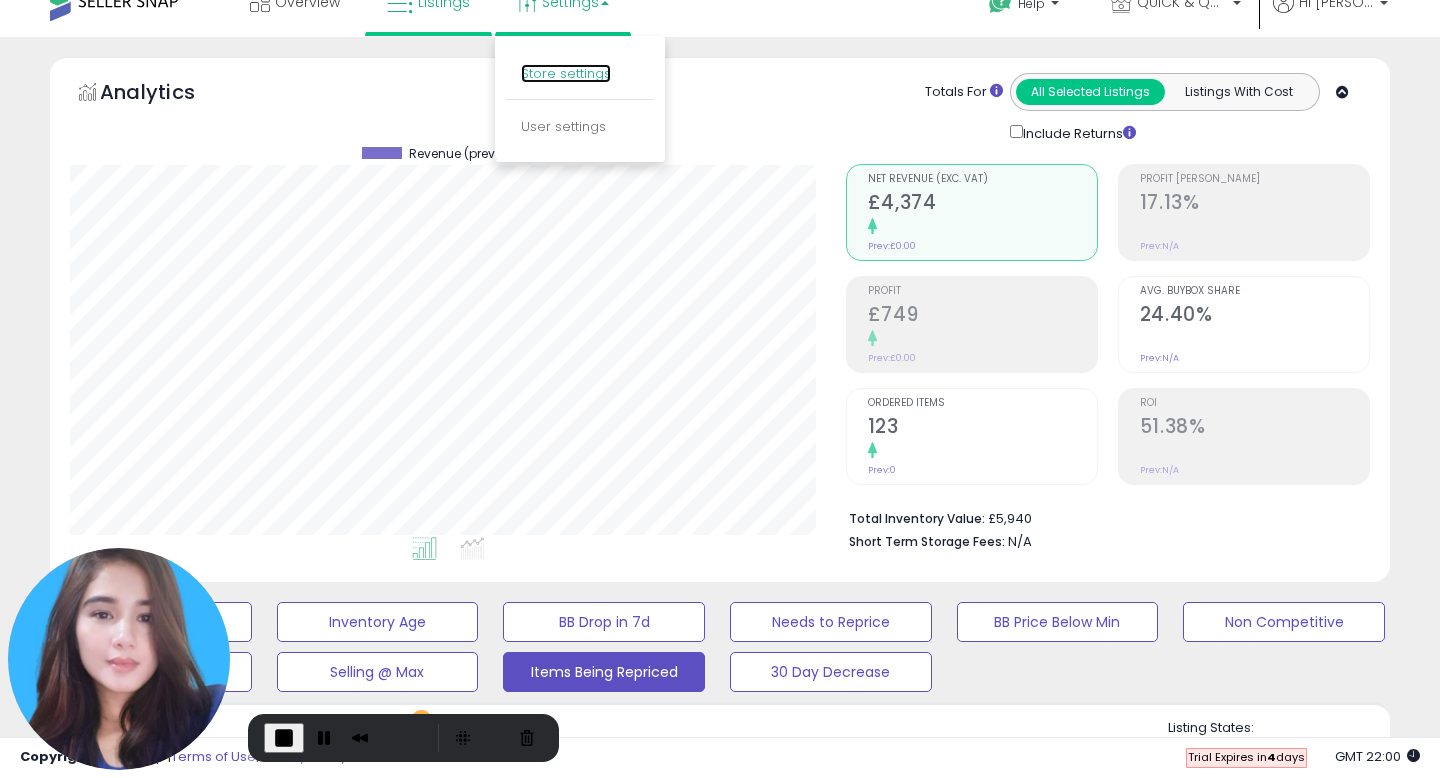 click on "Store
settings" at bounding box center (566, 73) 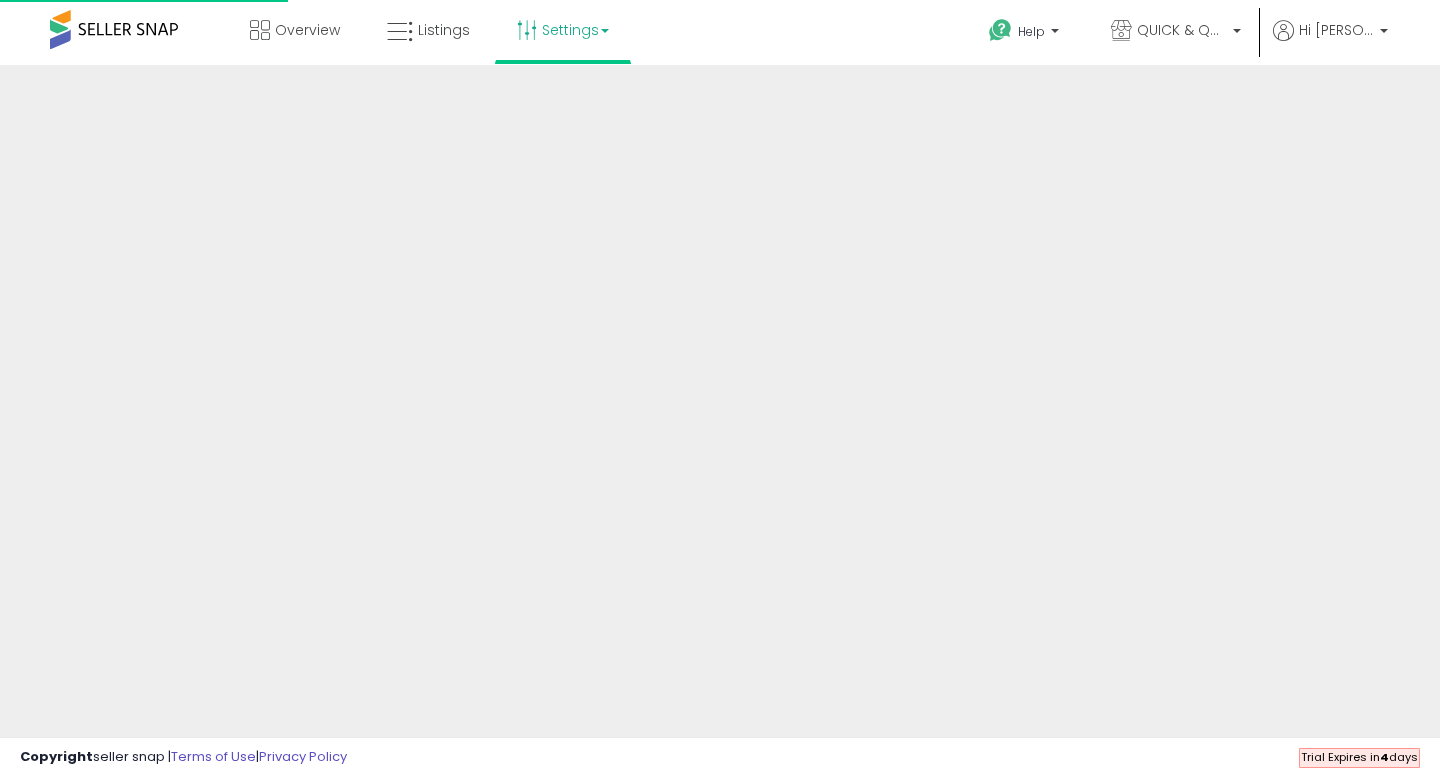scroll, scrollTop: 0, scrollLeft: 0, axis: both 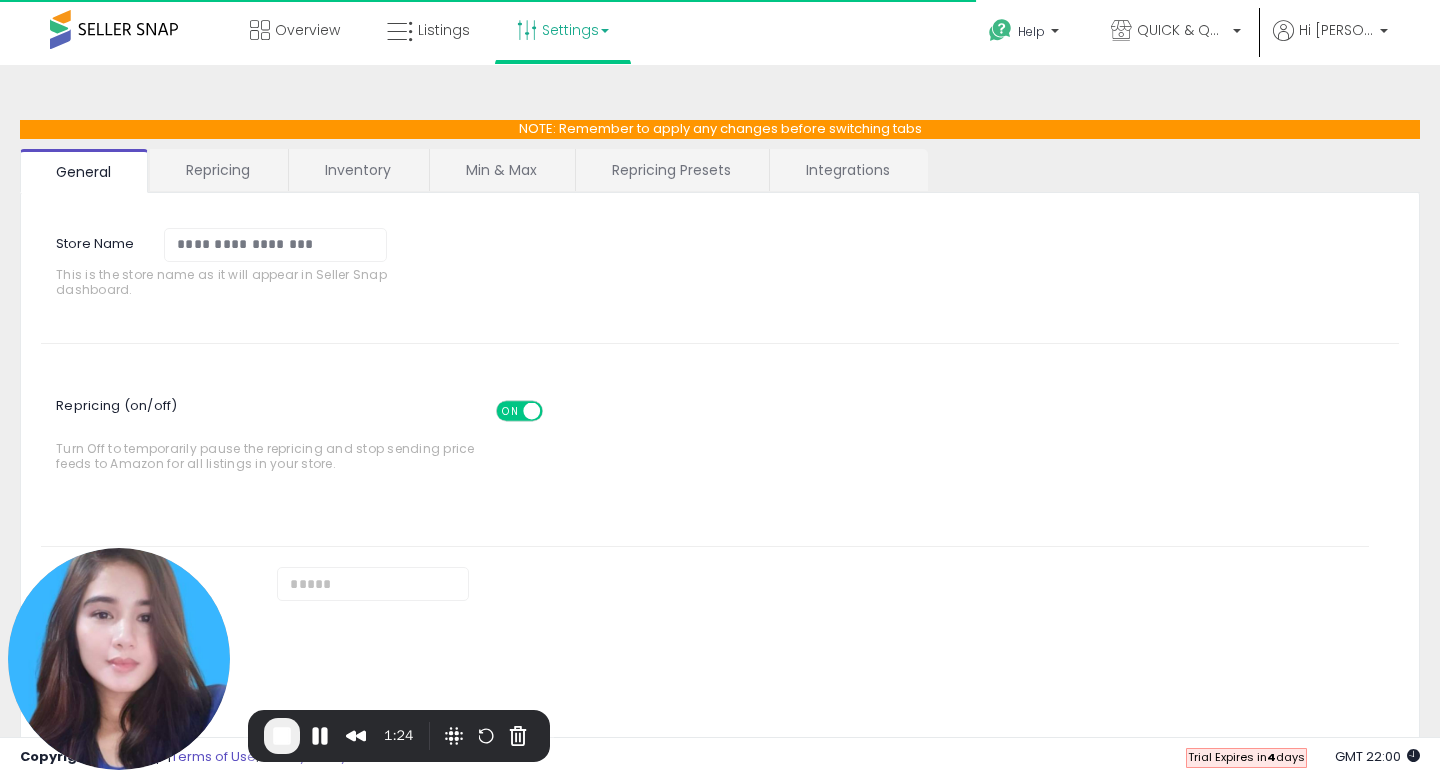 click on "Repricing Presets" at bounding box center [671, 170] 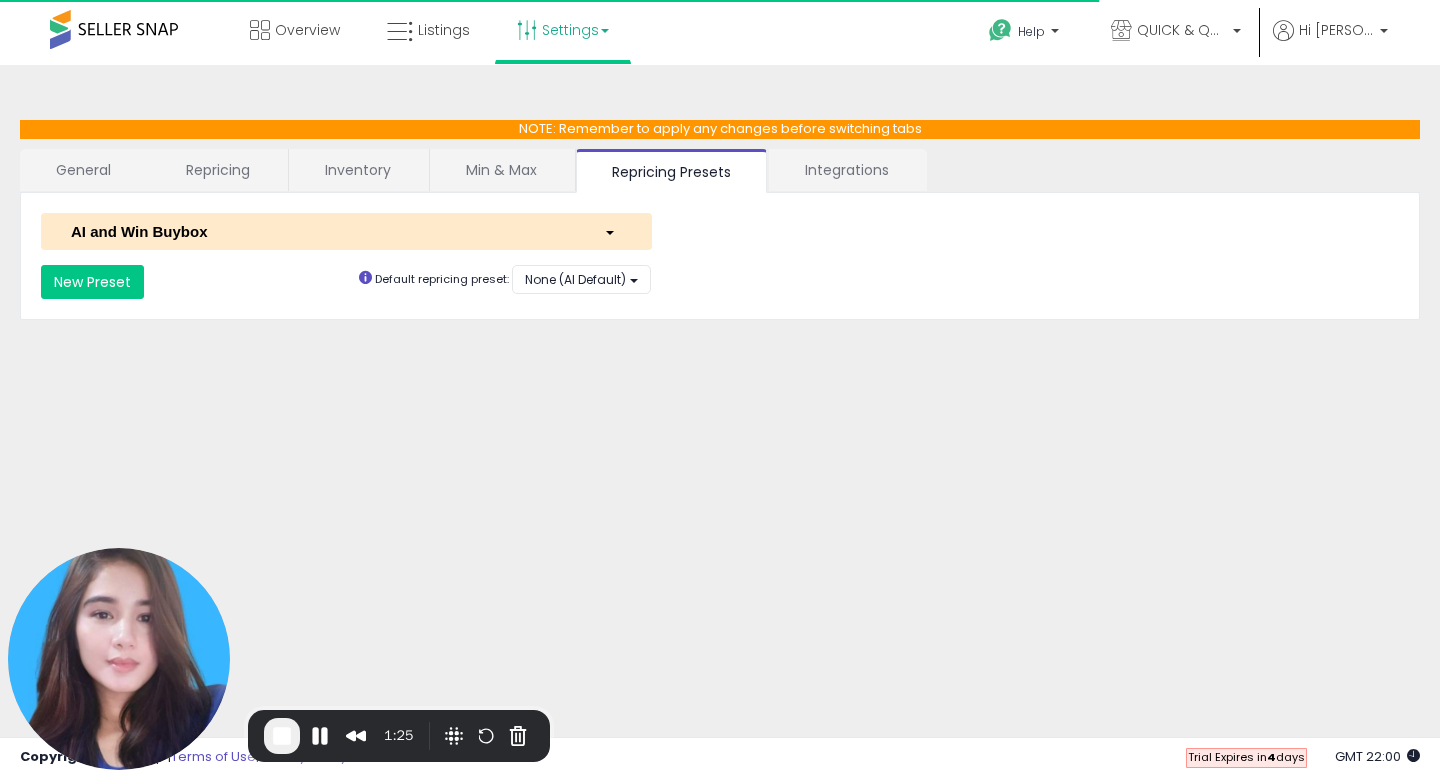select on "**********" 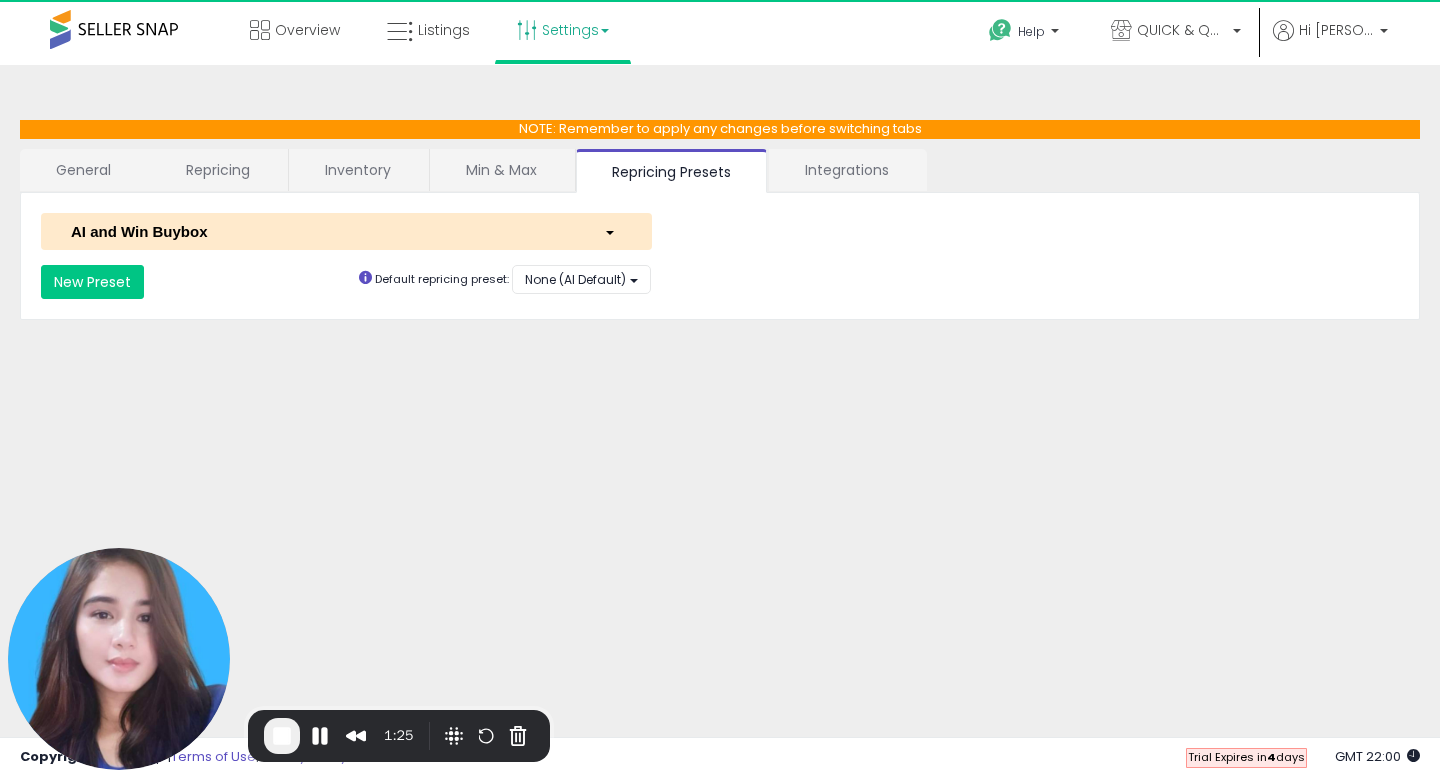 click on "AI and Win Buybox" at bounding box center [322, 231] 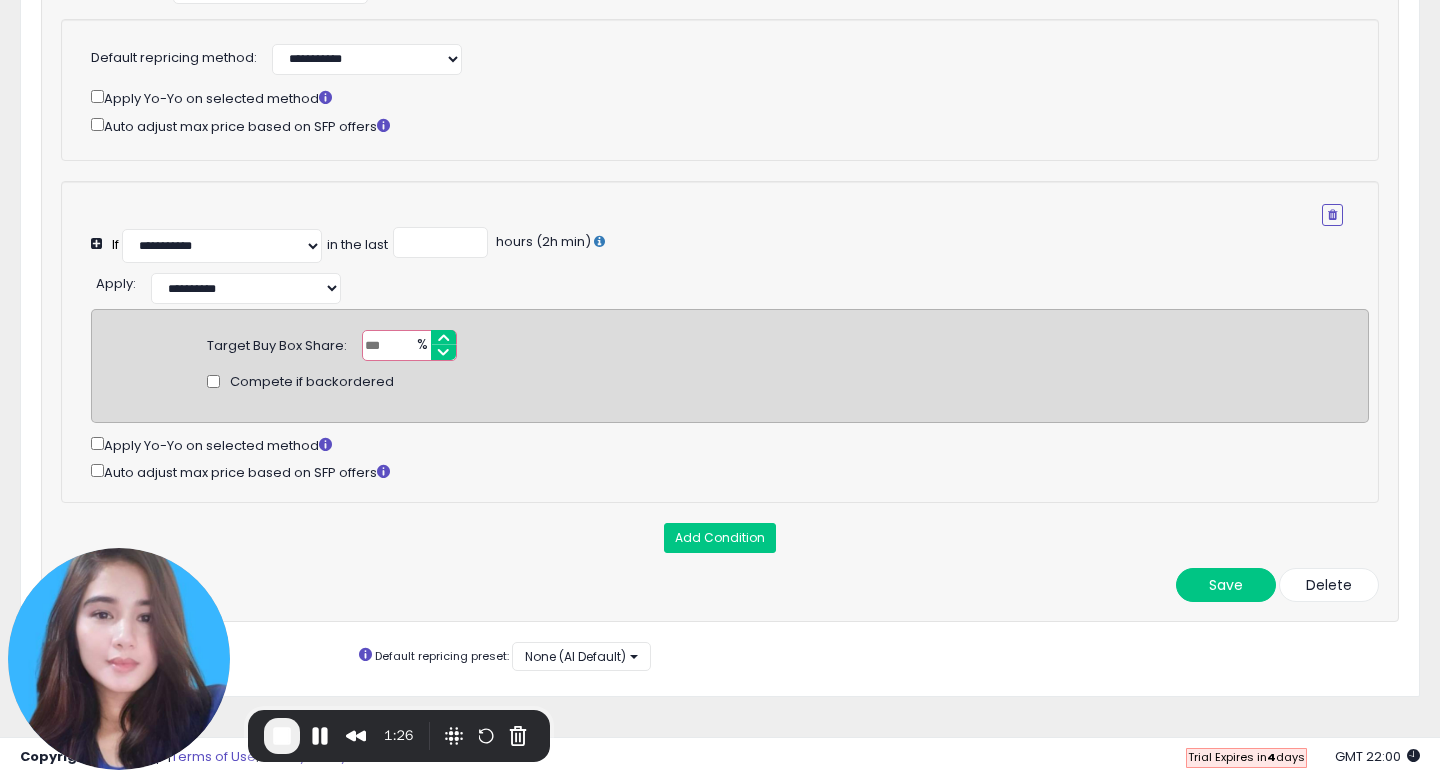 scroll, scrollTop: 304, scrollLeft: 0, axis: vertical 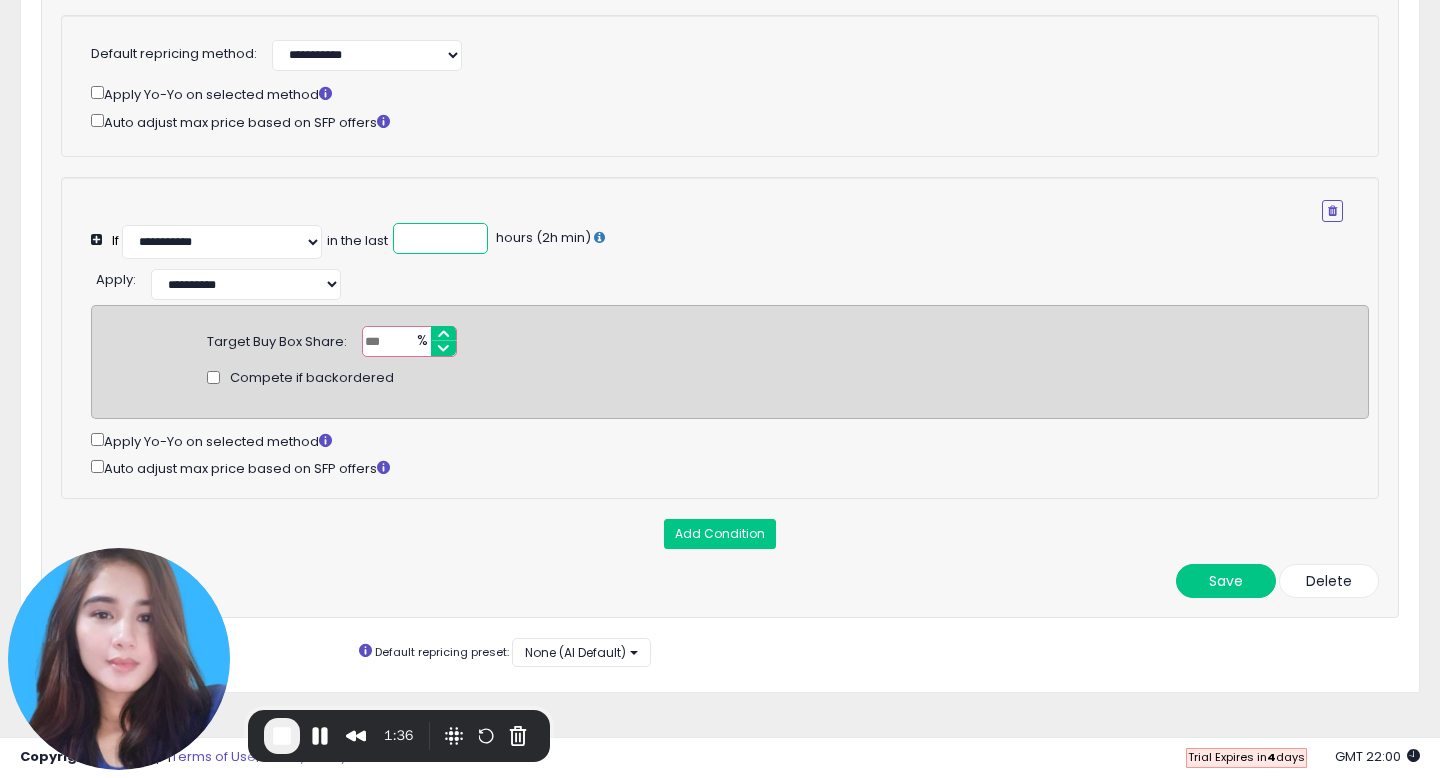 drag, startPoint x: 441, startPoint y: 236, endPoint x: 396, endPoint y: 236, distance: 45 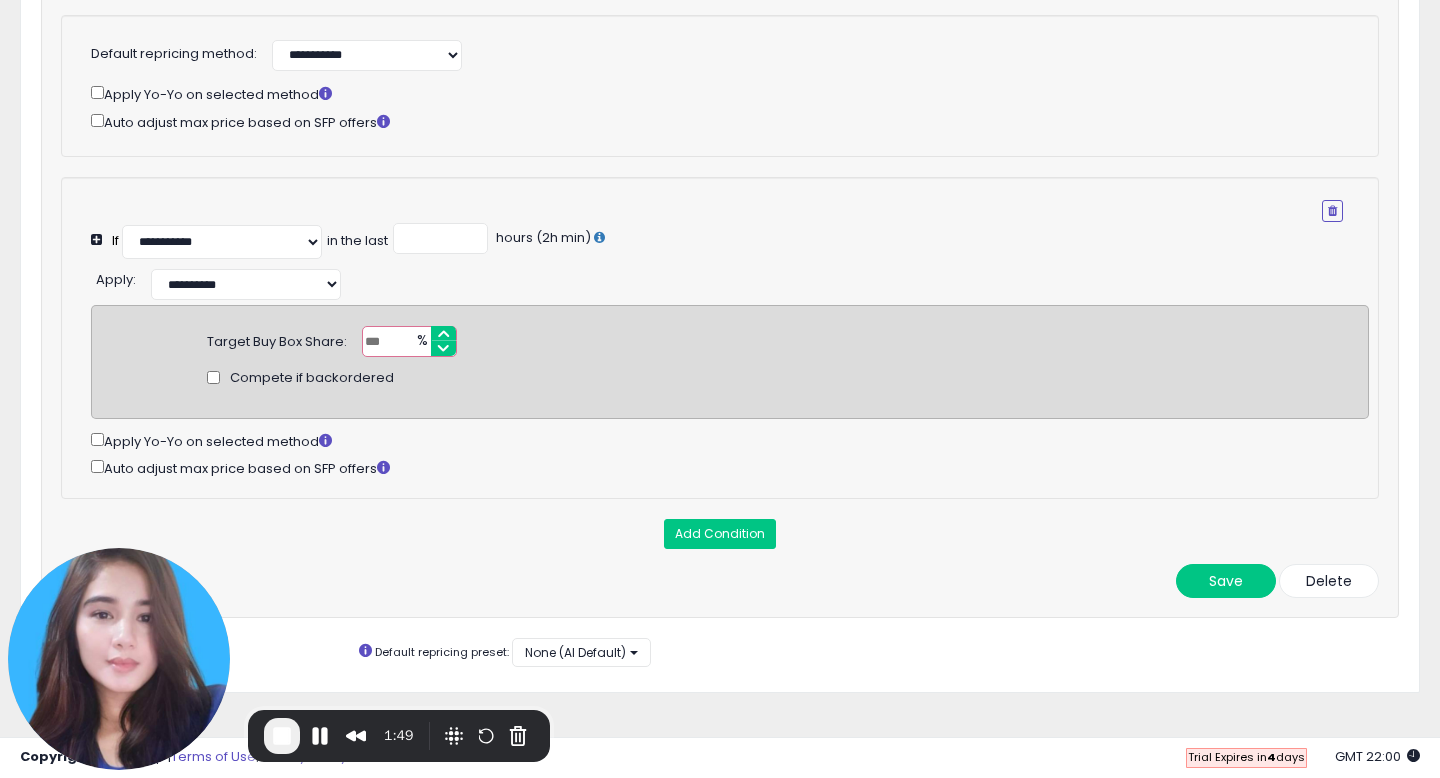 drag, startPoint x: 384, startPoint y: 344, endPoint x: 331, endPoint y: 343, distance: 53.009434 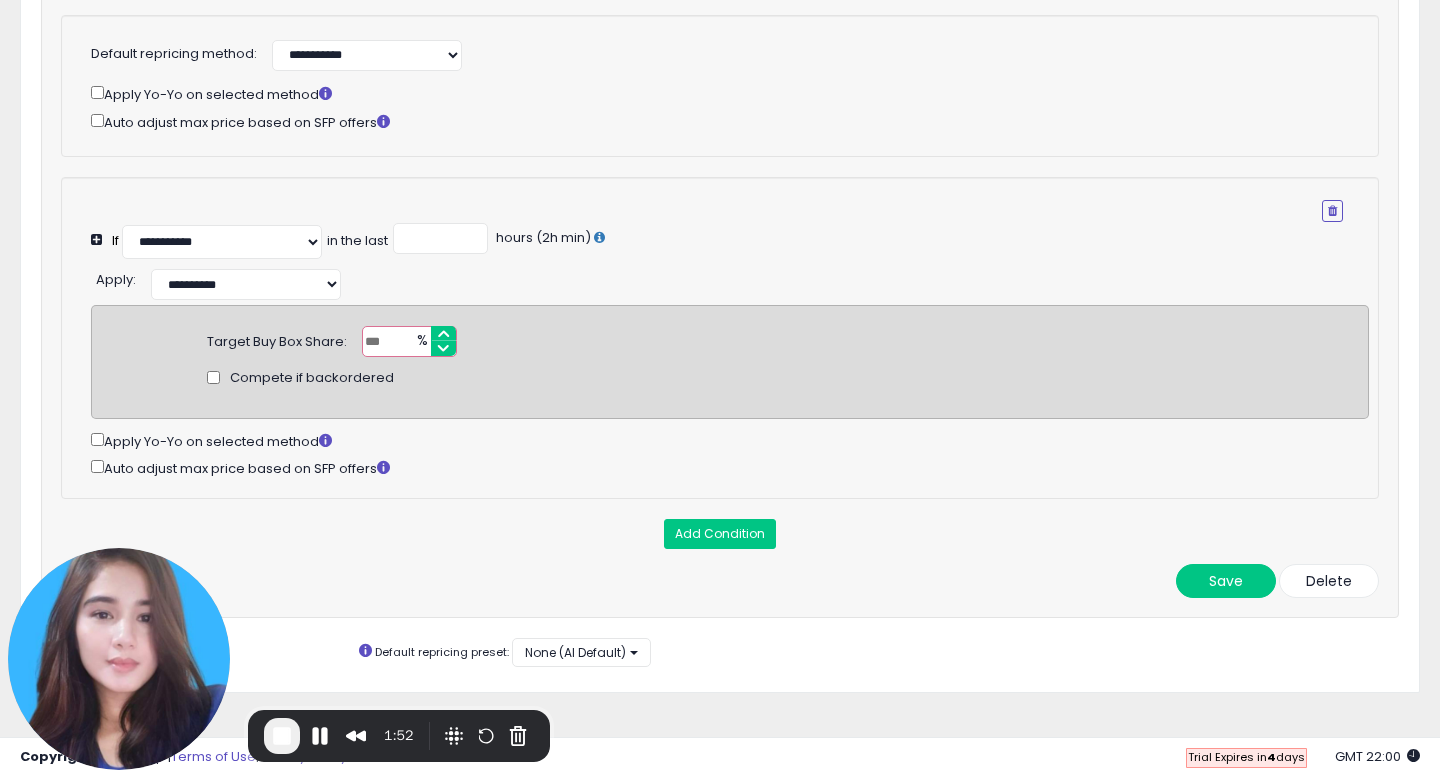 click on "**" at bounding box center [409, 341] 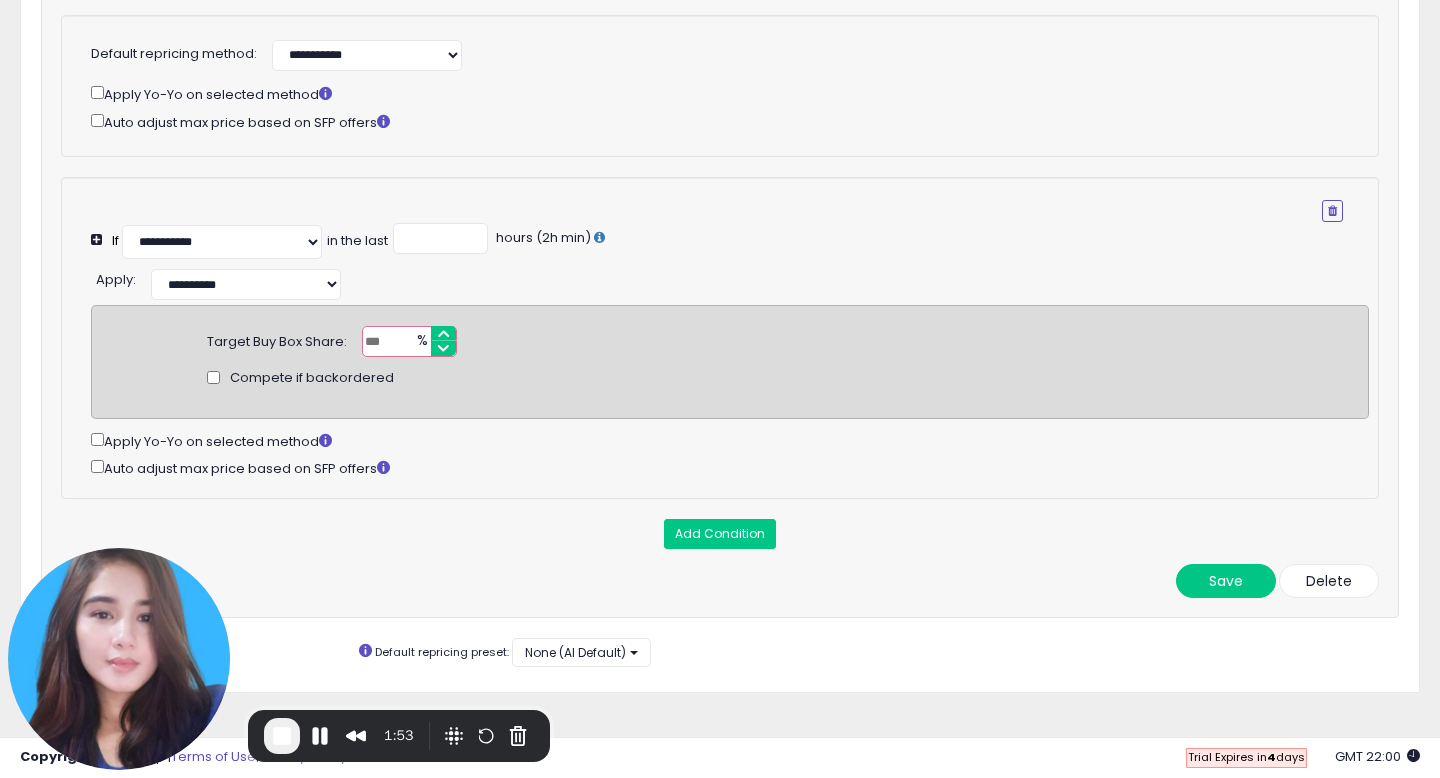 click on "**" at bounding box center [409, 341] 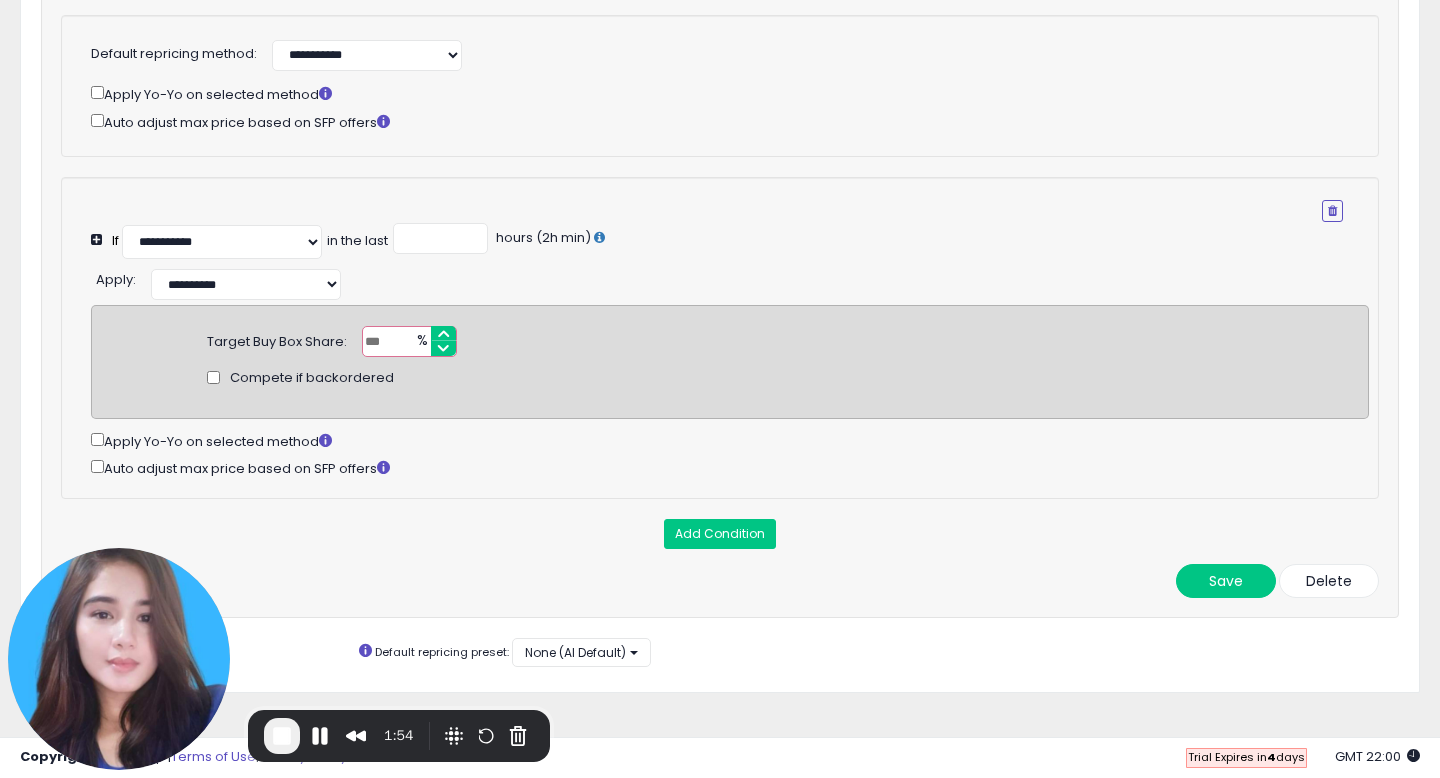 click on "**" at bounding box center (409, 341) 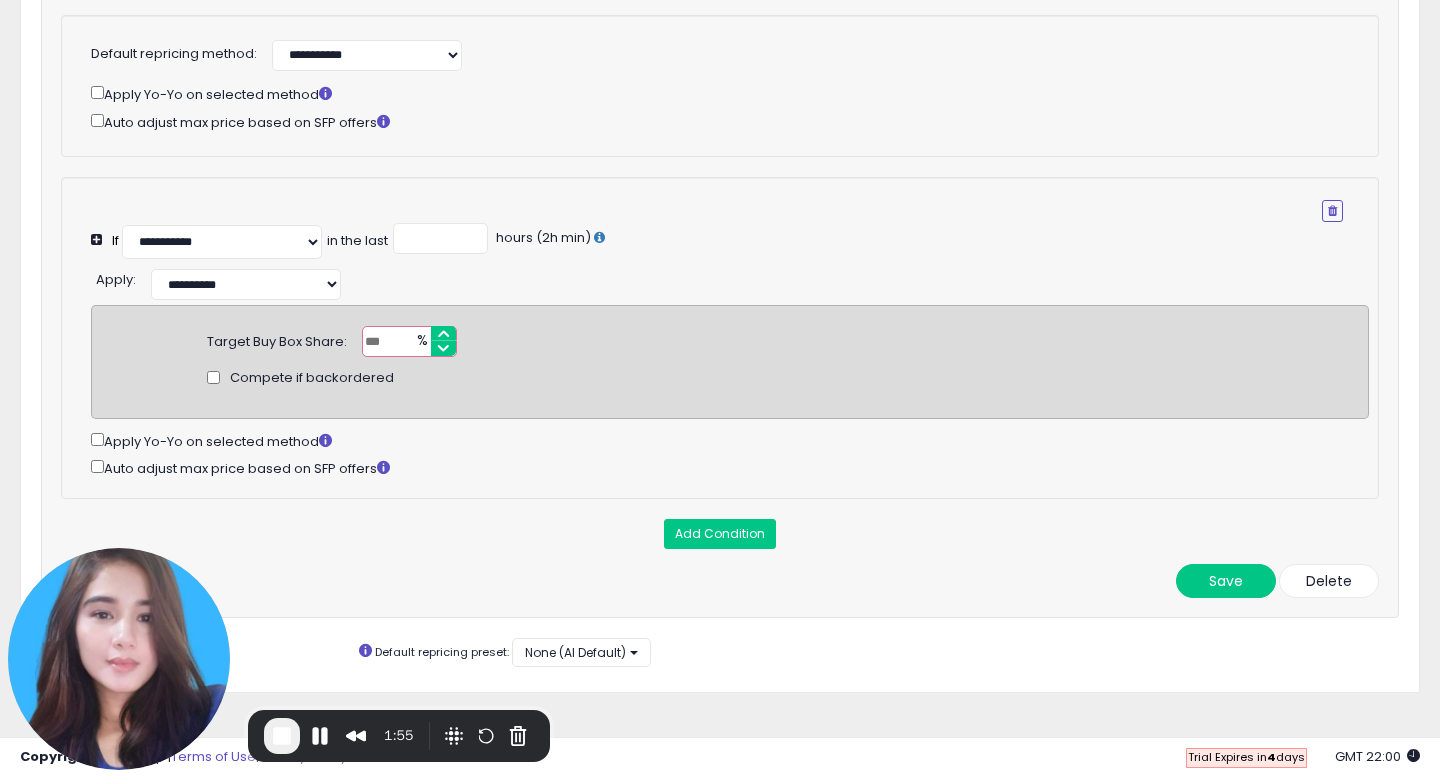 type on "*" 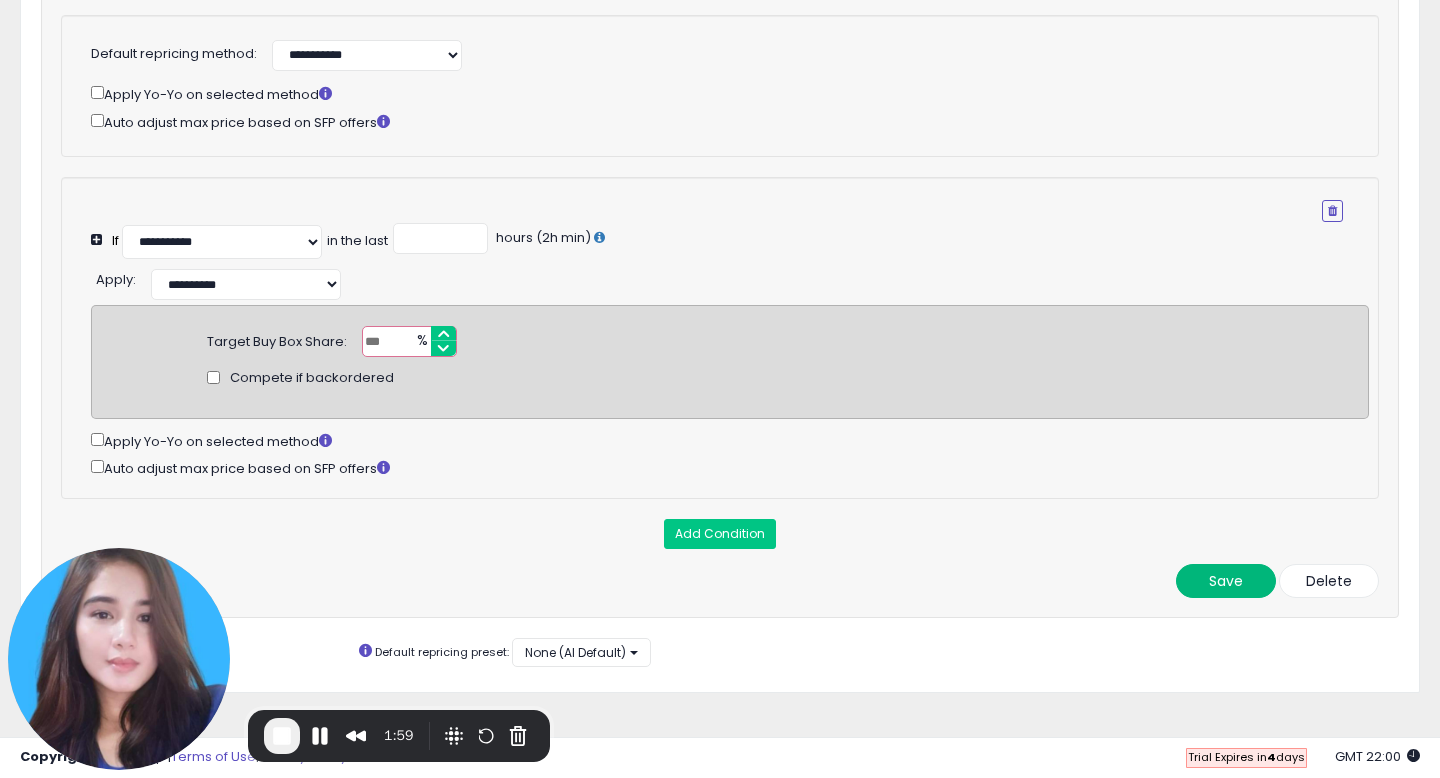 type on "**" 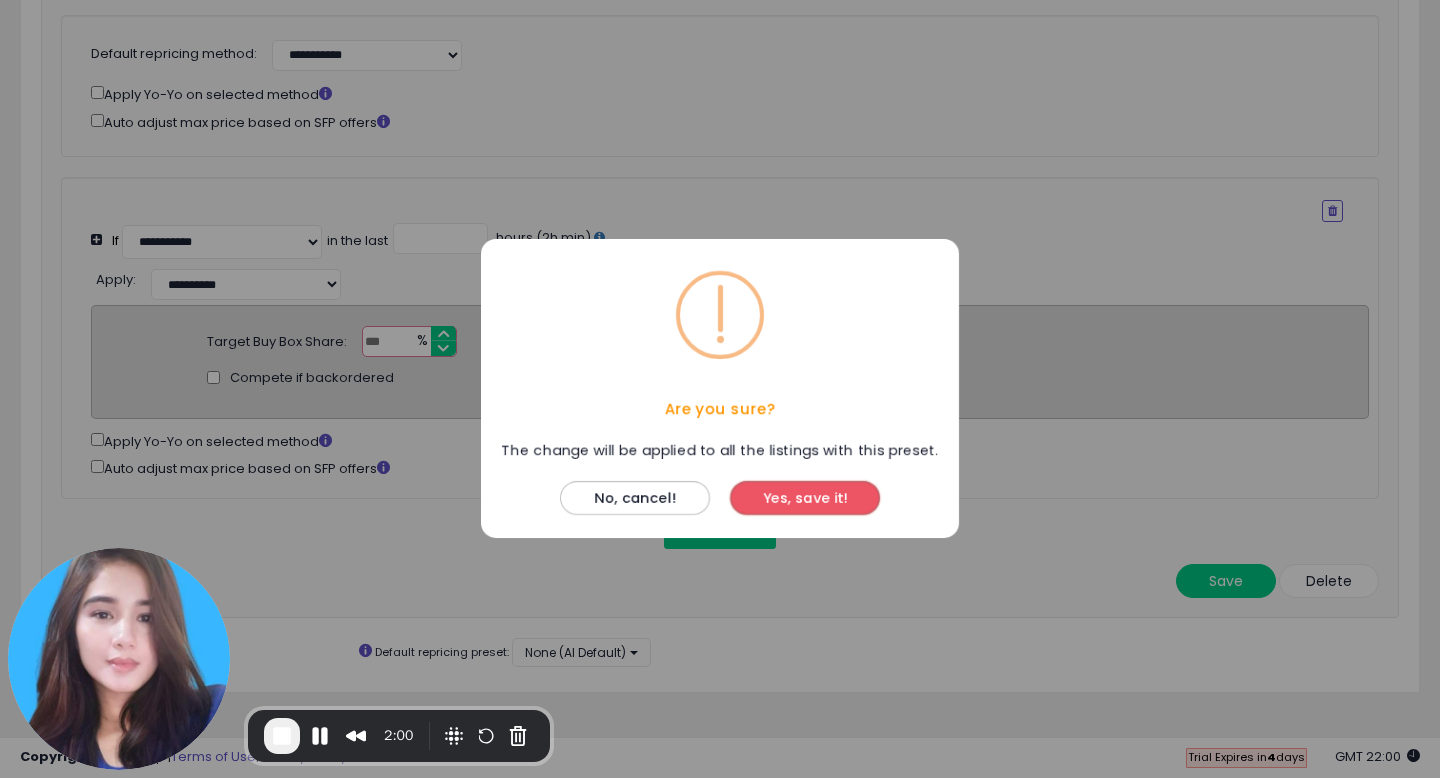 click on "Yes, save it!" at bounding box center (805, 499) 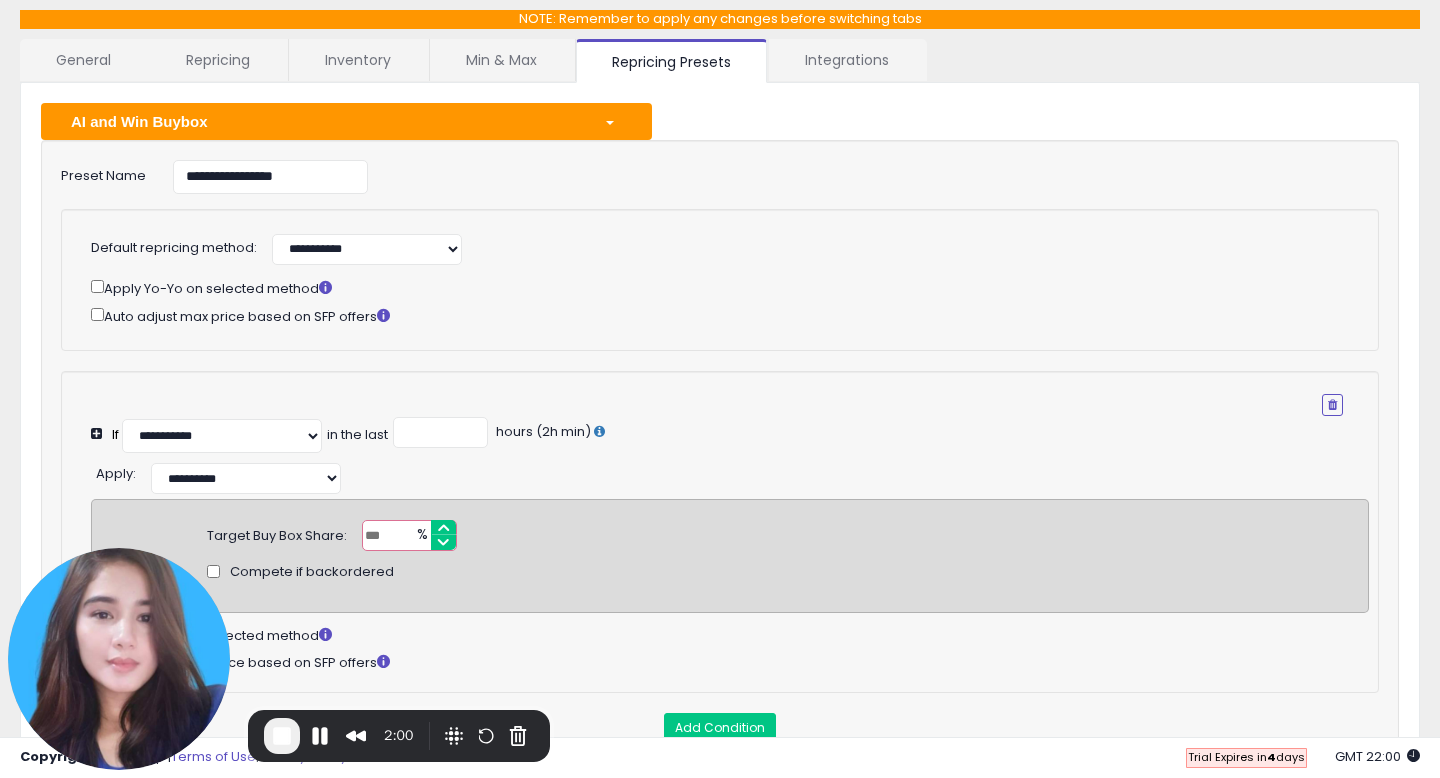 scroll, scrollTop: 0, scrollLeft: 0, axis: both 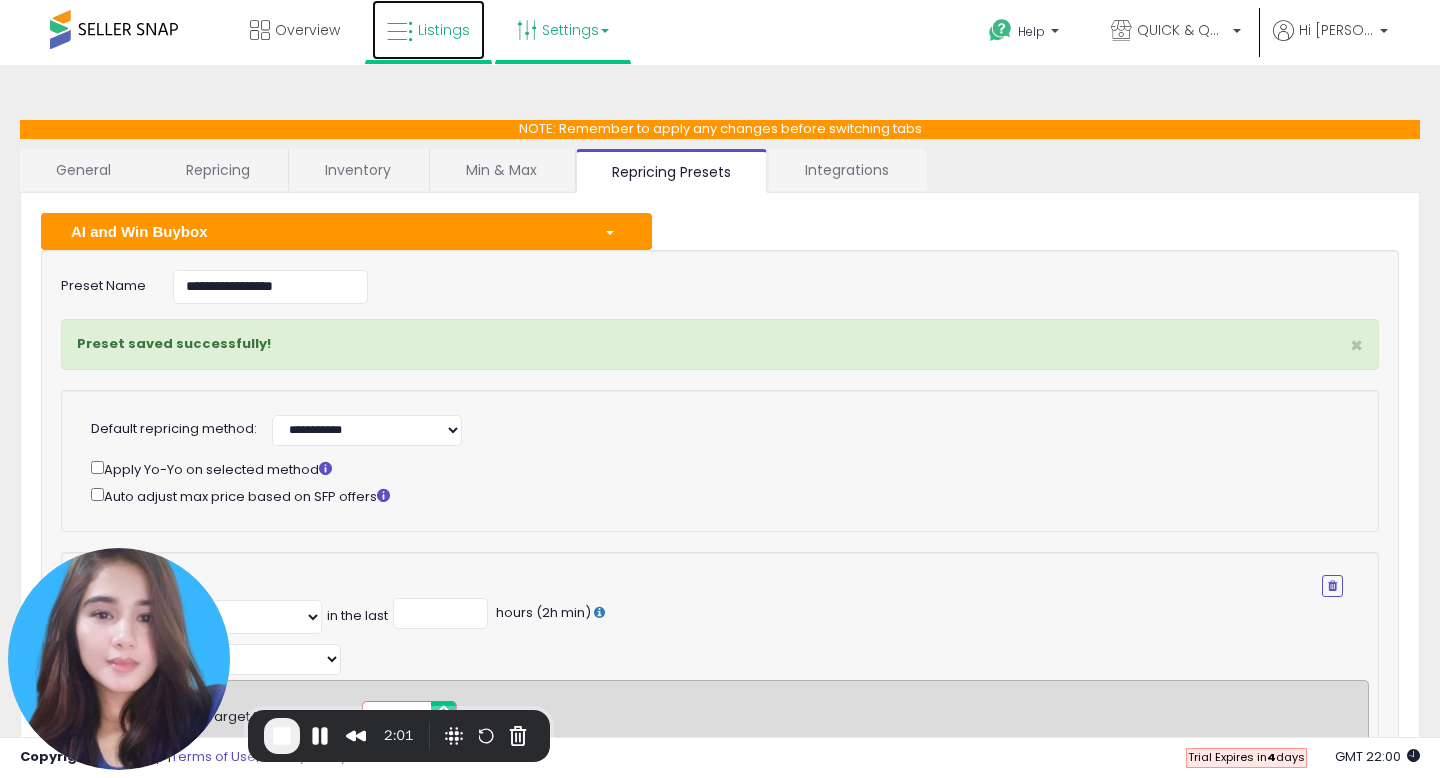 click on "Listings" at bounding box center (428, 30) 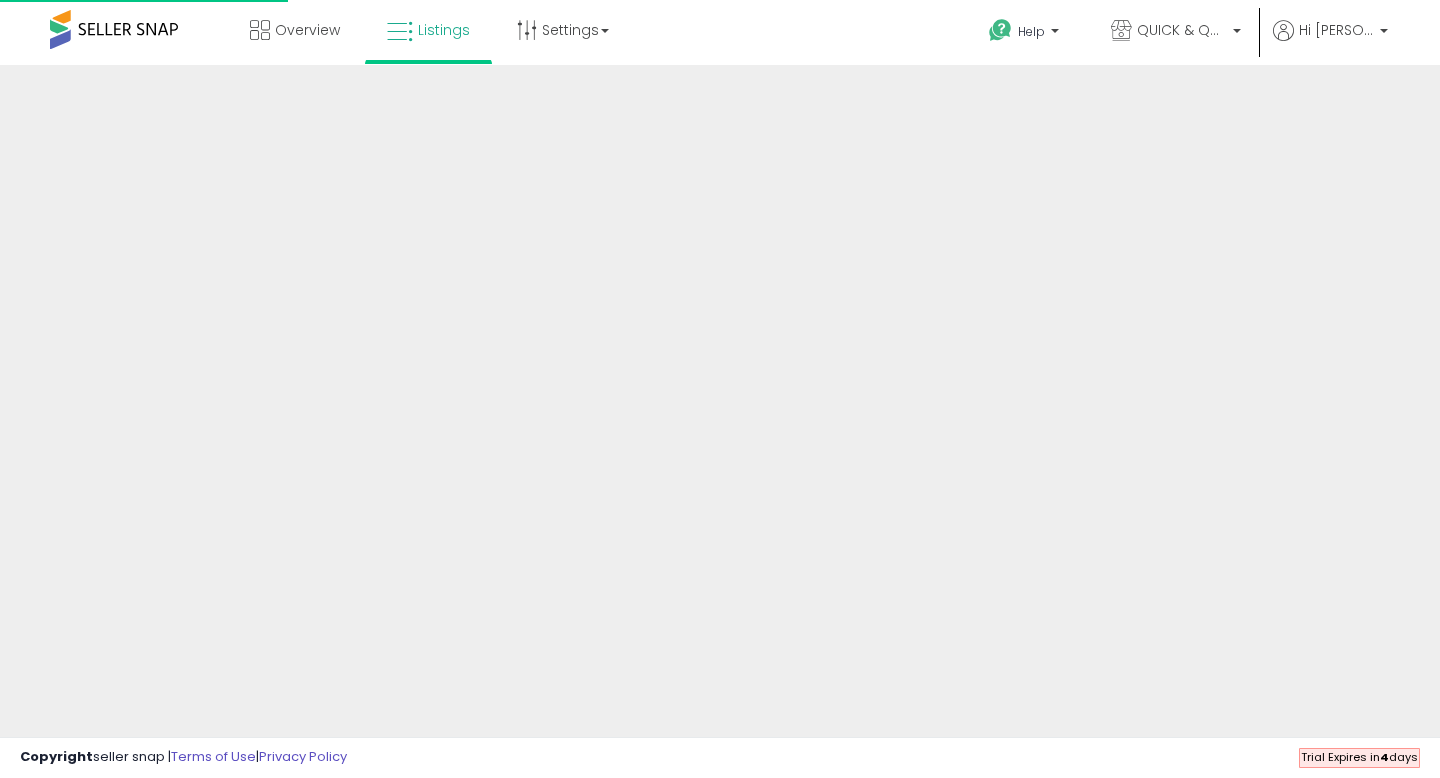 scroll, scrollTop: 0, scrollLeft: 0, axis: both 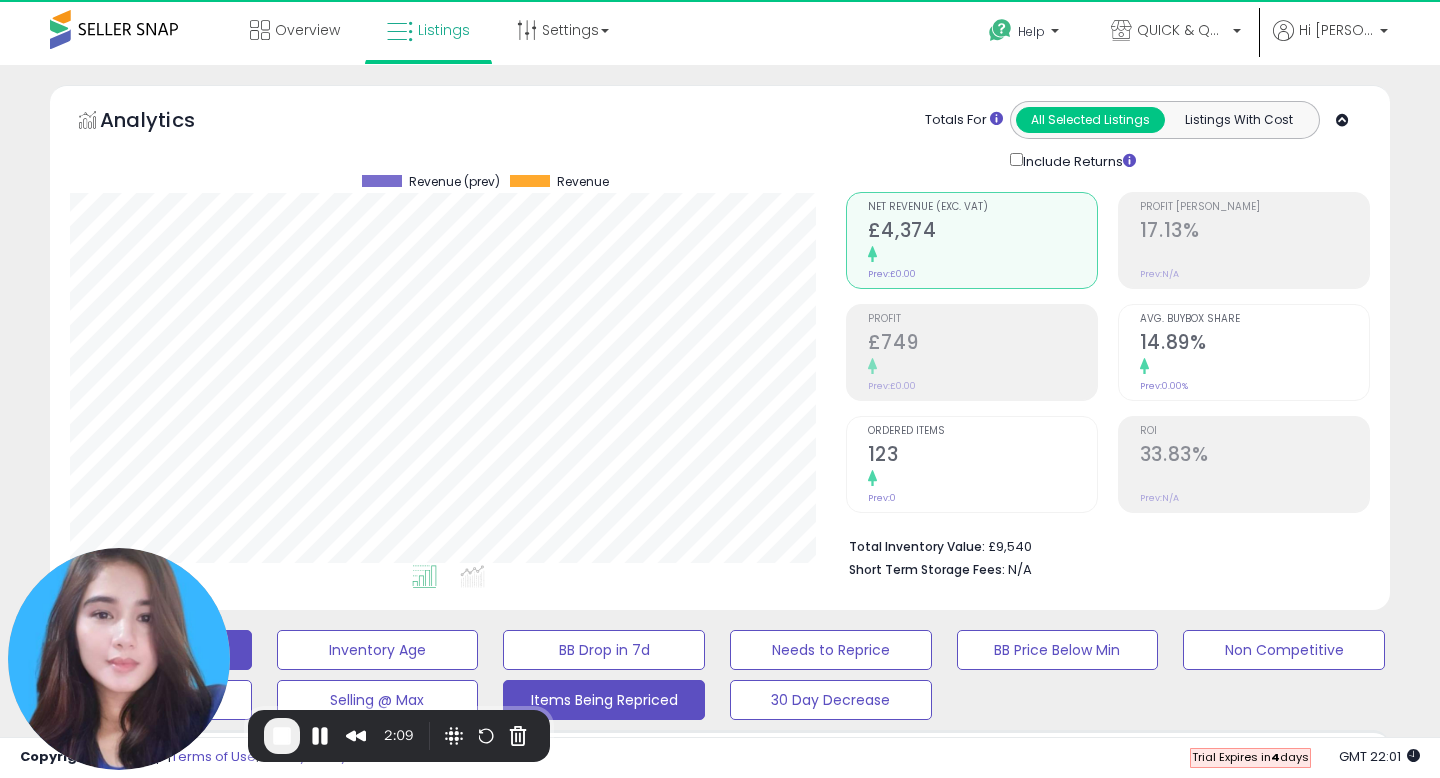 click on "Items Being Repriced" at bounding box center (378, 650) 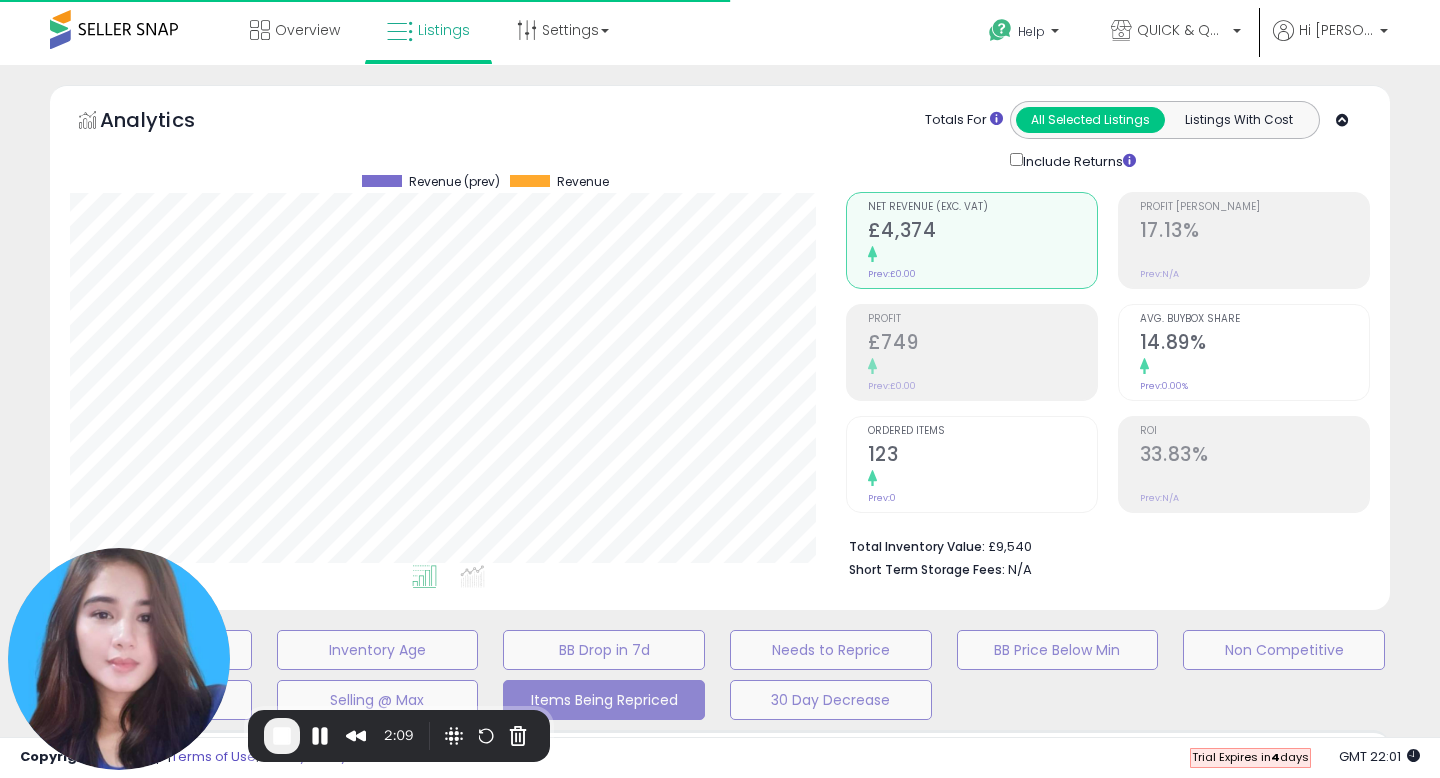 select on "**" 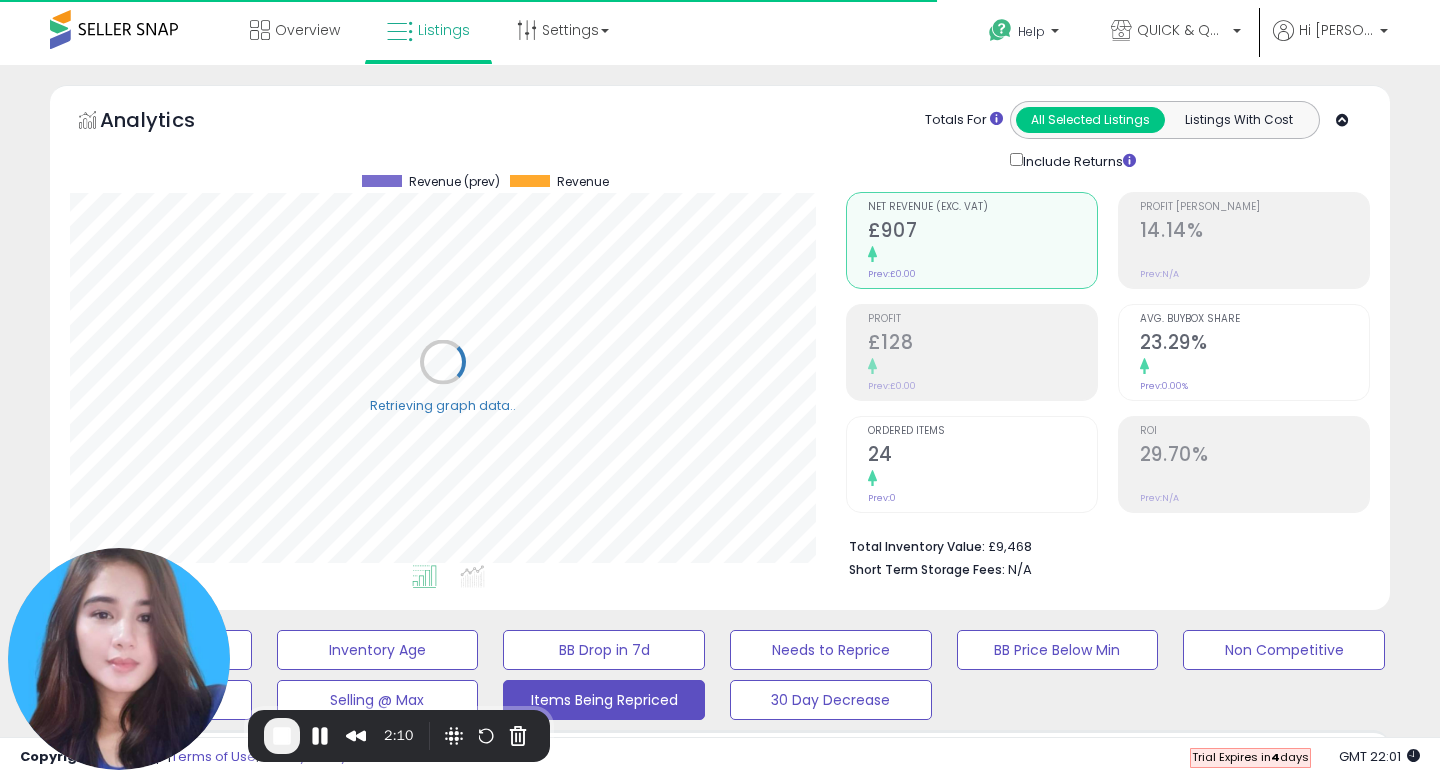 scroll, scrollTop: 628, scrollLeft: 0, axis: vertical 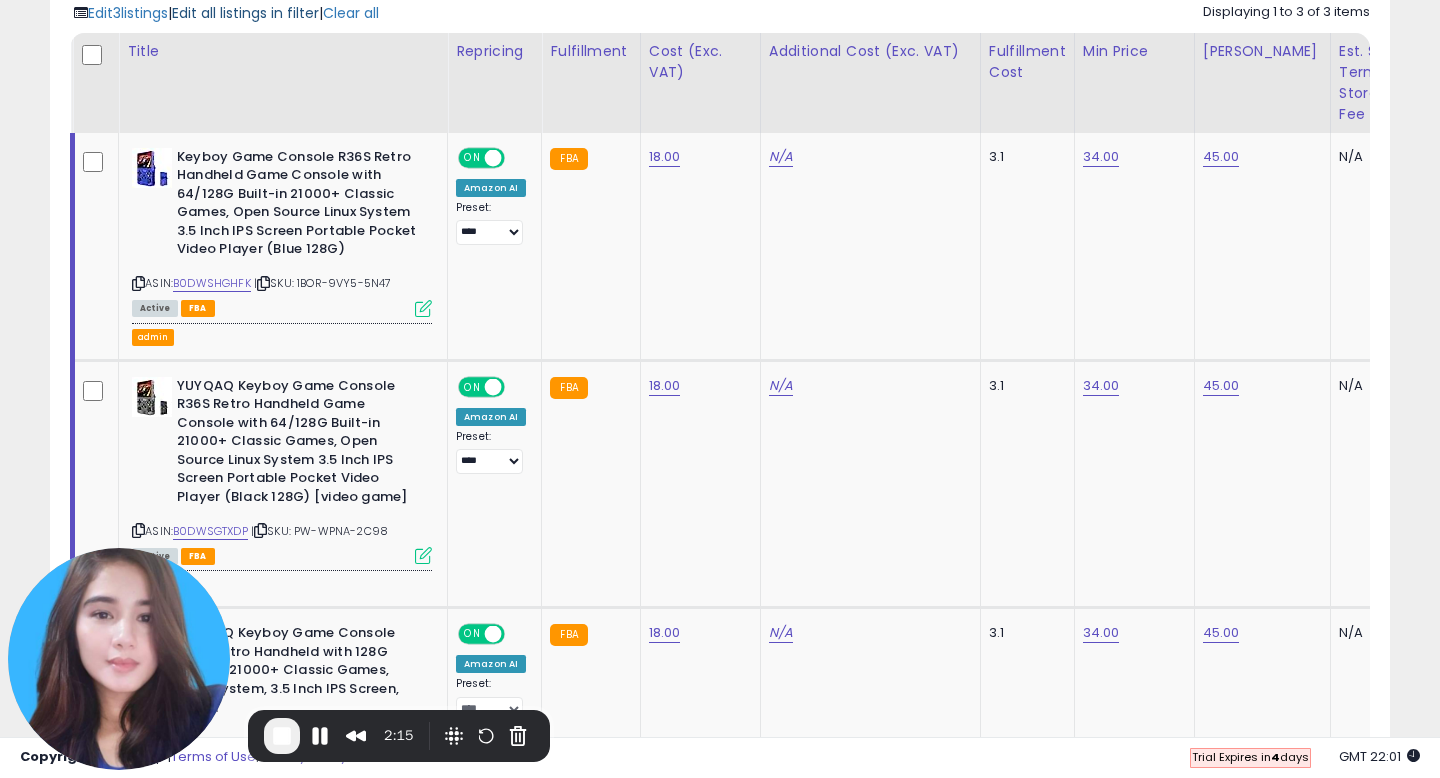 click on "Edit all listings in filter" at bounding box center (245, 13) 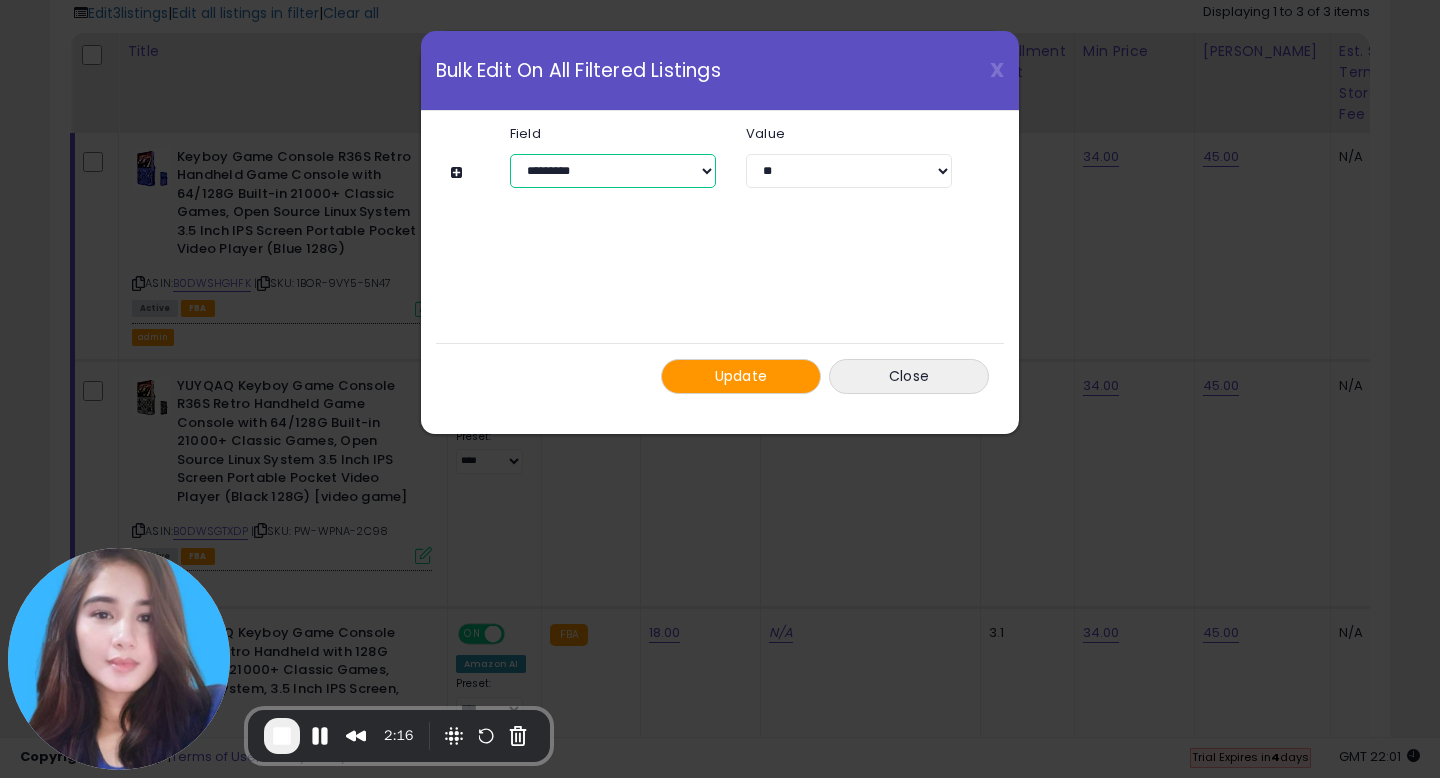 click on "**********" at bounding box center (613, 171) 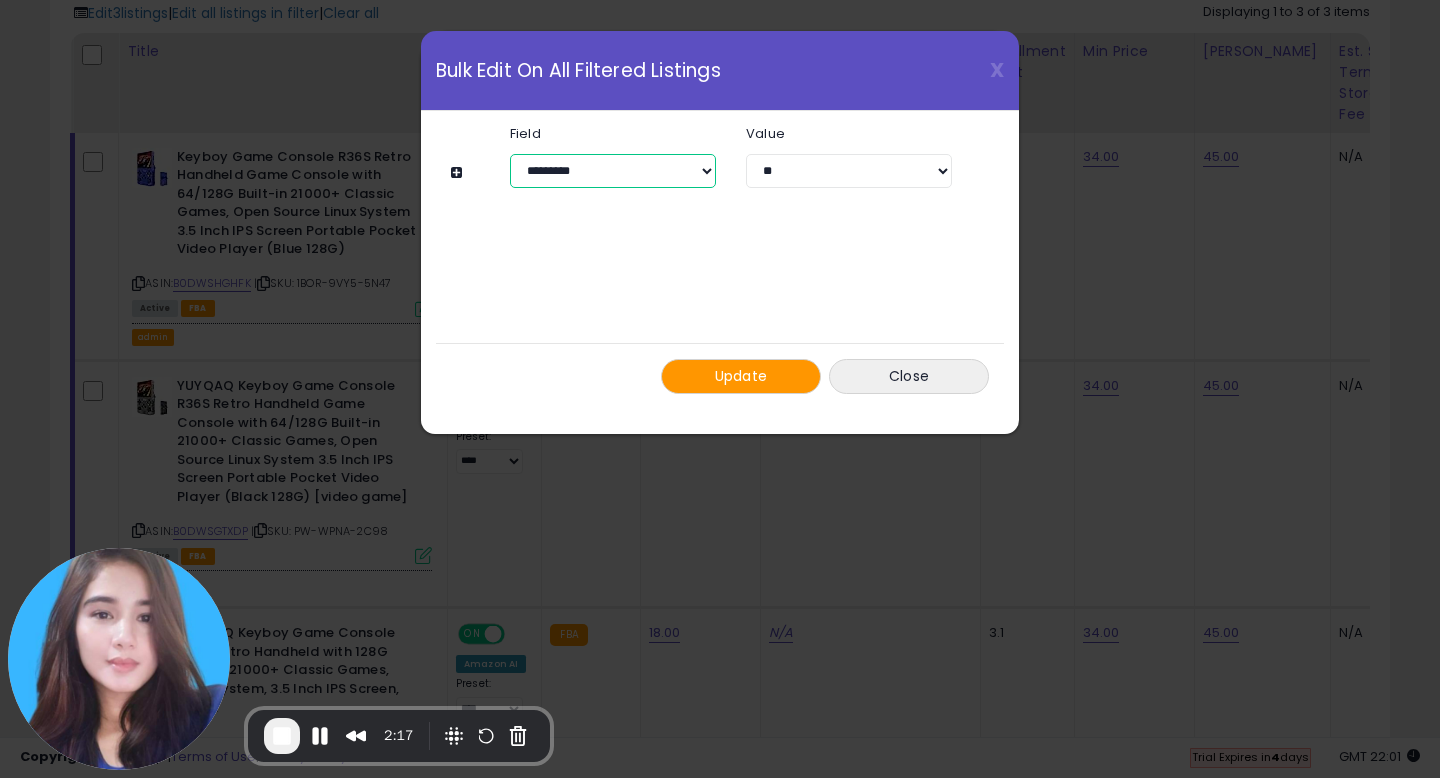 select on "**********" 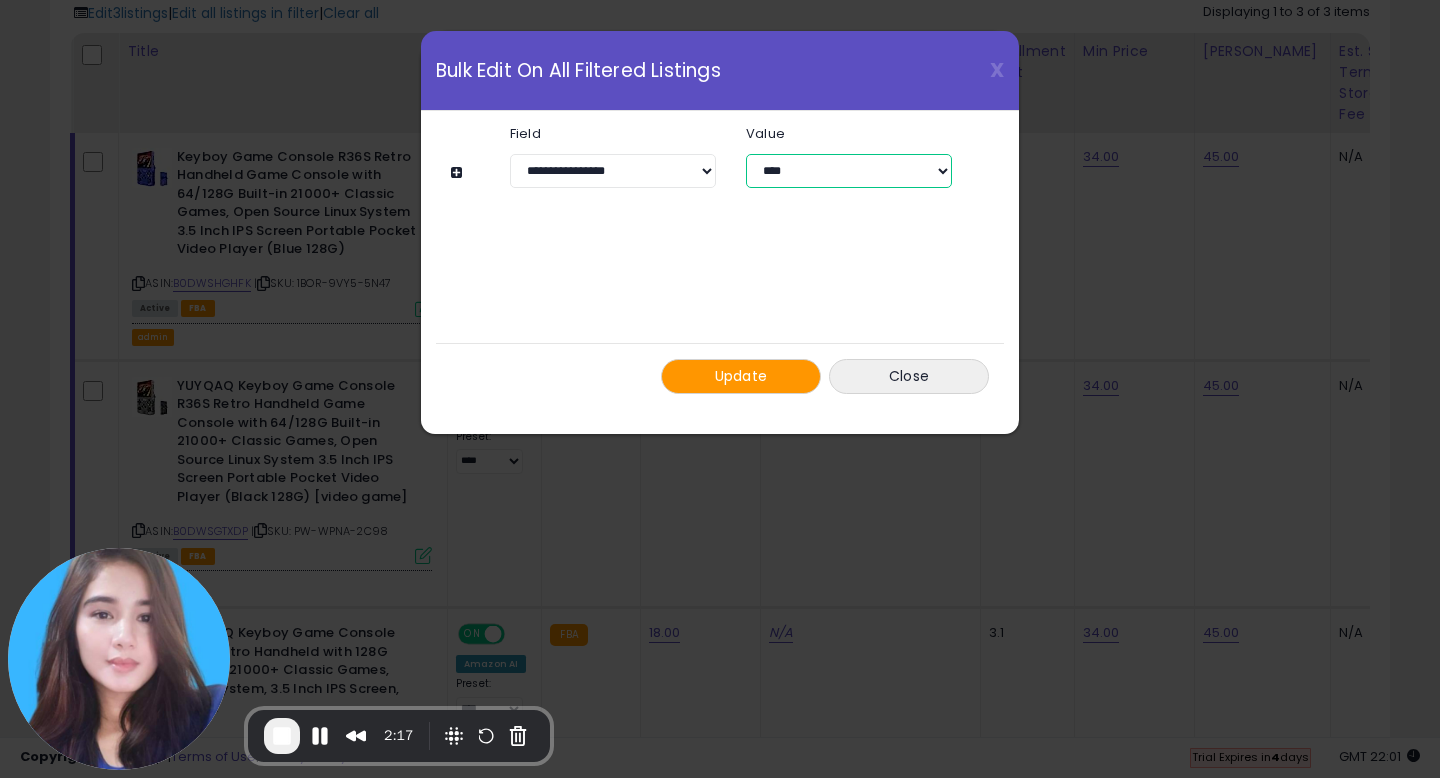 click on "**********" at bounding box center (849, 171) 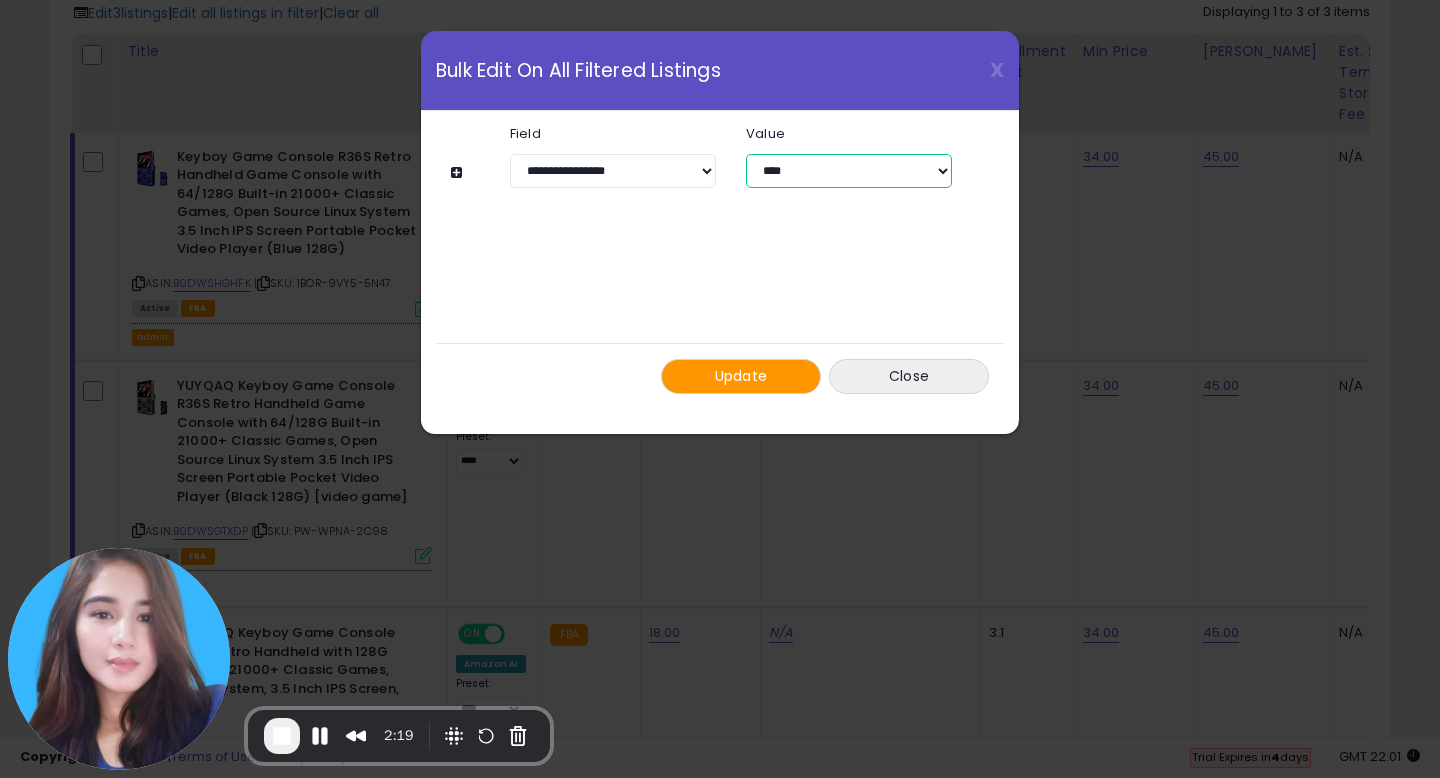 select on "*****" 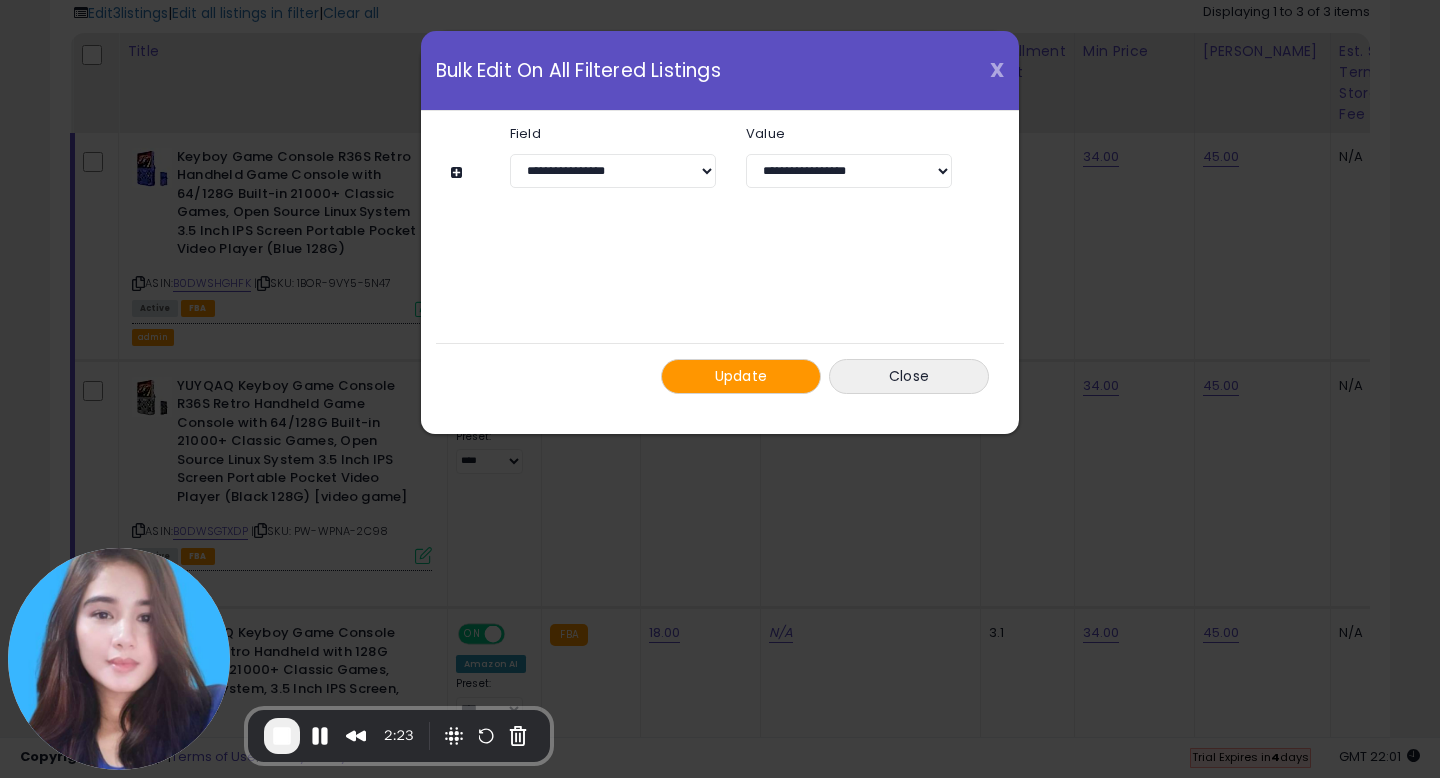 click on "X" at bounding box center (997, 70) 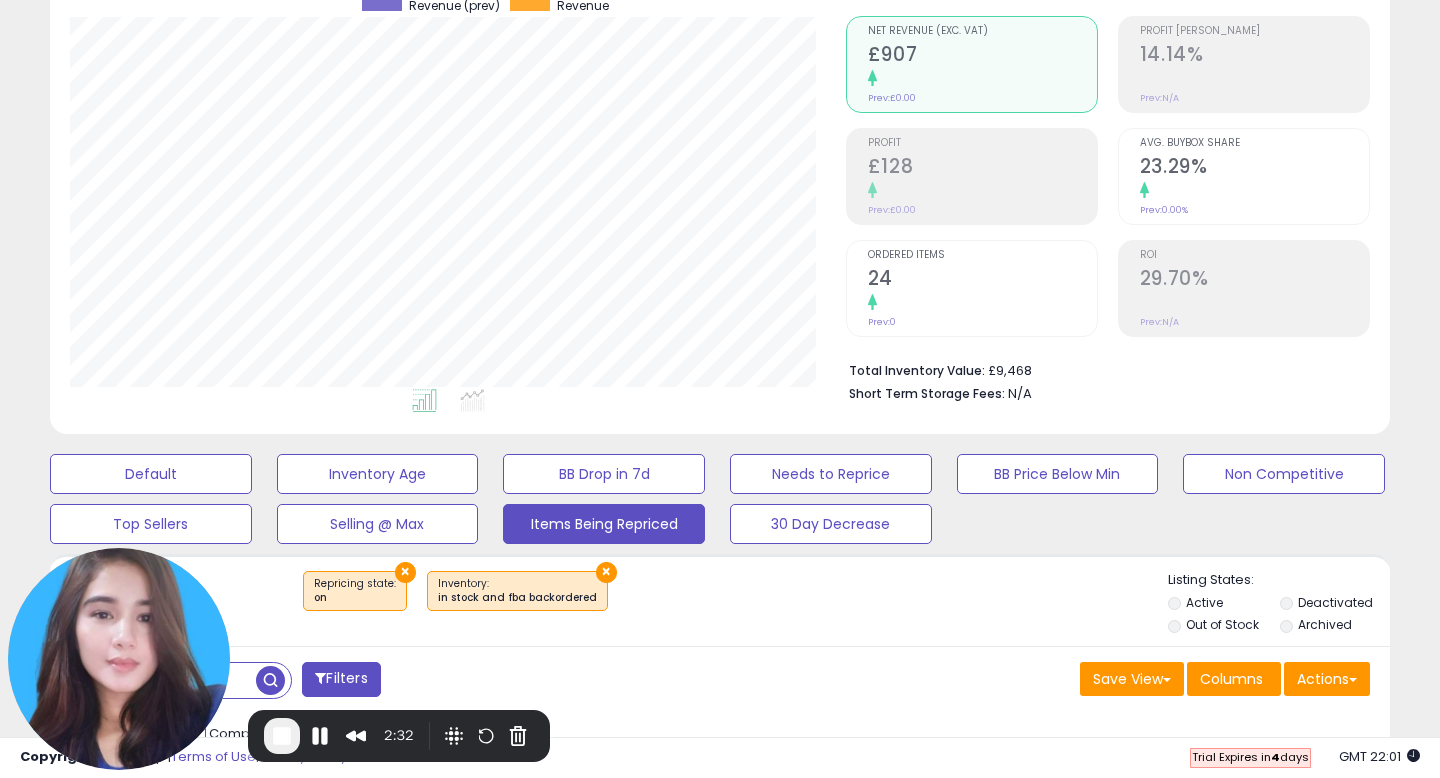 scroll, scrollTop: 0, scrollLeft: 0, axis: both 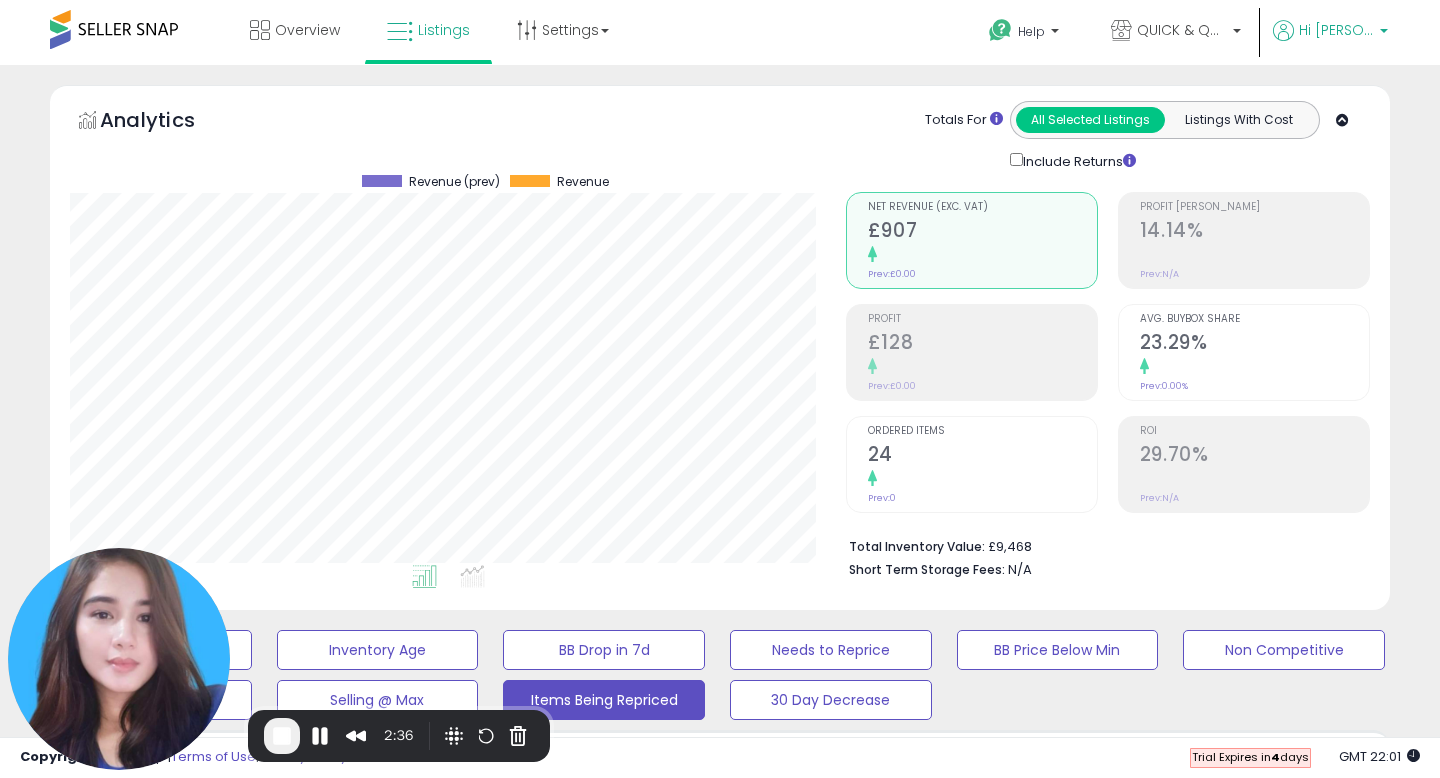 click at bounding box center (1384, 36) 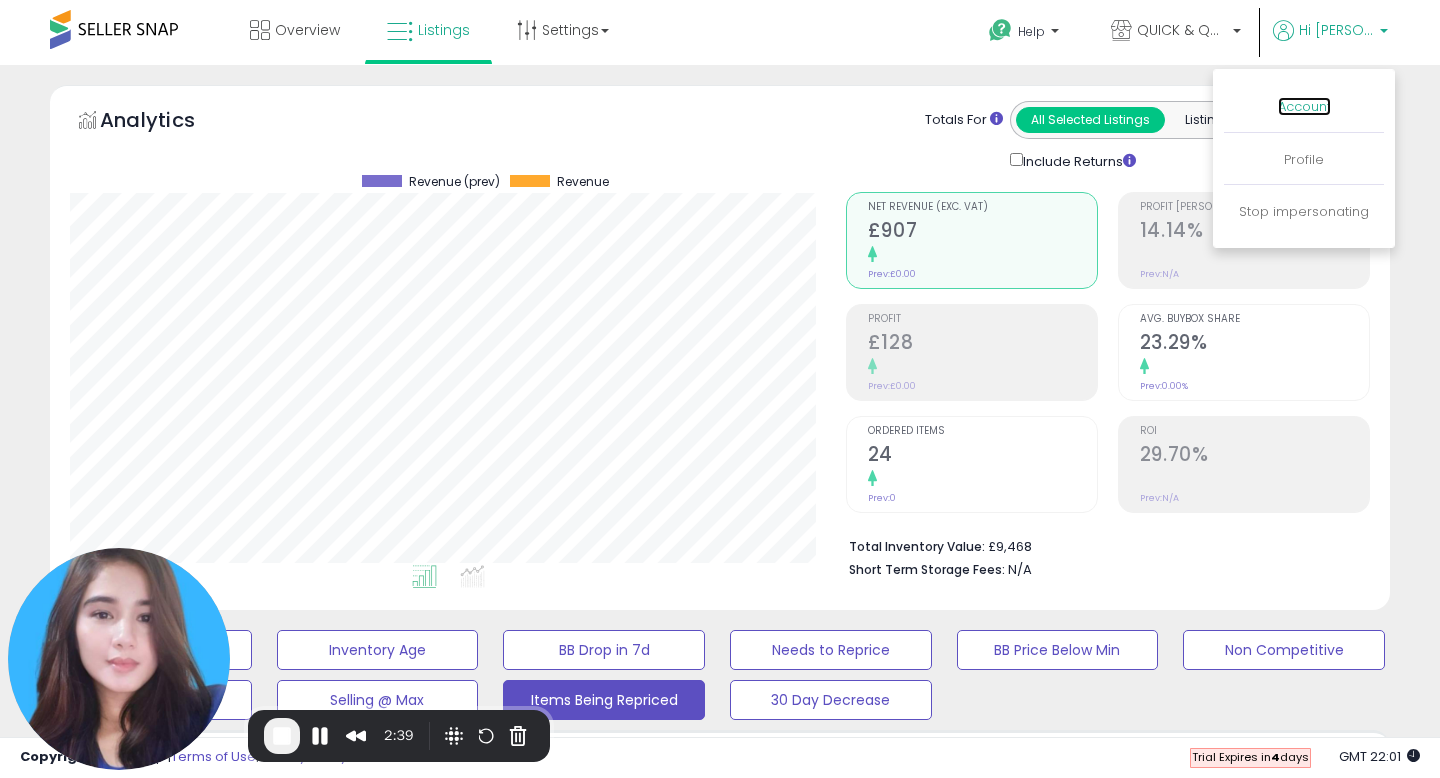 click on "Account" at bounding box center [1304, 106] 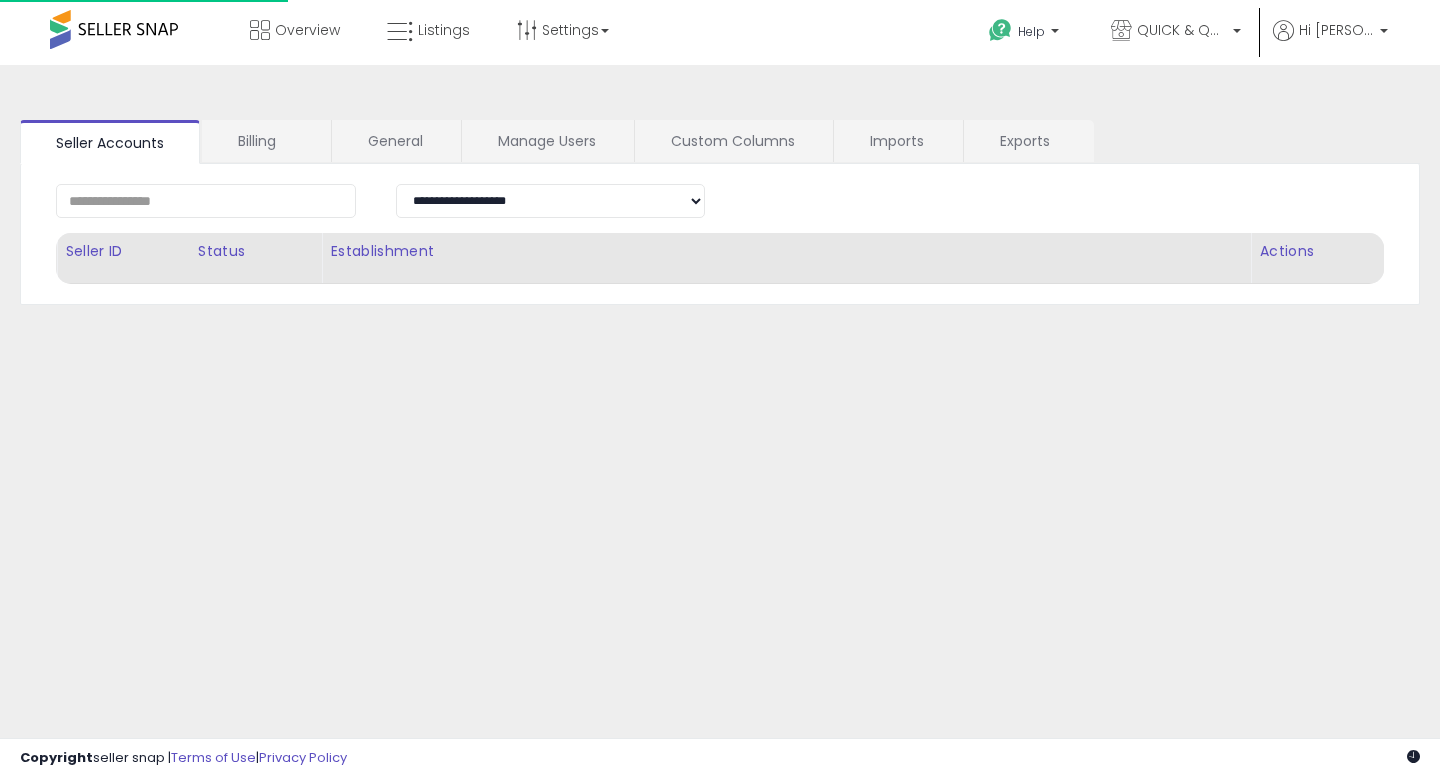 scroll, scrollTop: 0, scrollLeft: 0, axis: both 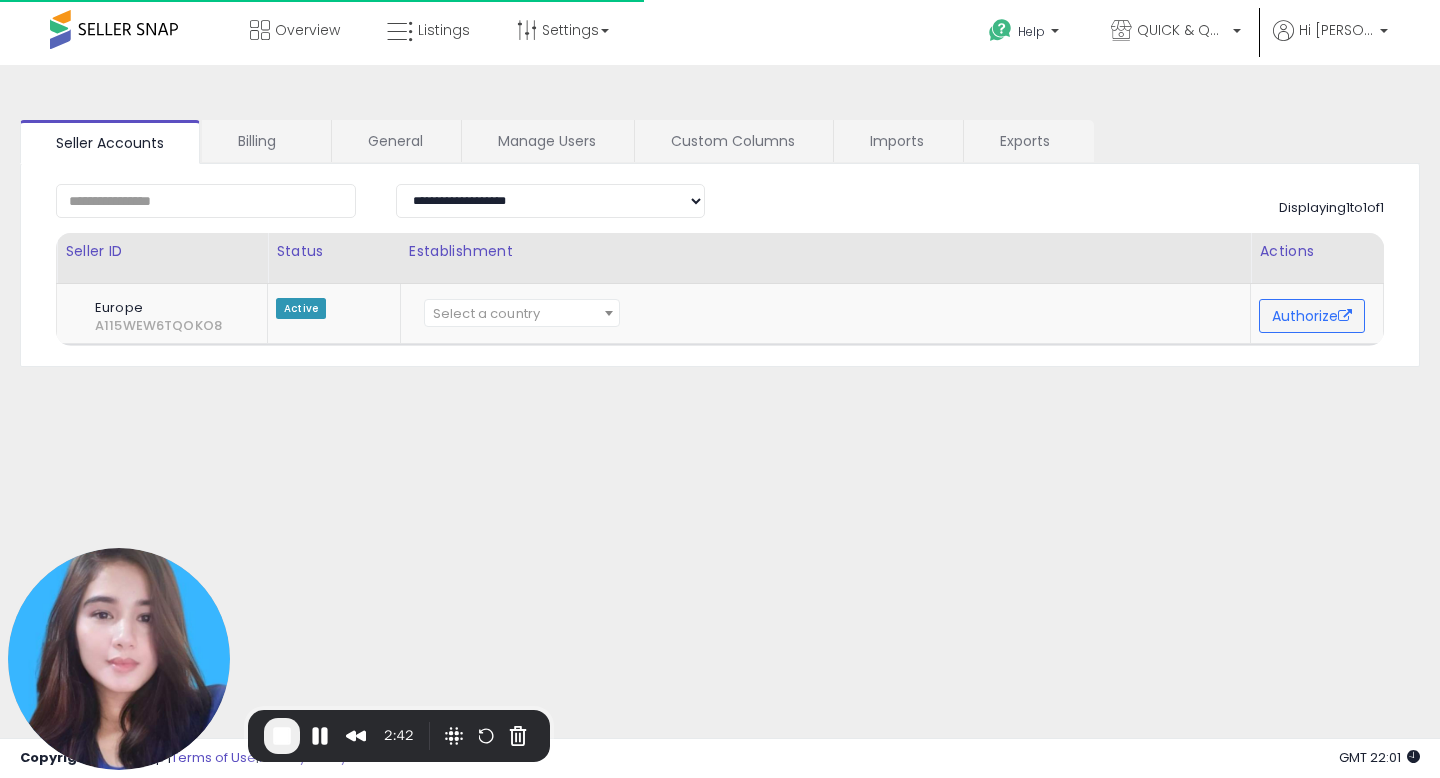 click on "**********" at bounding box center [720, 500] 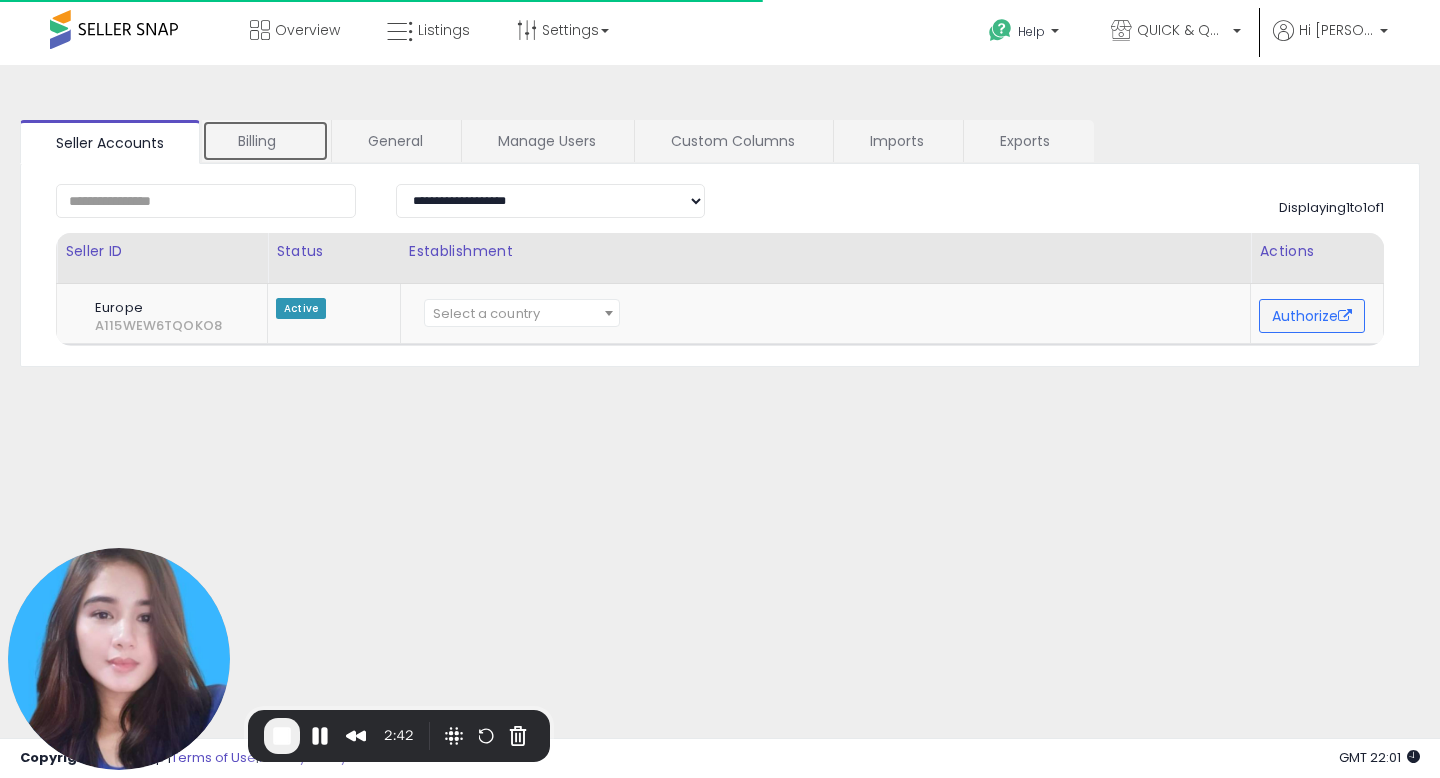 click on "Billing" at bounding box center (265, 141) 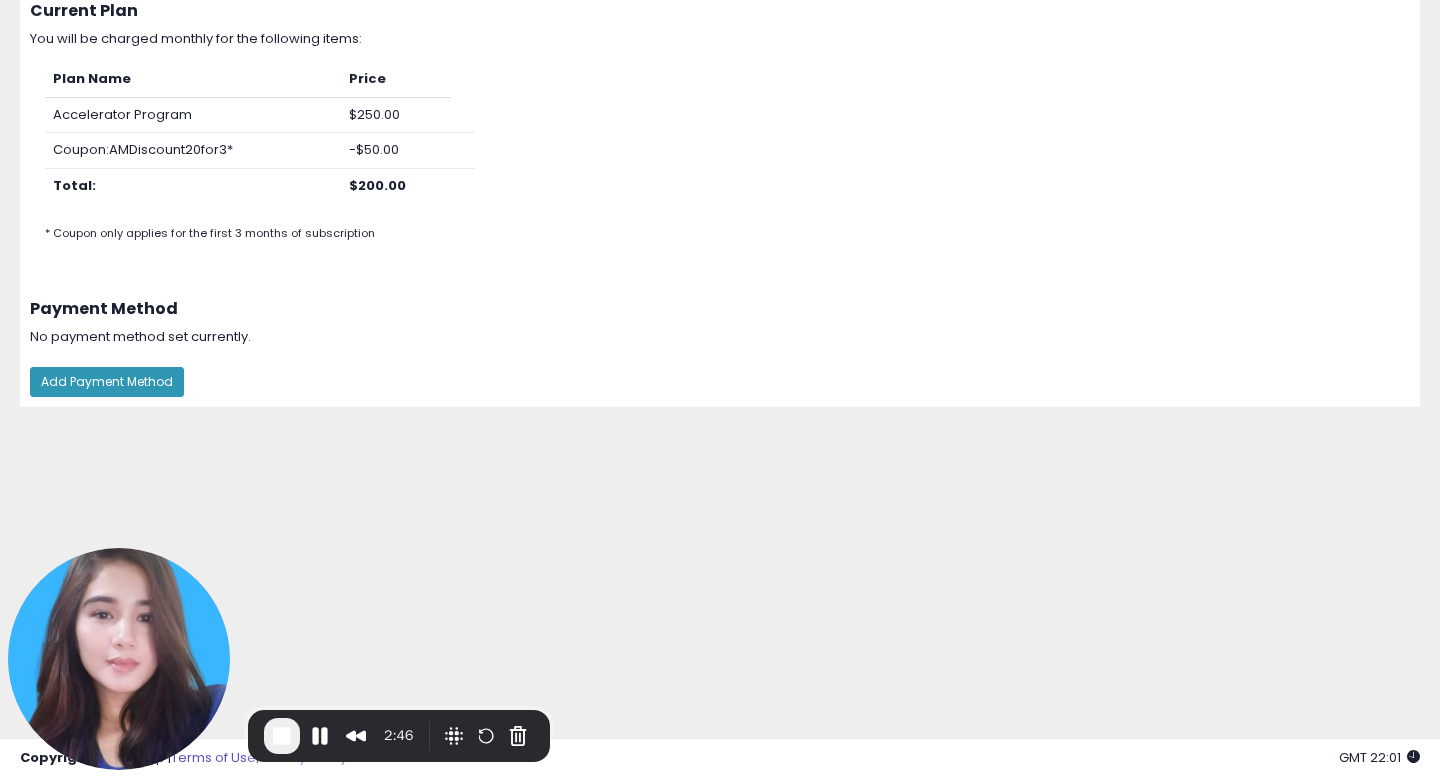 scroll, scrollTop: 186, scrollLeft: 0, axis: vertical 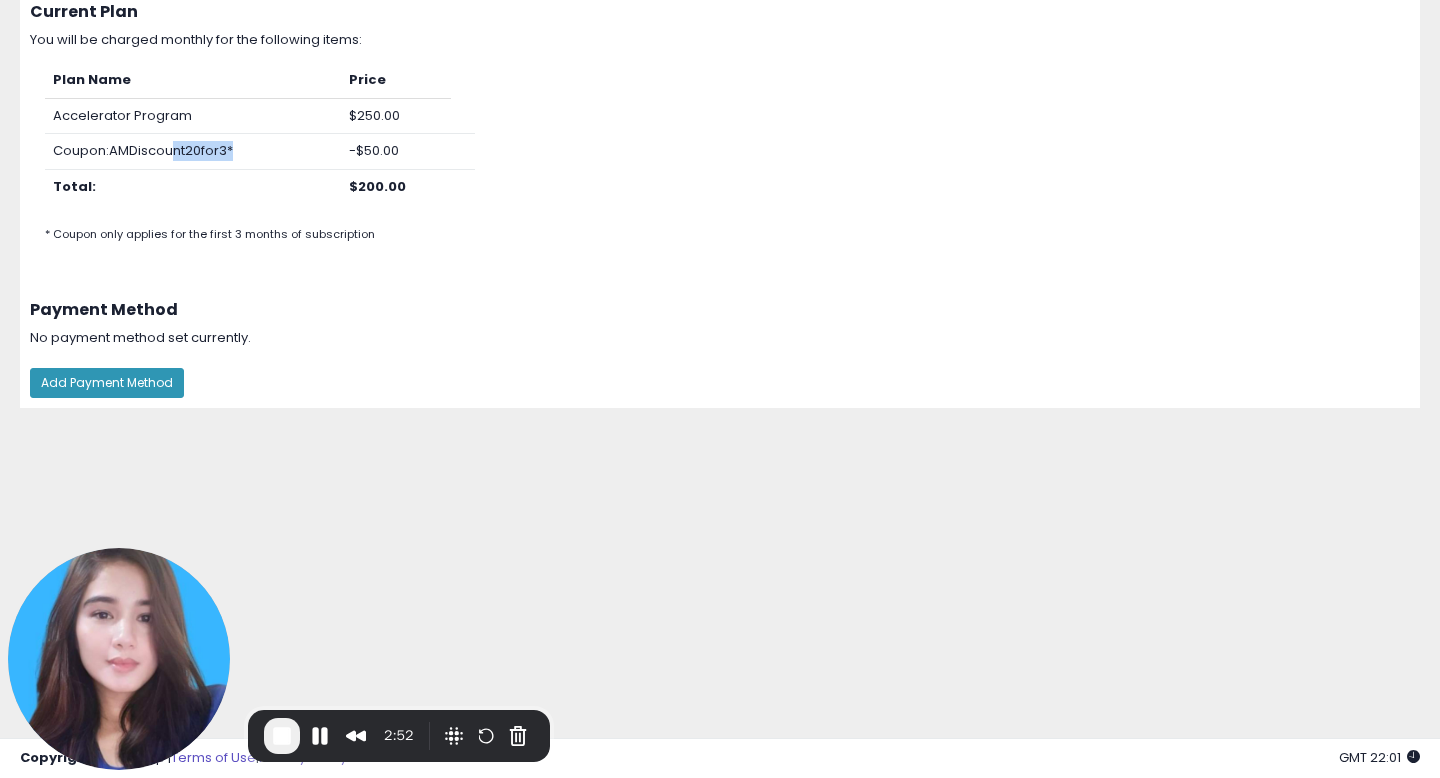 drag, startPoint x: 173, startPoint y: 148, endPoint x: 232, endPoint y: 149, distance: 59.008472 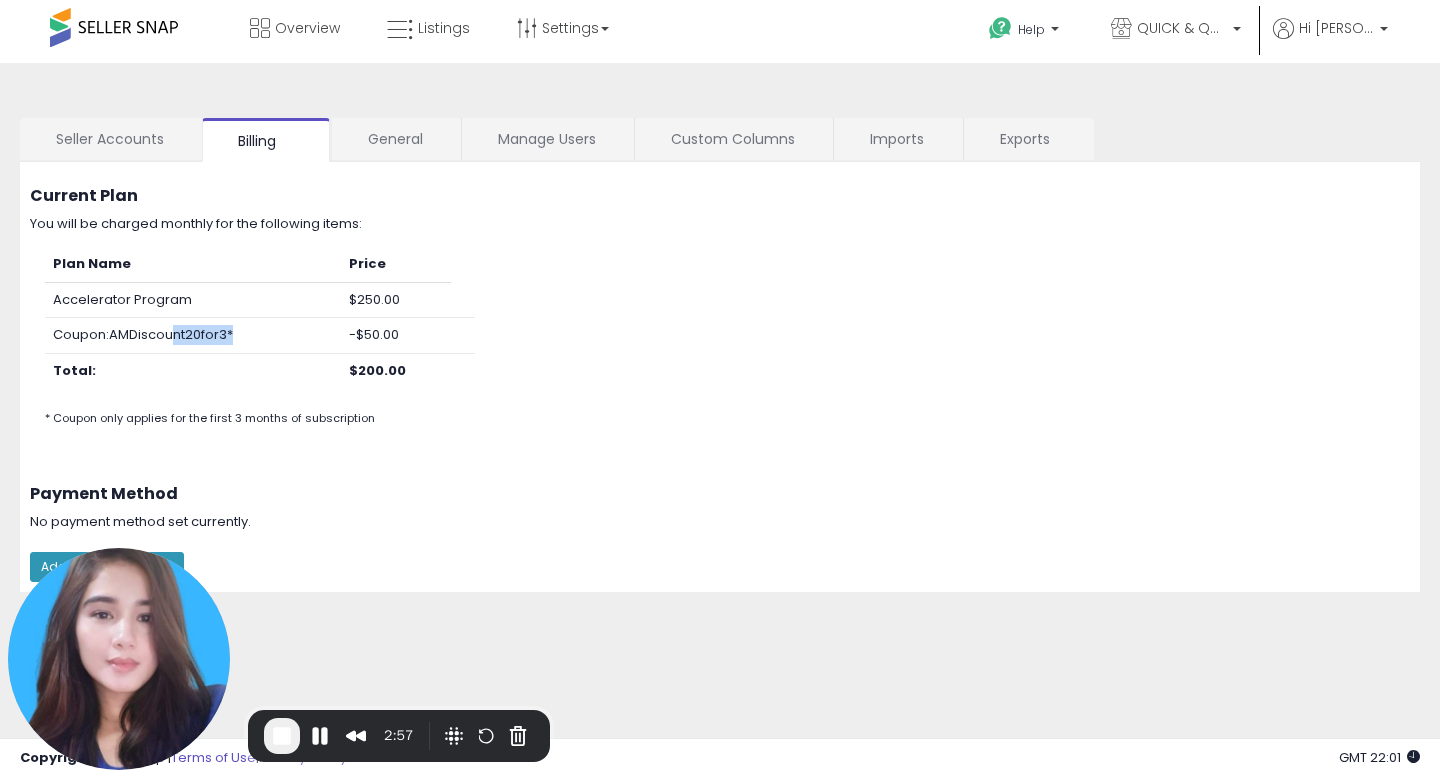 scroll, scrollTop: 1, scrollLeft: 0, axis: vertical 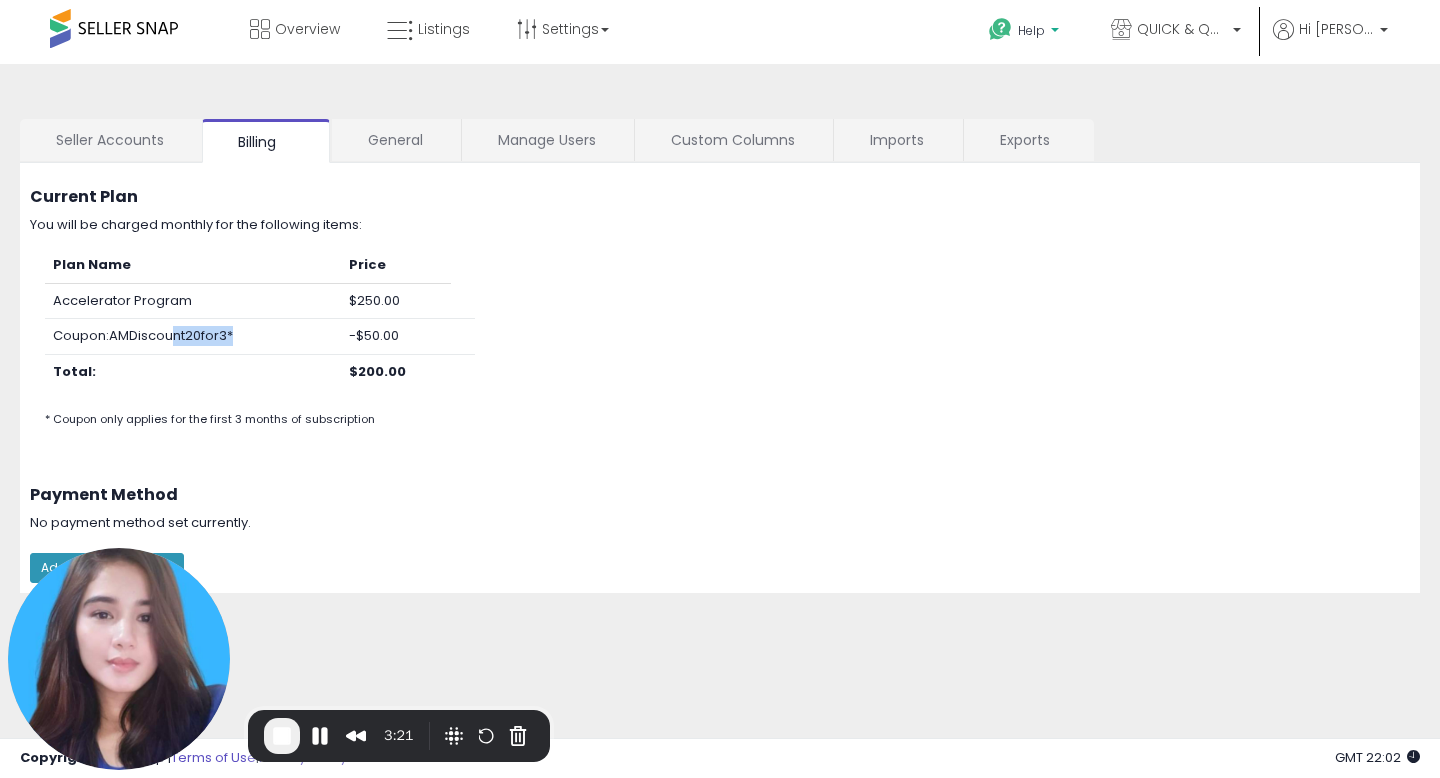 click at bounding box center [1055, 35] 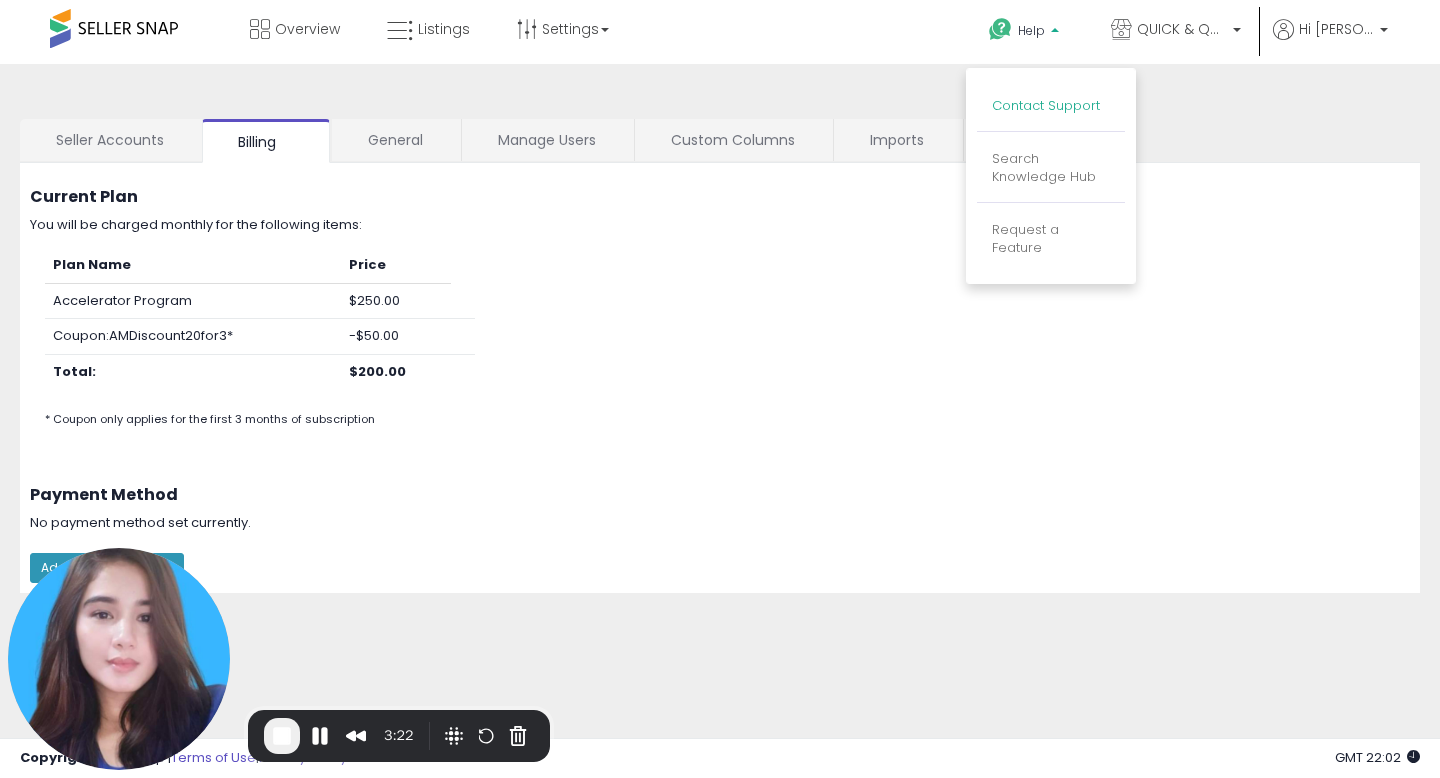click on "Contact Support" at bounding box center [1046, 105] 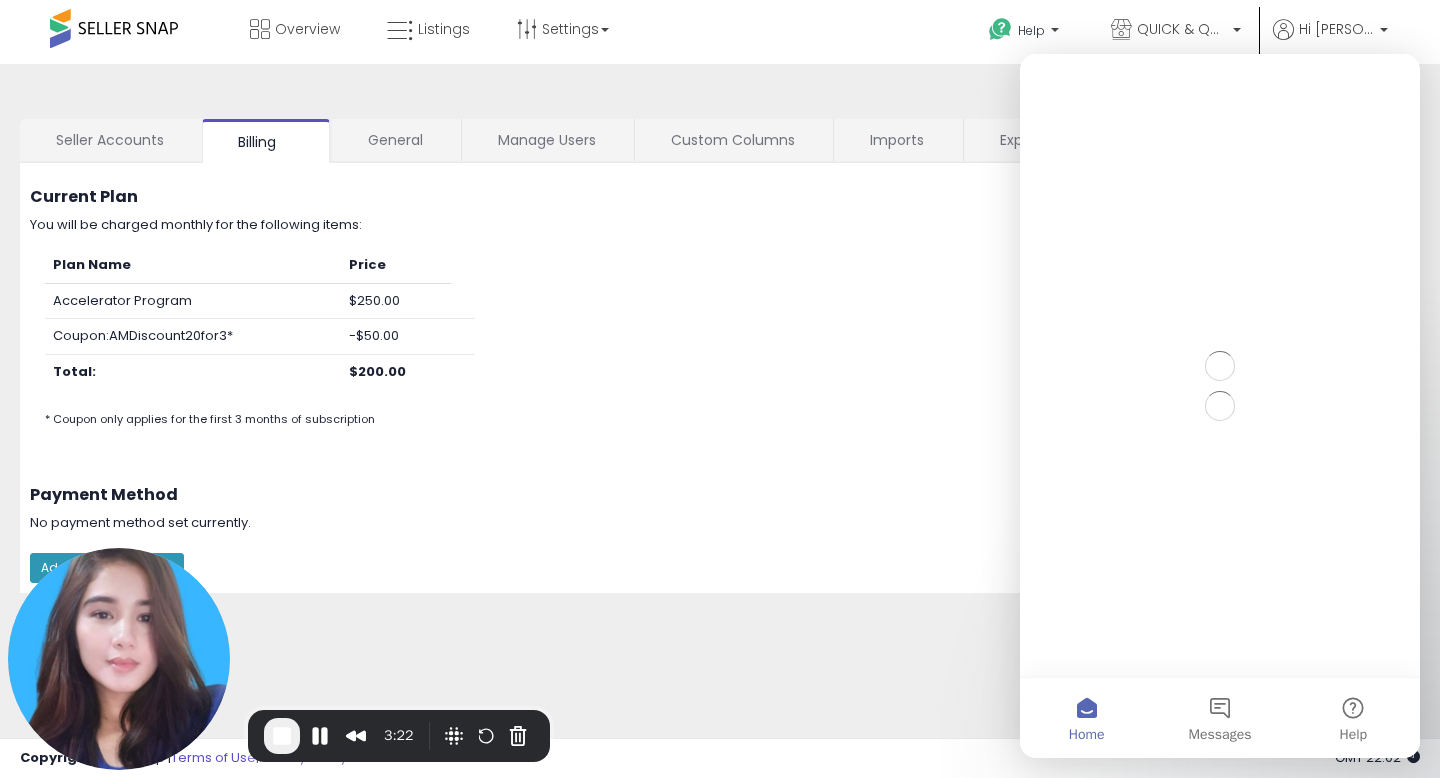 scroll, scrollTop: 0, scrollLeft: 0, axis: both 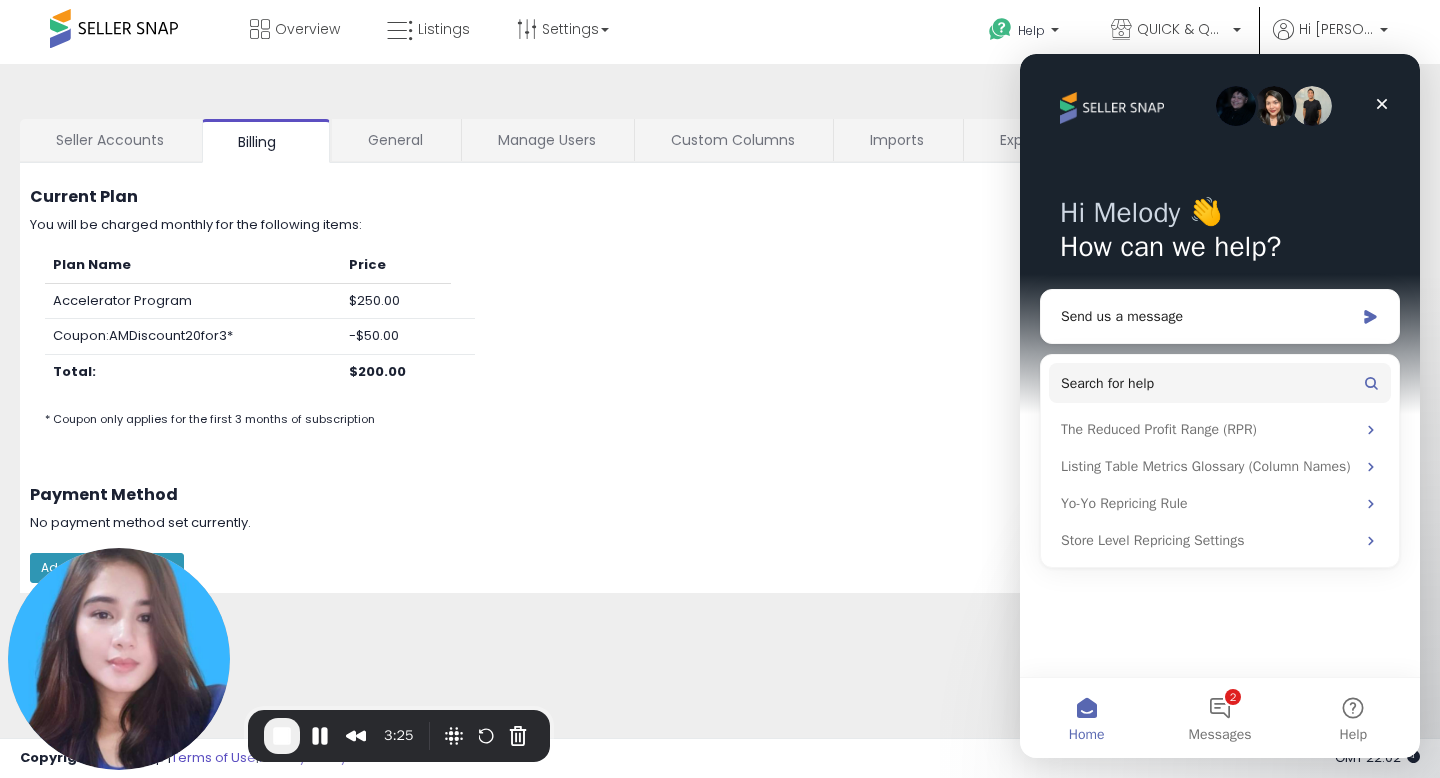 click at bounding box center (282, 736) 